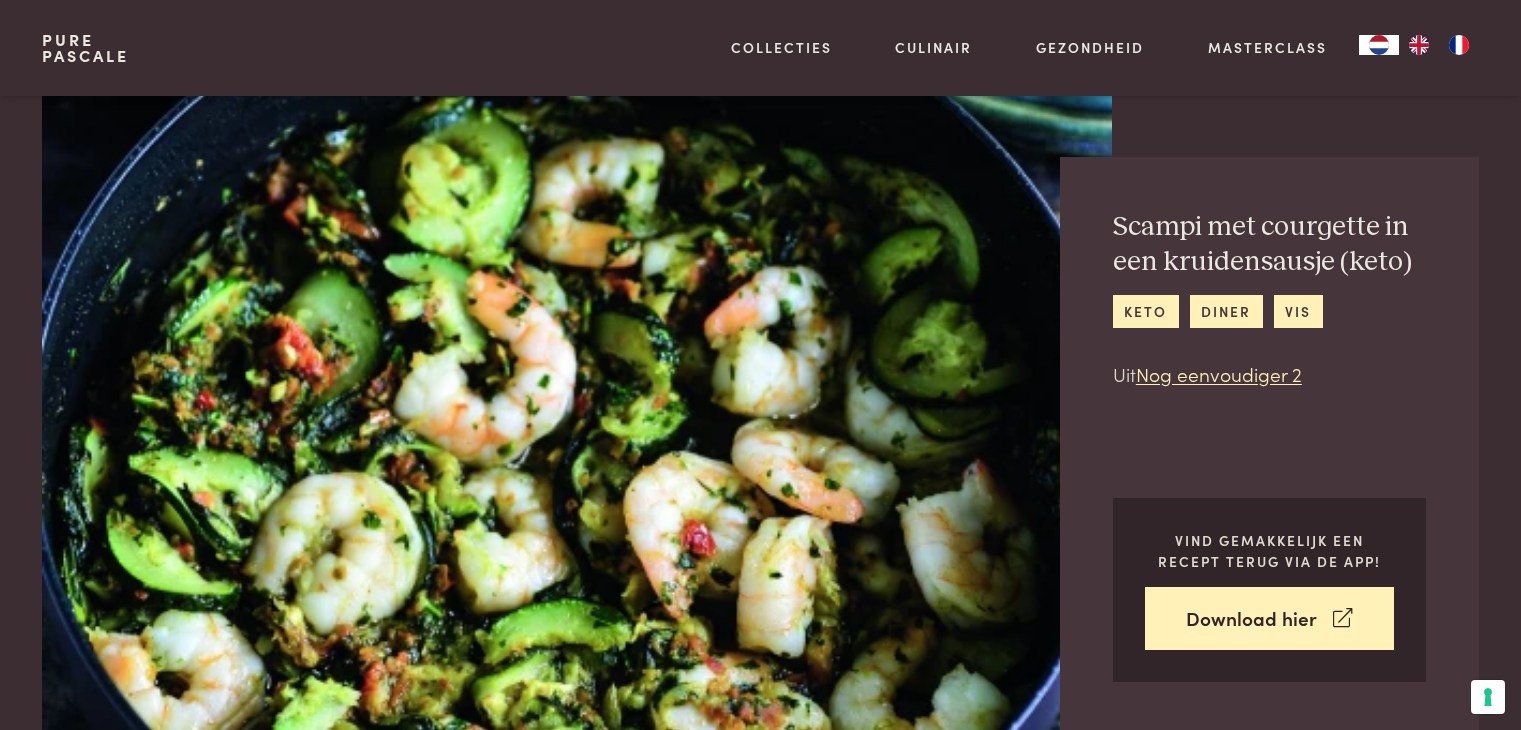 scroll, scrollTop: 600, scrollLeft: 0, axis: vertical 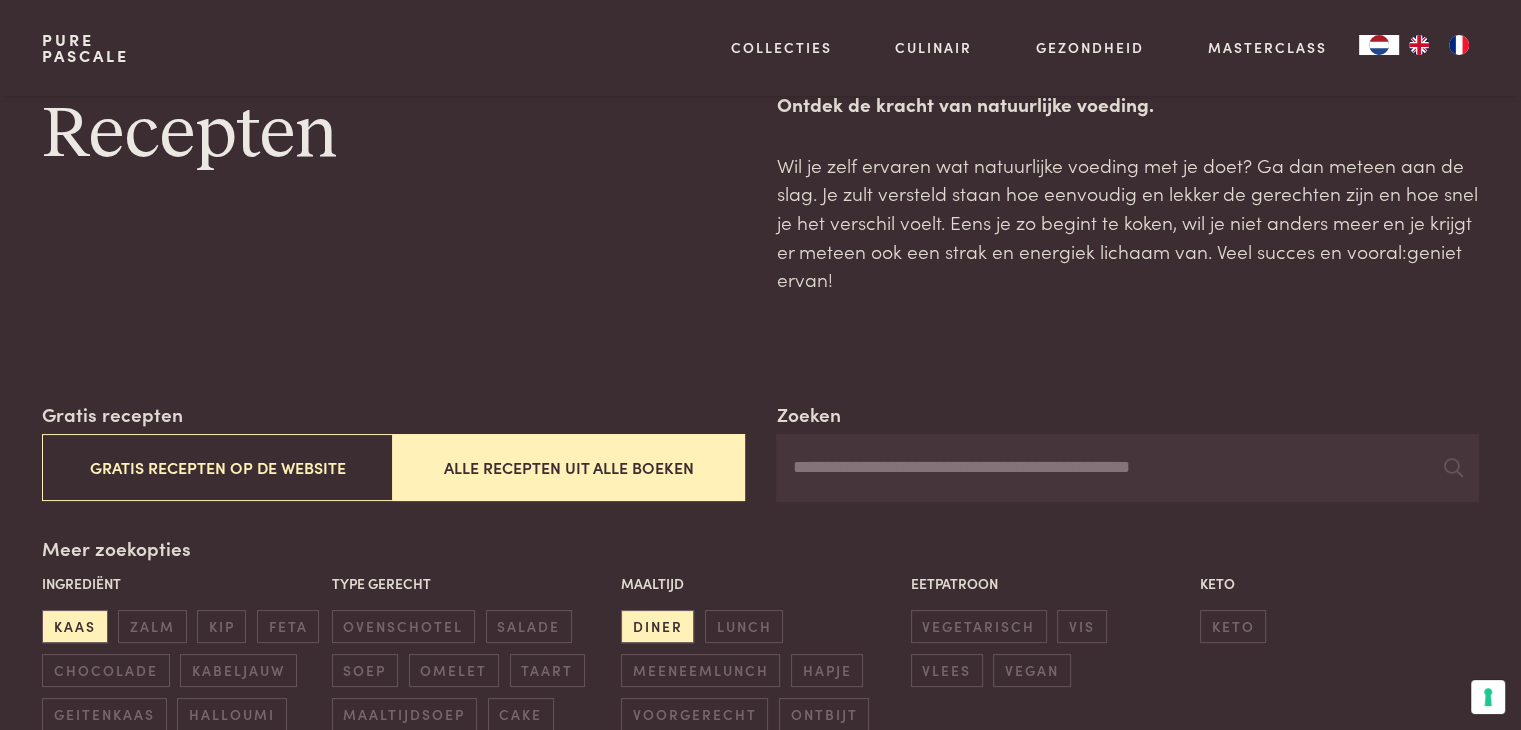 click on "Recepten   Ontdek de kracht van natuurlijke voeding.   Wil je zelf ervaren wat natuurlijke voeding met je doet? Ga dan meteen aan de slag. Je zult versteld staan hoe eenvoudig en lekker de gerechten zijn en hoe snel je het verschil voelt. Eens je zo begint te koken, wil je niet anders meer en je krijgt er meteen ook een strak en energiek lichaam van. Veel succes en vooral:geniet ervan!   Zoeken       Gratis recepten
Gratis recepten op de website
Alle recepten uit alle boeken
Meer zoekopties    Ingrediënt   kaas zalm kip feta chocolade kabeljauw geitenkaas halloumi parmezaan spaghetti ijs chocola brood Type gerecht   ovenschotel salade soep omelet taart maaltijdsoep cake spiegelei koekjes Maaltijd   diner lunch meeneemlunch hapje voorgerecht ontbijt dessert fruitontbijt Eetpatroon   vegetarisch vis vlees vegan Keto   keto         Courgettini Alfredo                                     Groentetian" at bounding box center [760, 3898] 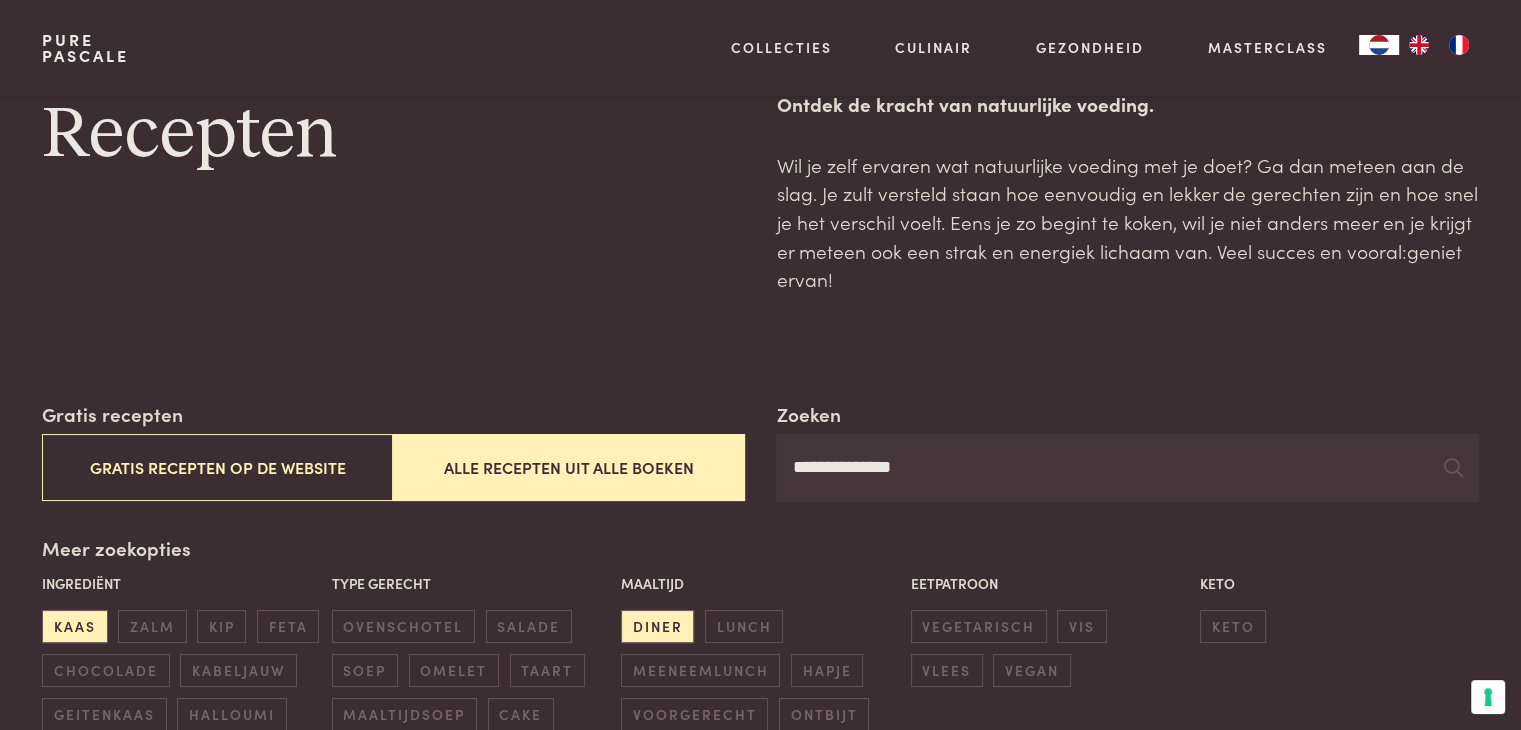 scroll, scrollTop: 459, scrollLeft: 0, axis: vertical 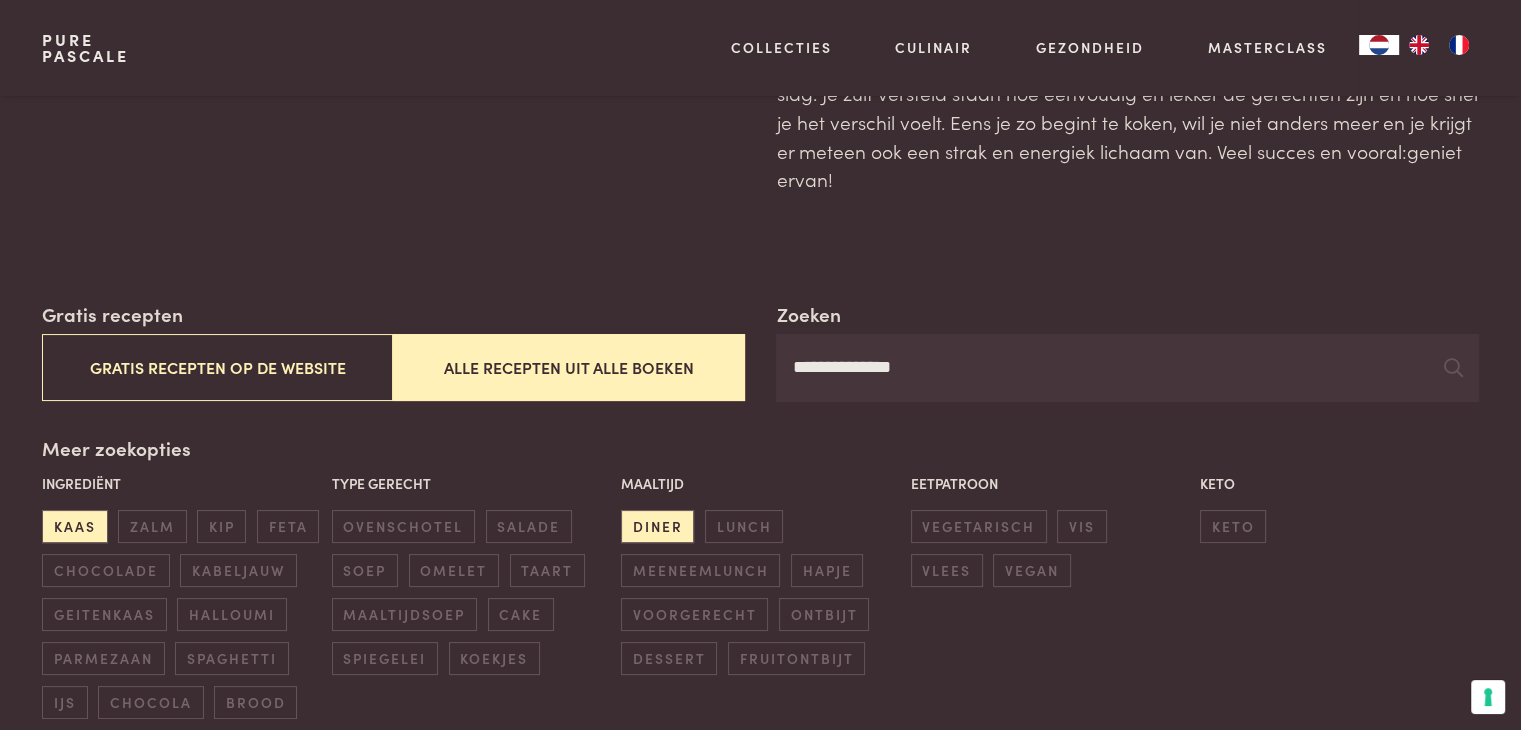 drag, startPoint x: 972, startPoint y: 364, endPoint x: 855, endPoint y: 371, distance: 117.20921 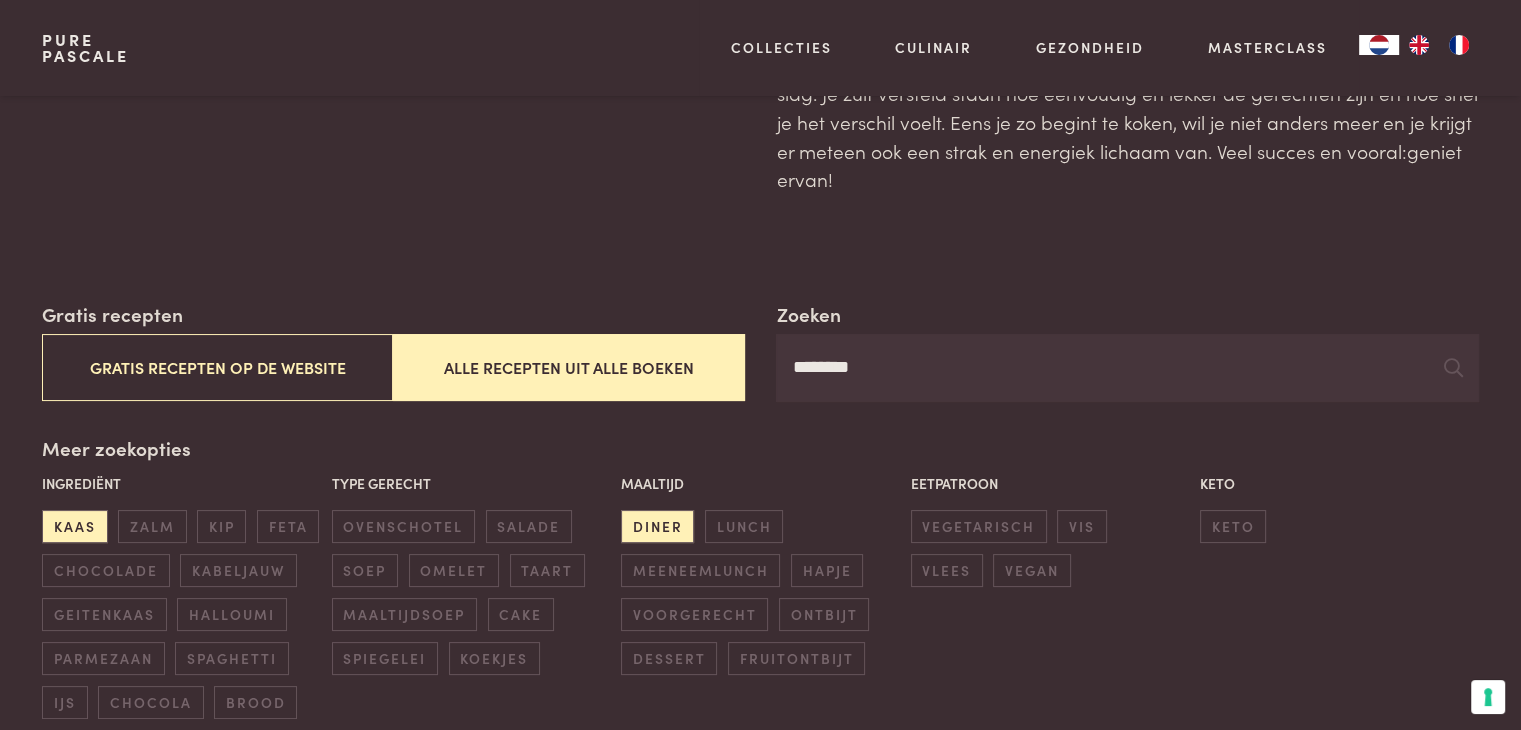 type on "********" 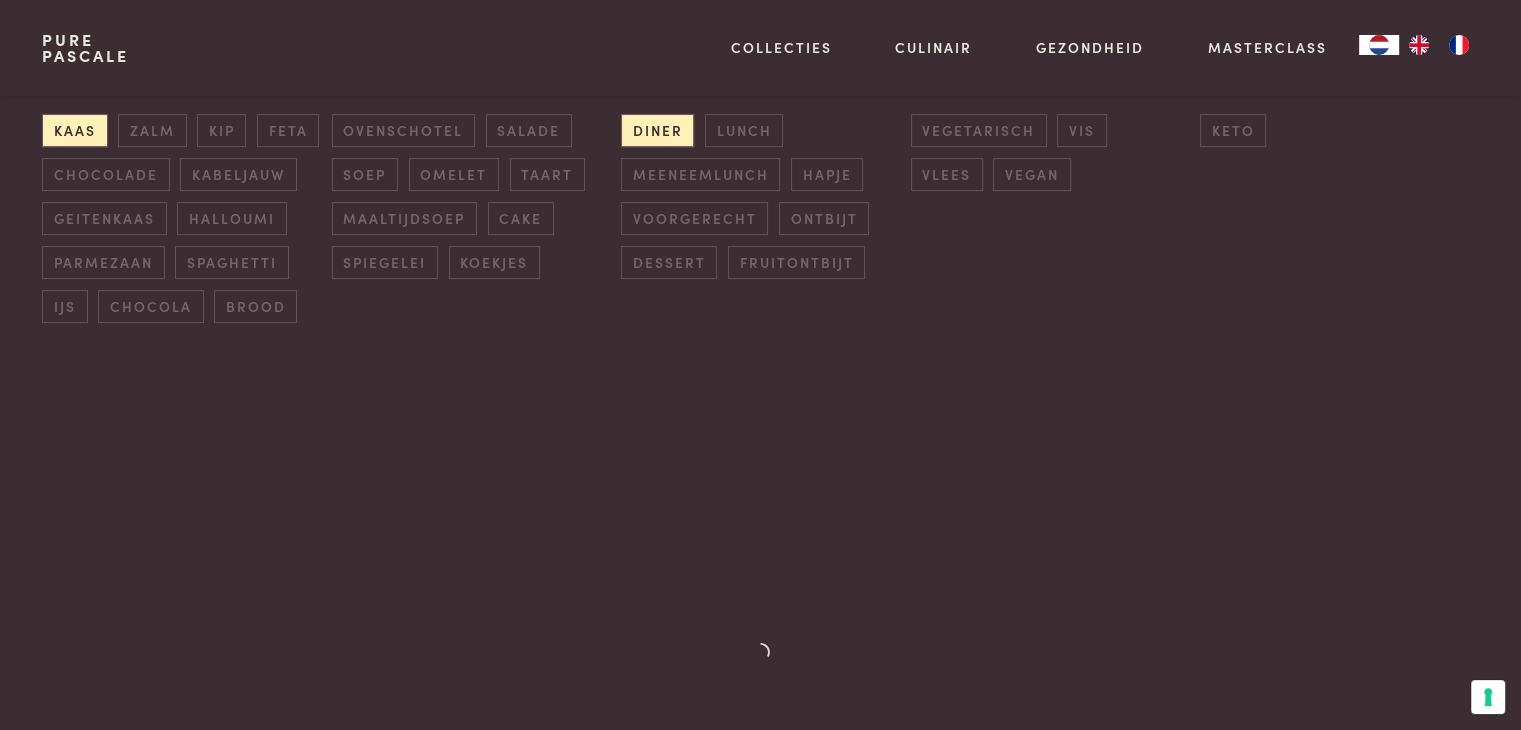 scroll, scrollTop: 559, scrollLeft: 0, axis: vertical 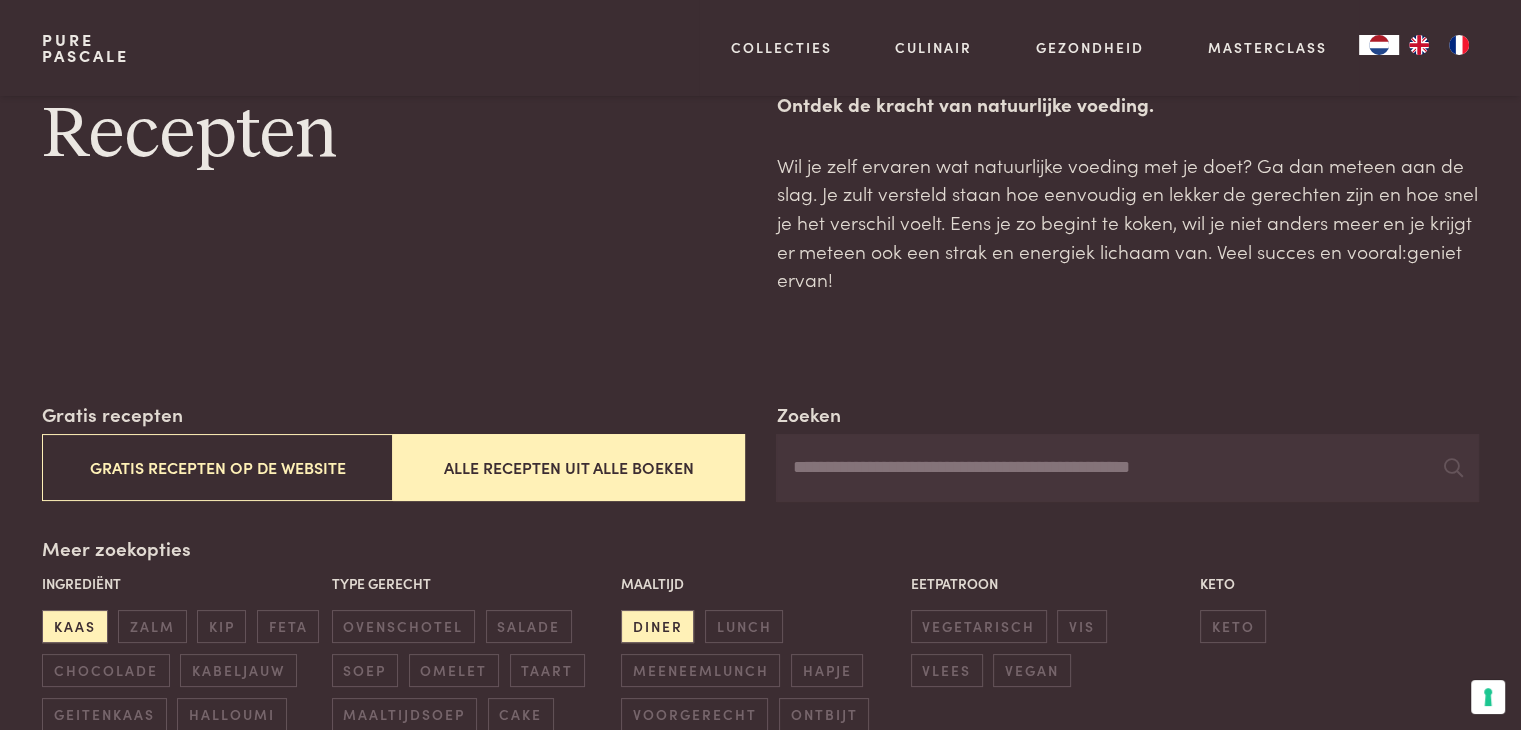 click on "Zoeken" at bounding box center [1127, 468] 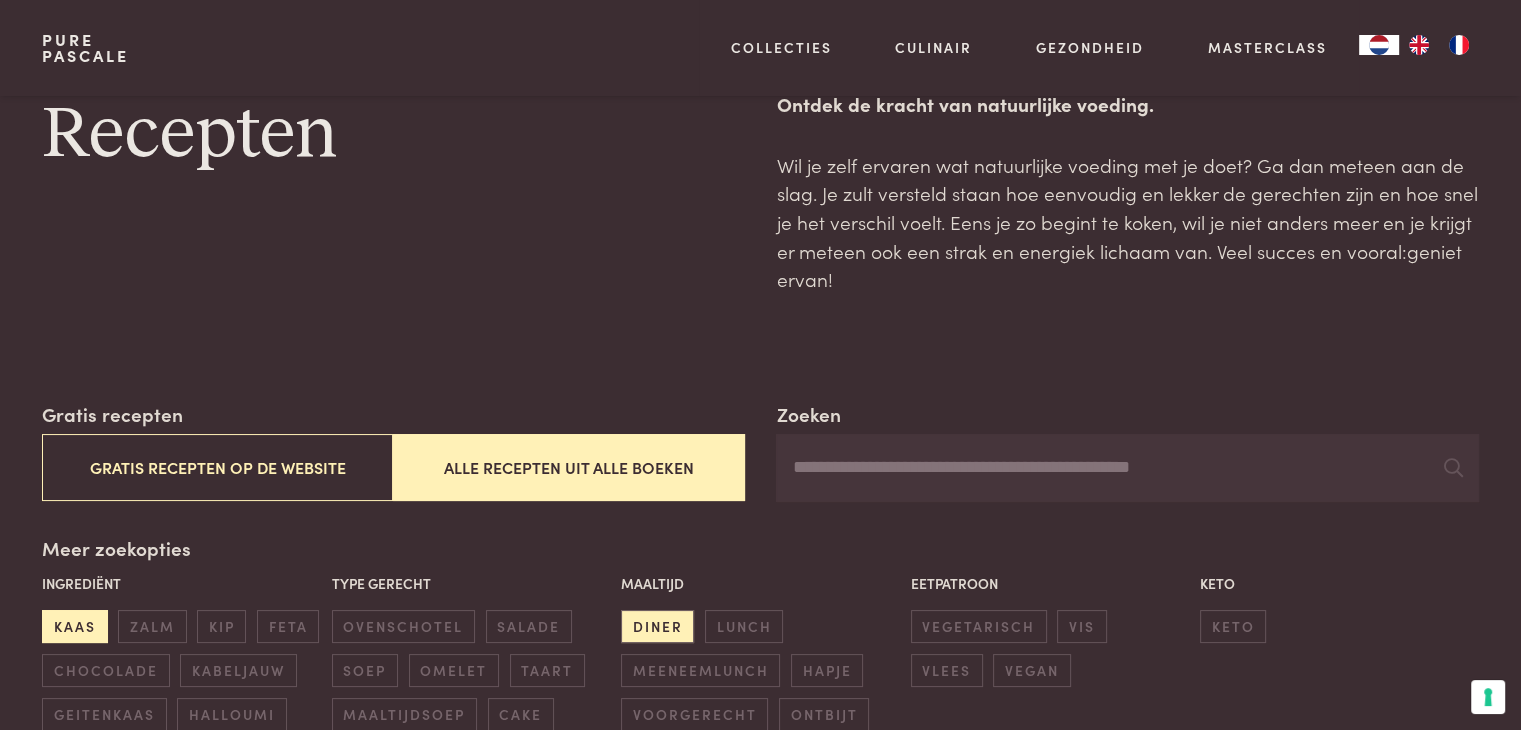 click on "kaas" at bounding box center [74, 626] 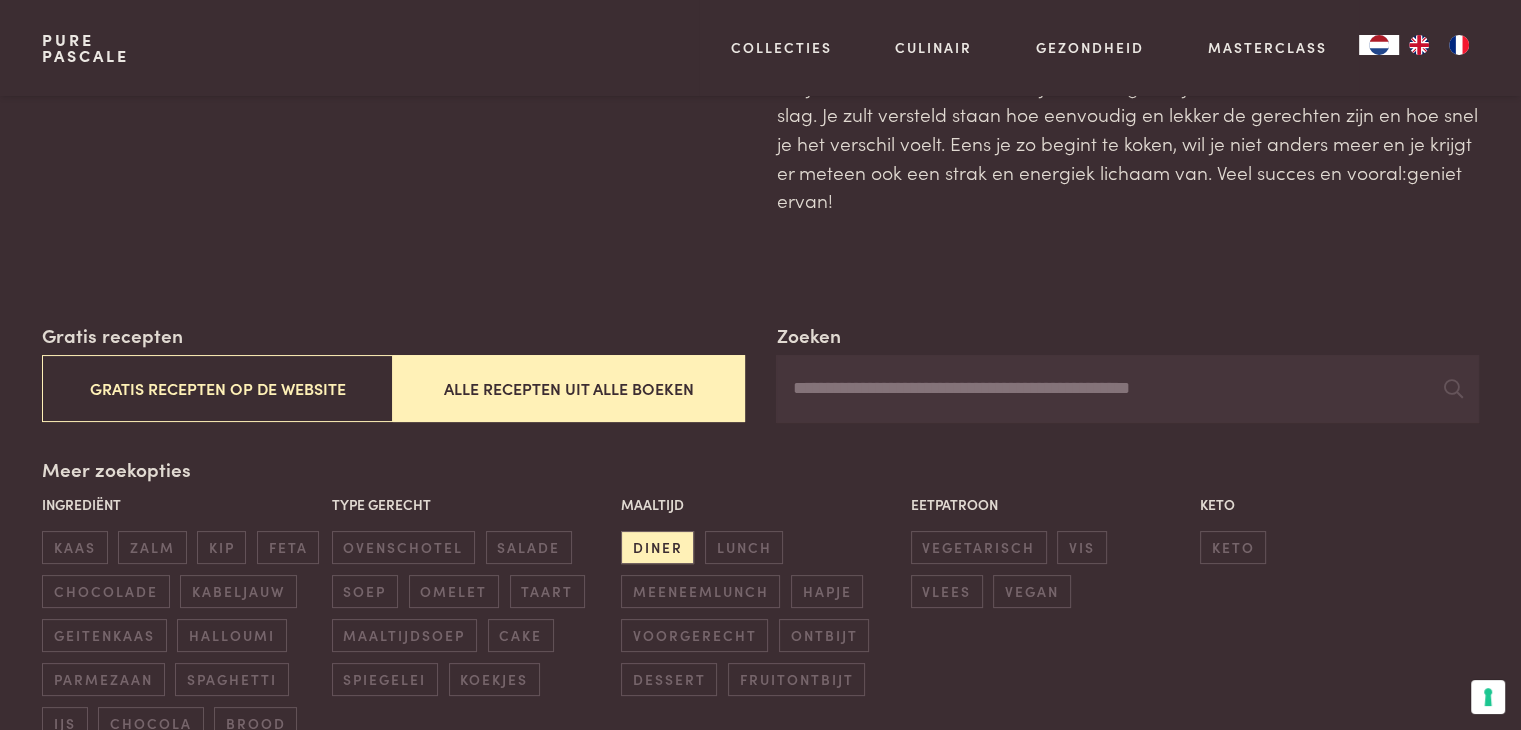 scroll, scrollTop: 0, scrollLeft: 0, axis: both 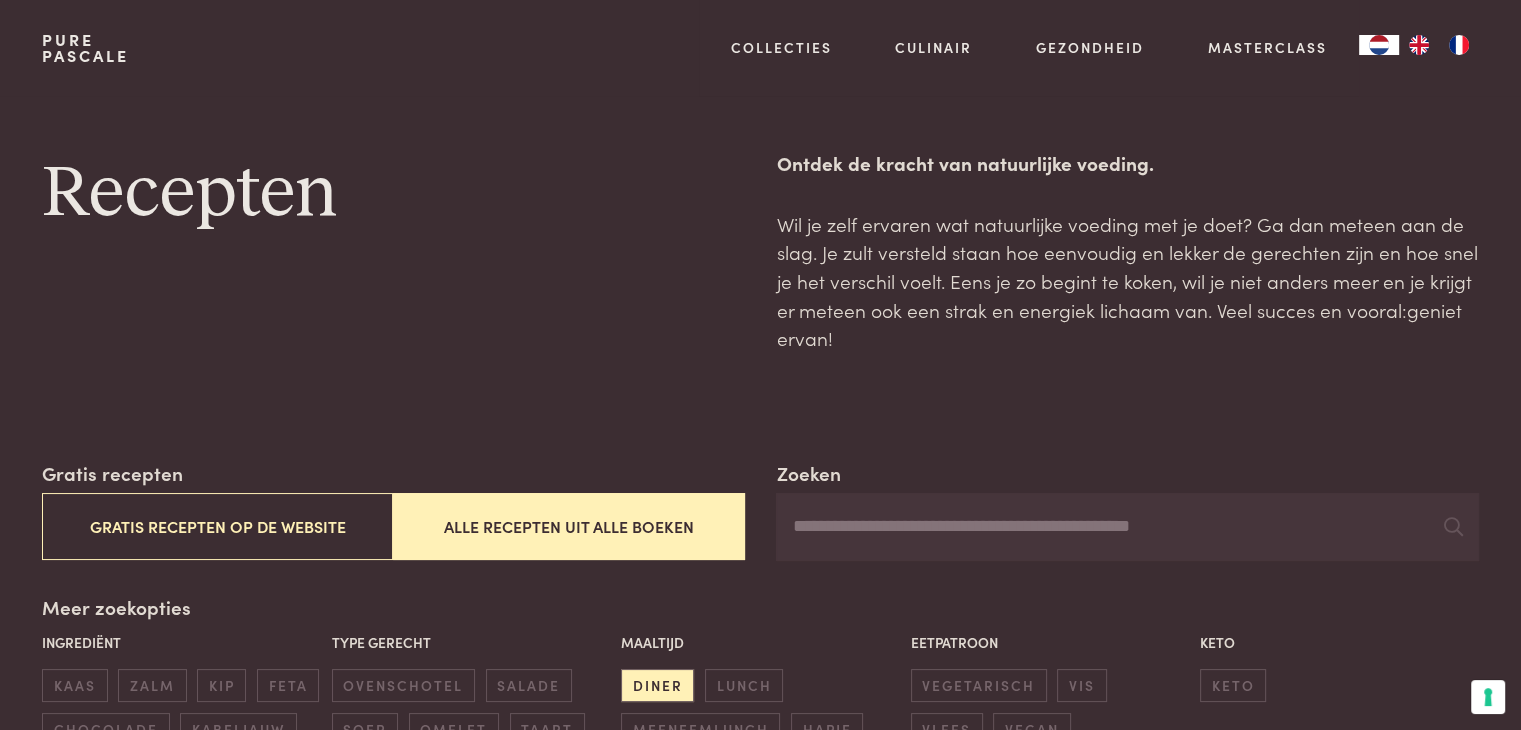 click on "Zoeken" at bounding box center (1127, 527) 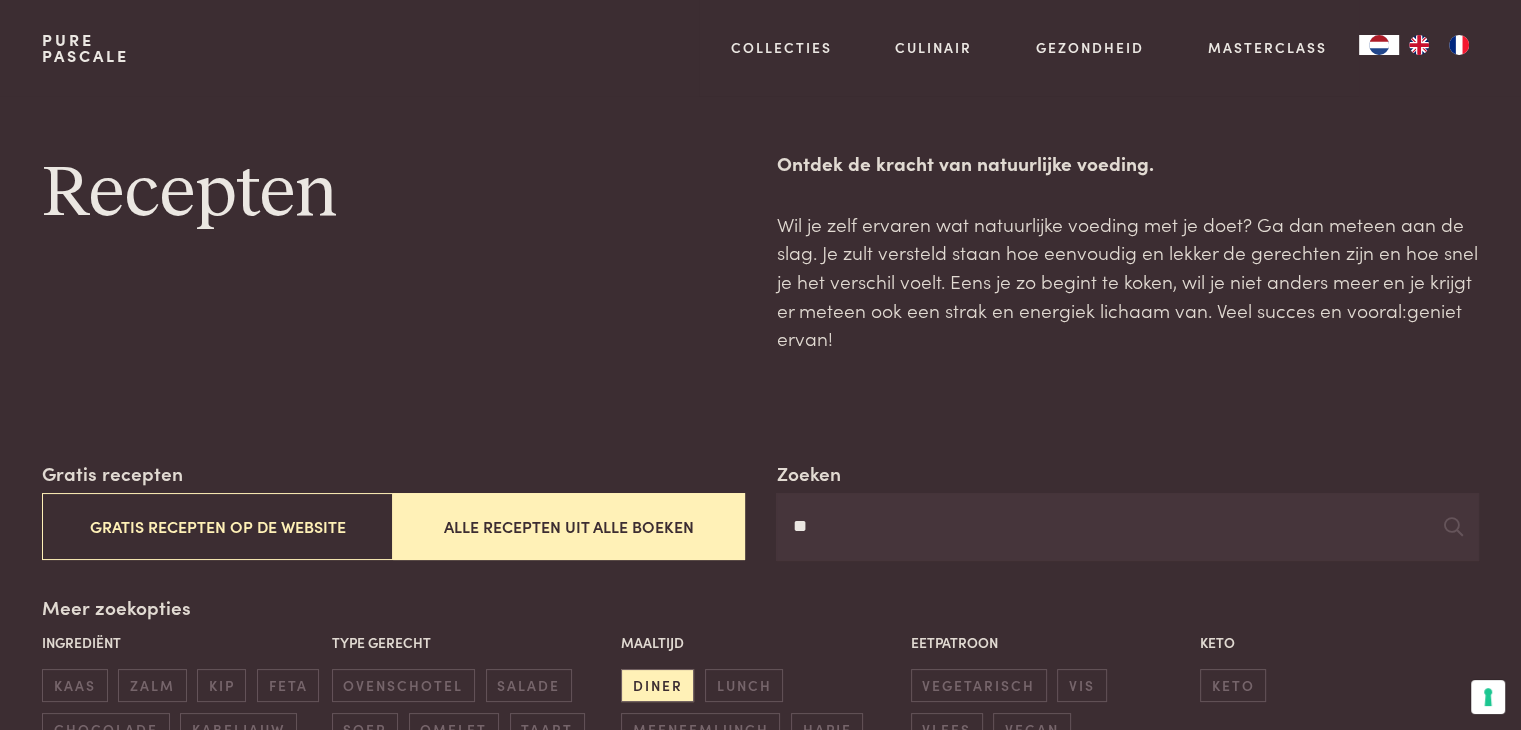 type on "*" 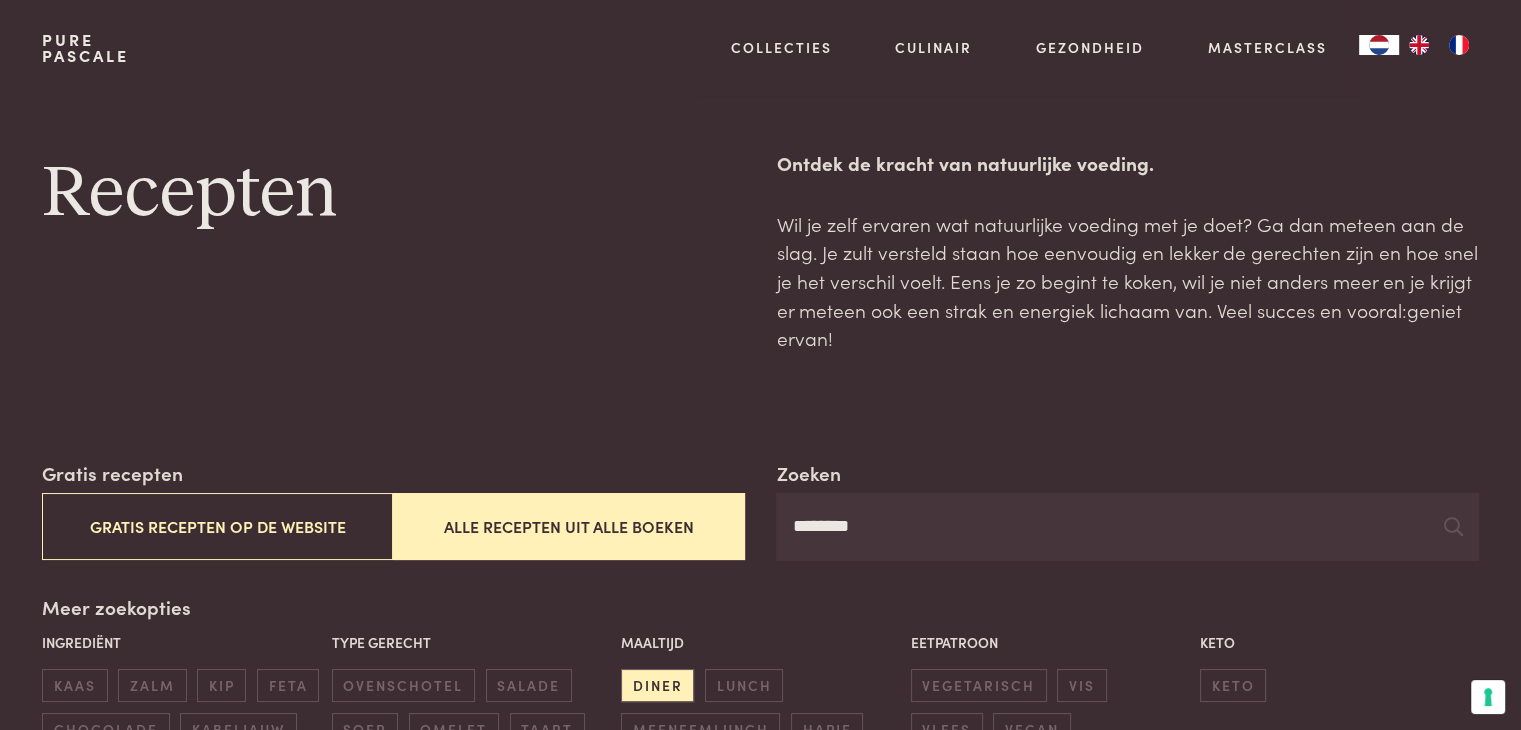 type on "********" 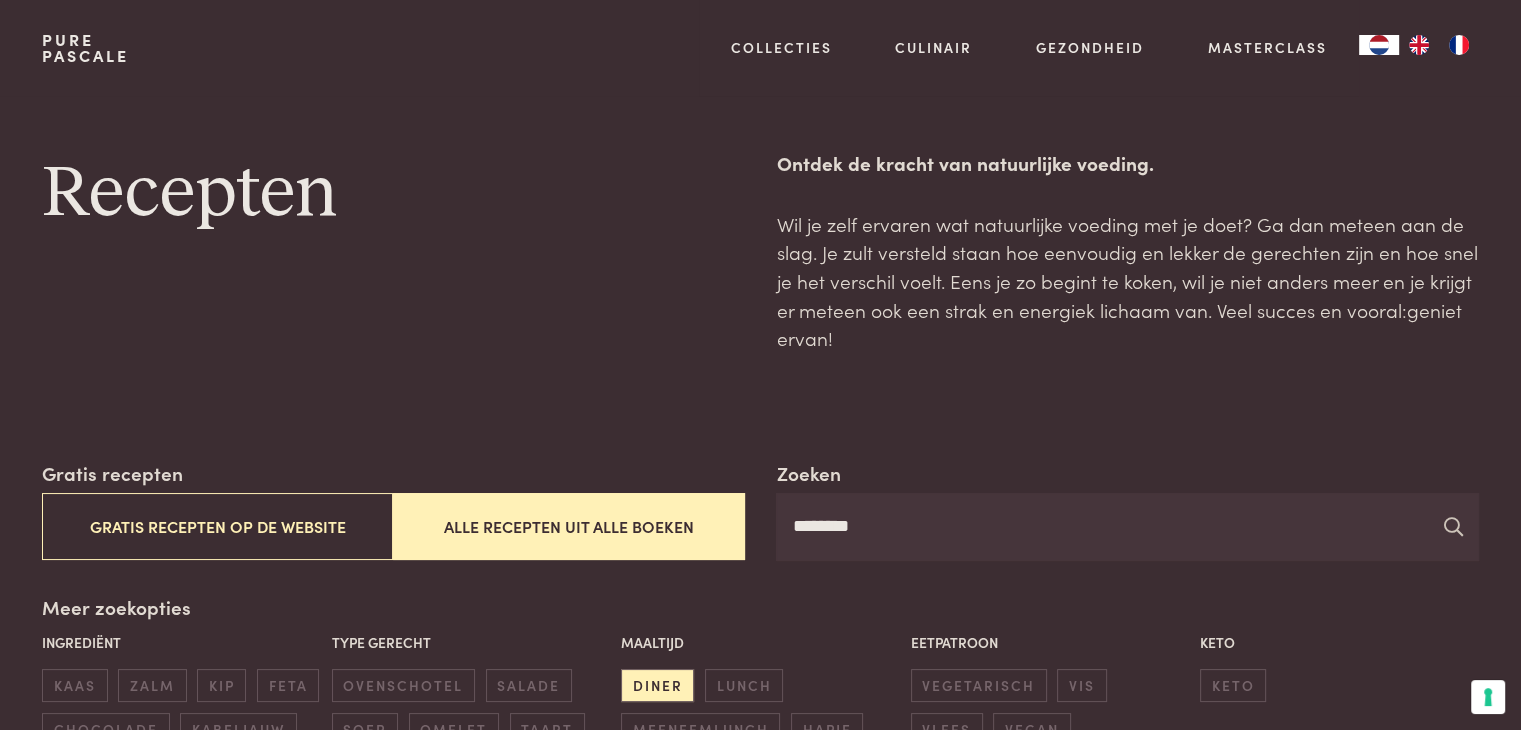 click at bounding box center [1453, 526] 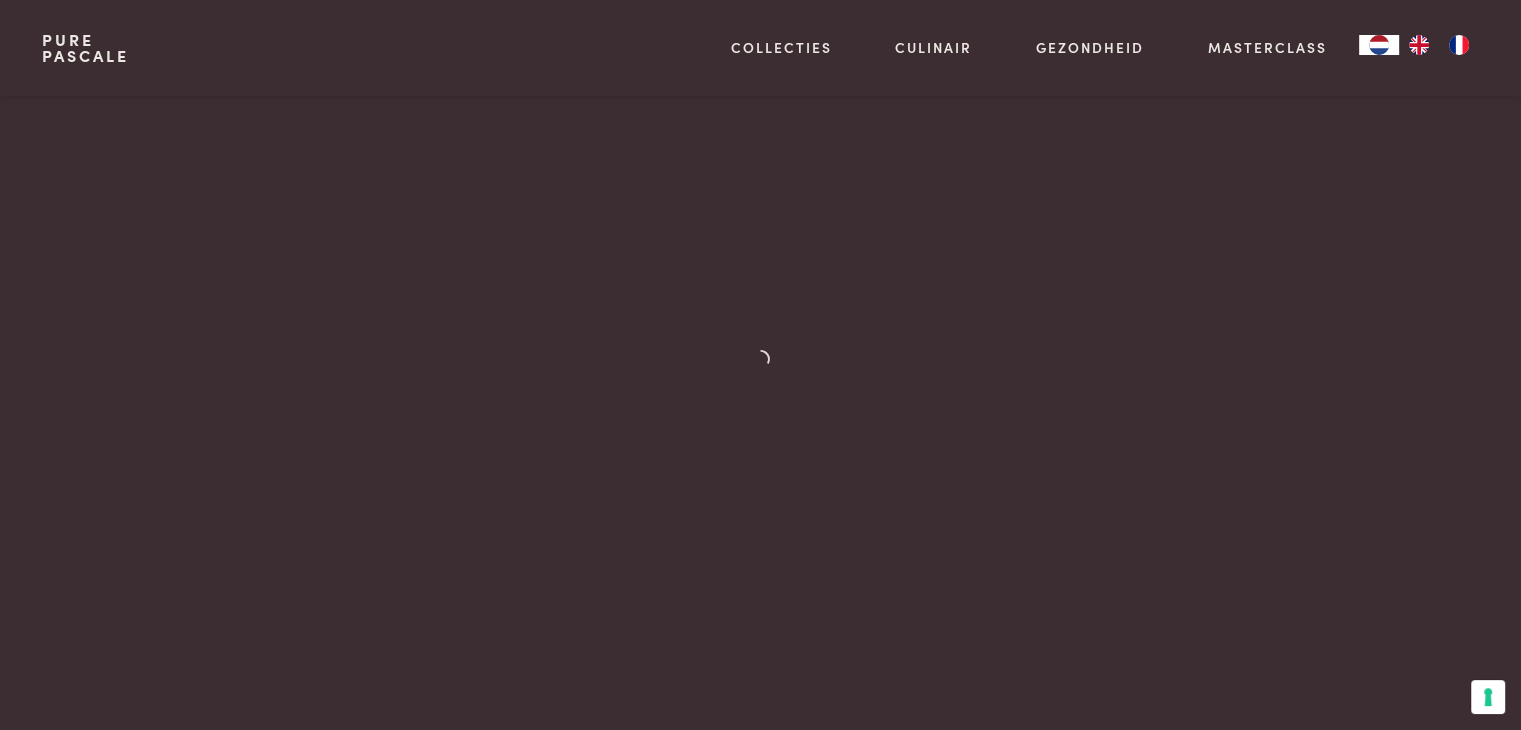 scroll, scrollTop: 1100, scrollLeft: 0, axis: vertical 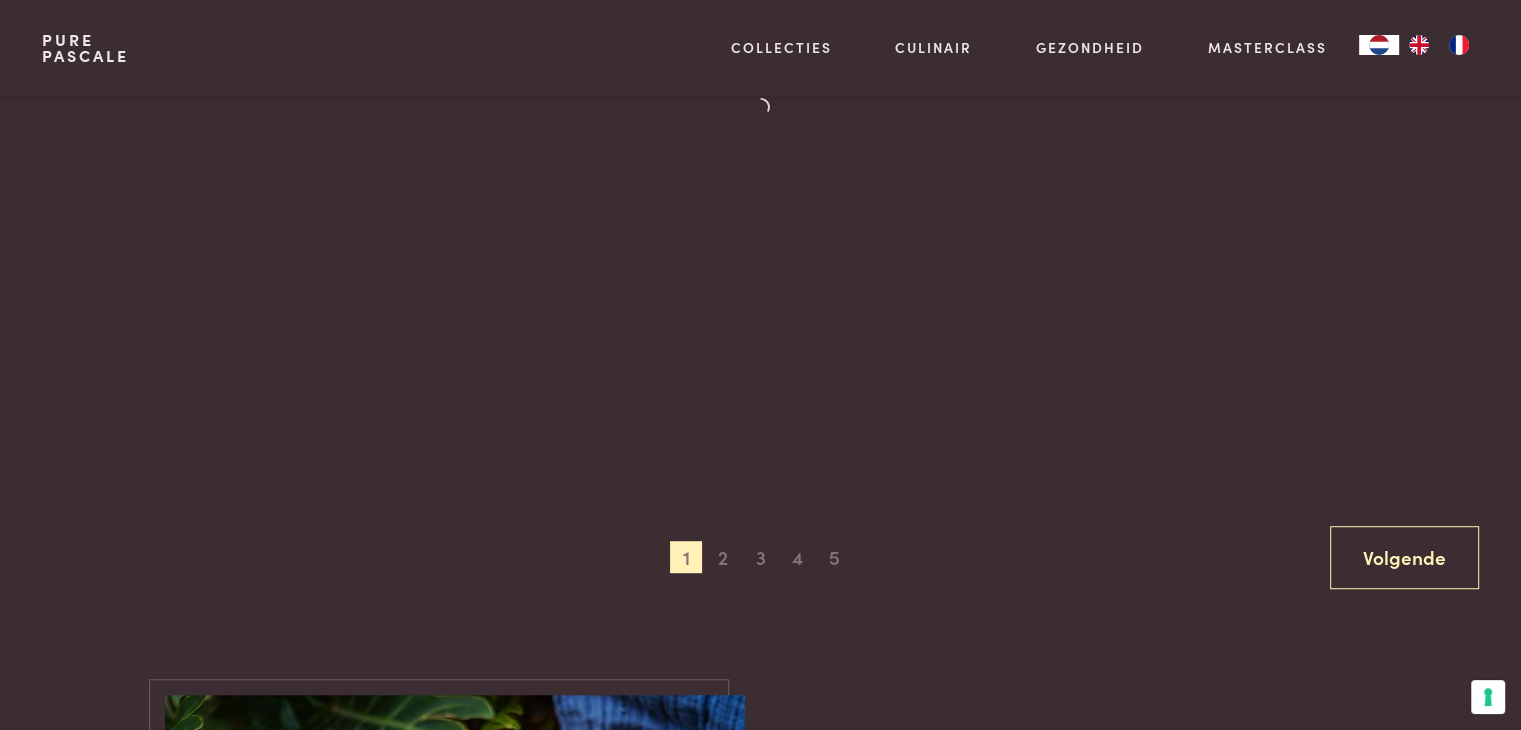click at bounding box center [760, 138] 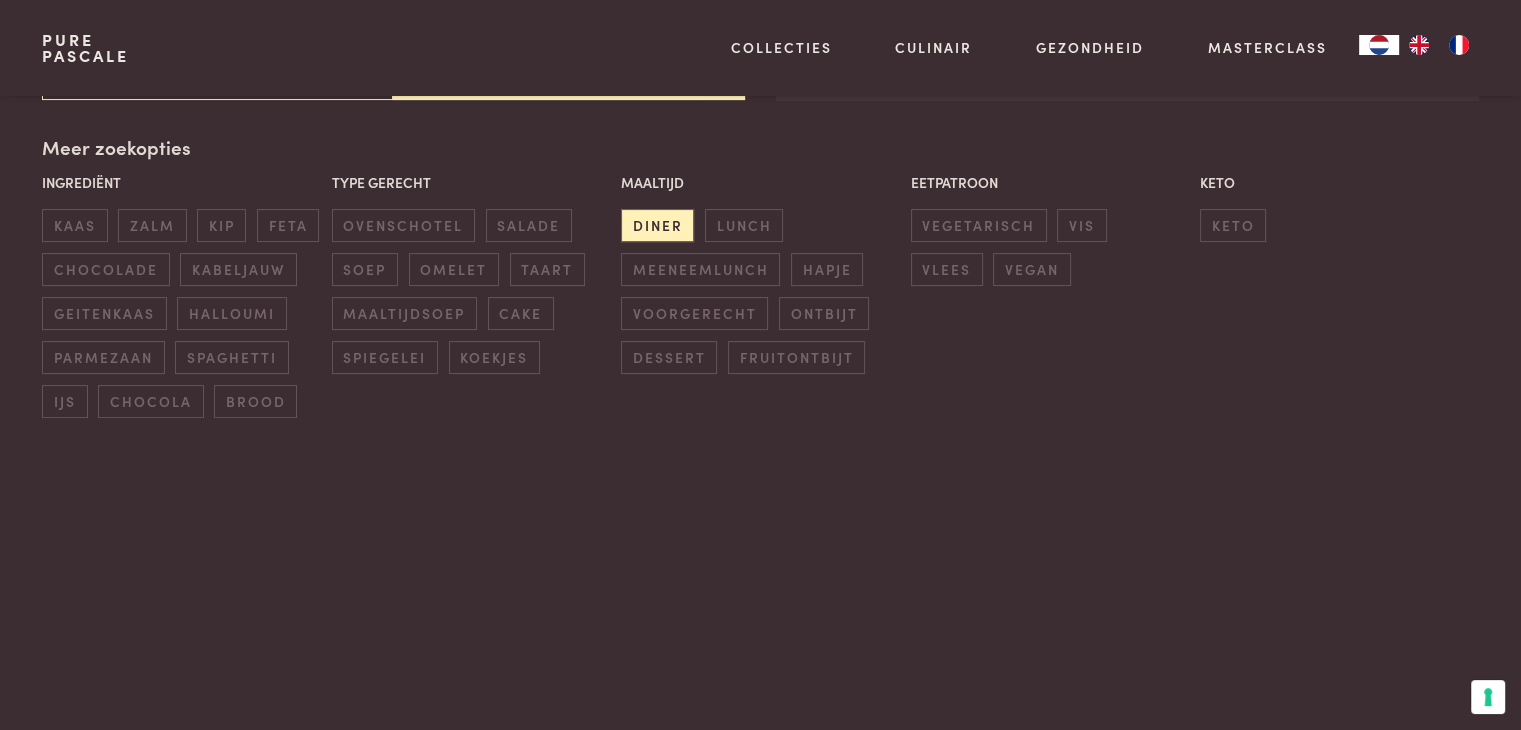 scroll, scrollTop: 400, scrollLeft: 0, axis: vertical 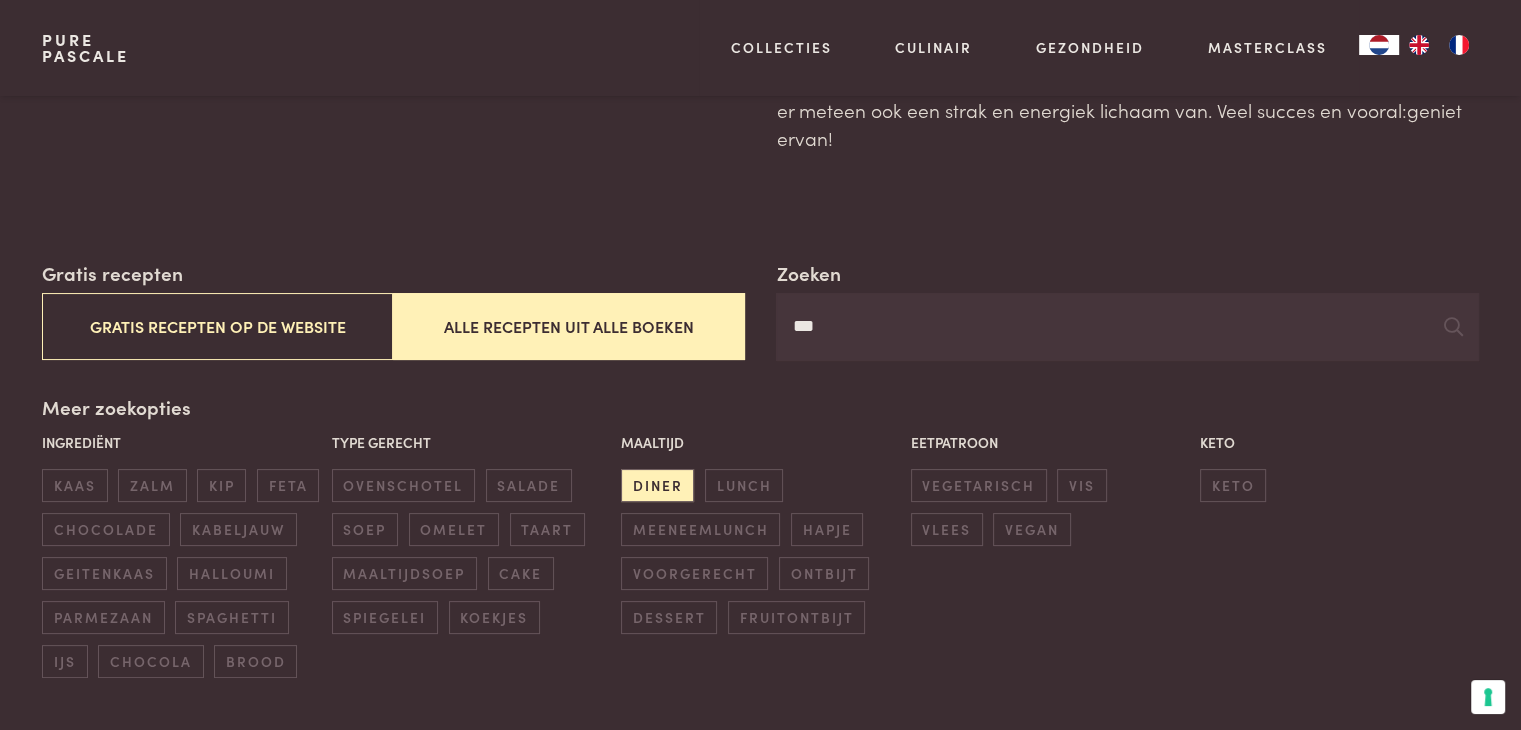 drag, startPoint x: 848, startPoint y: 335, endPoint x: 691, endPoint y: 337, distance: 157.01274 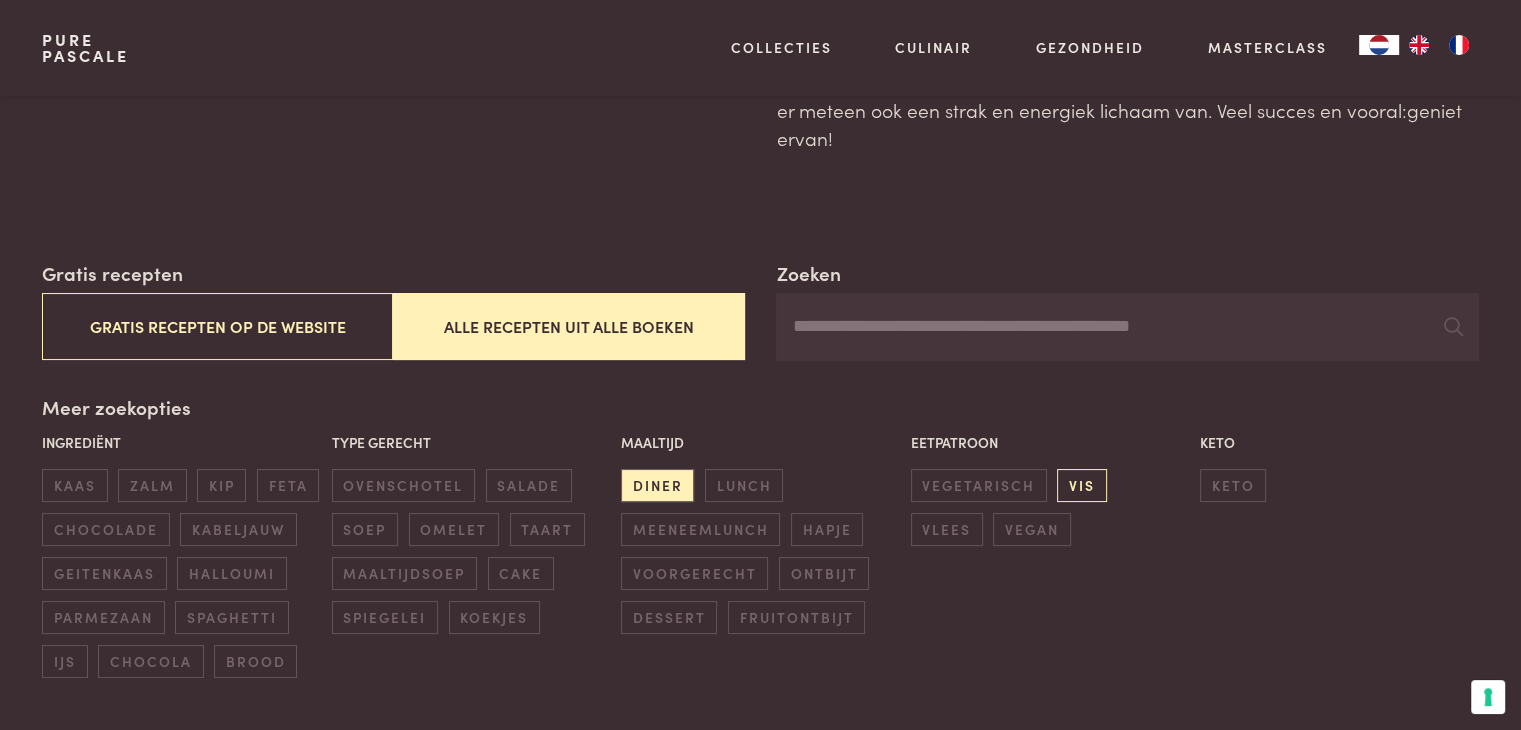 click on "vis" at bounding box center [1081, 485] 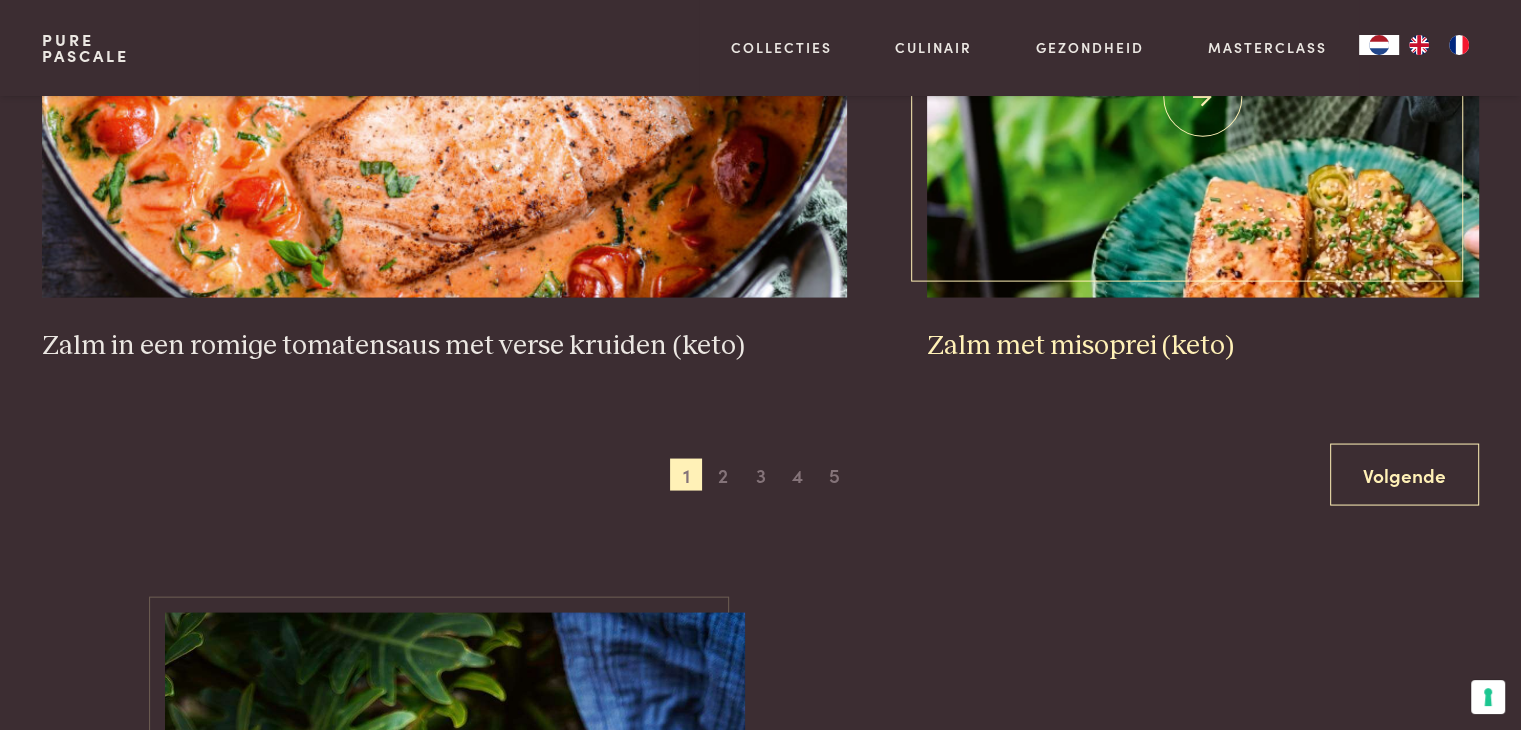 scroll, scrollTop: 3959, scrollLeft: 0, axis: vertical 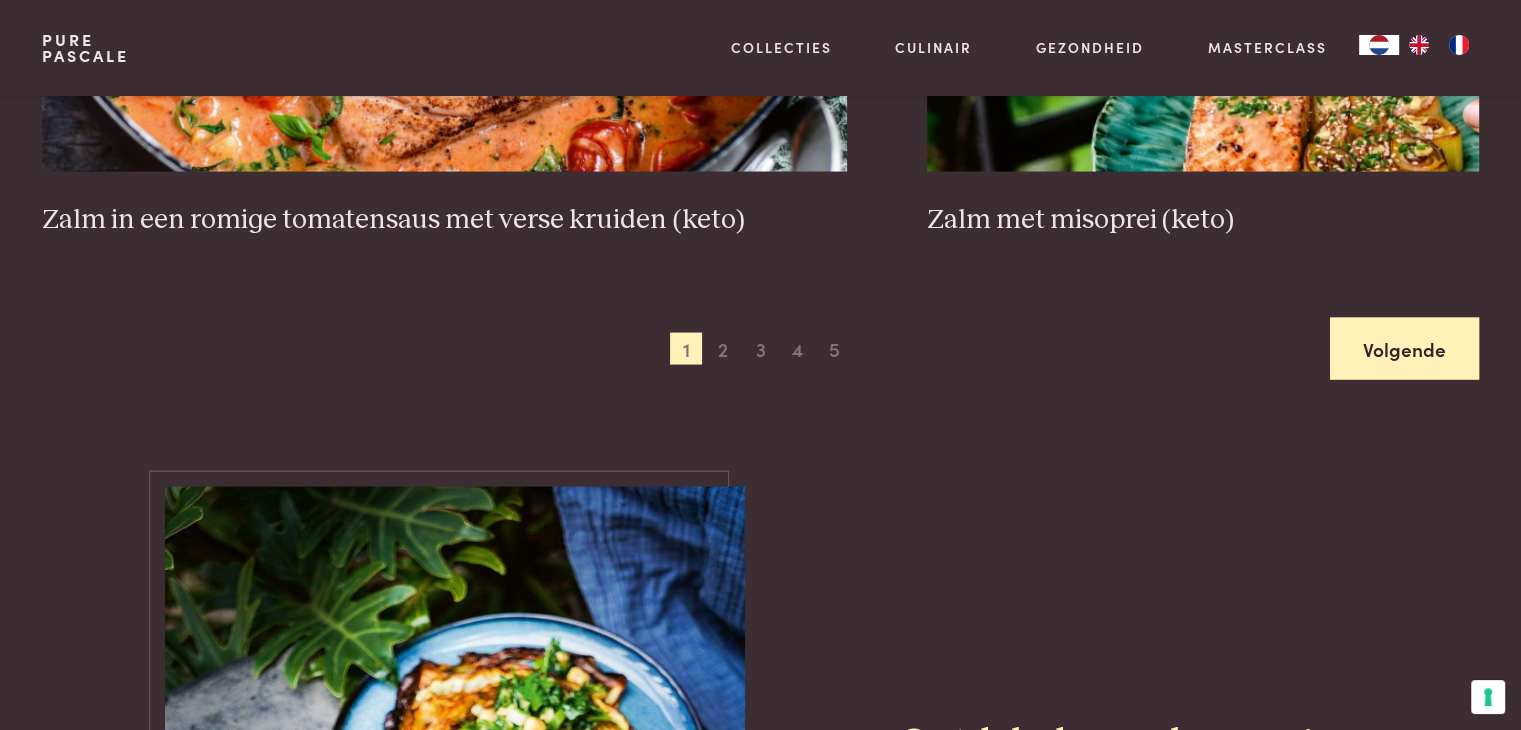 click on "Volgende" at bounding box center [1404, 349] 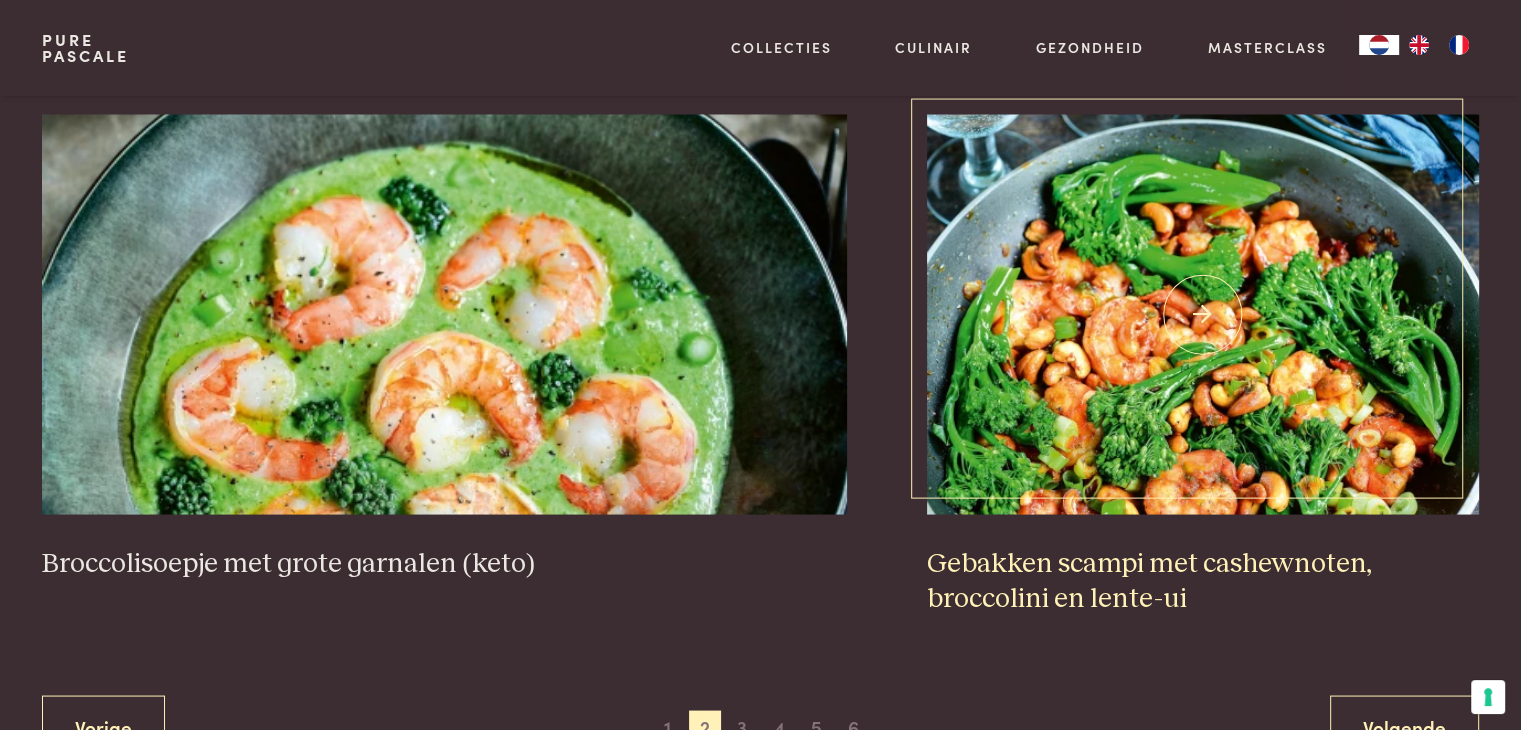 scroll, scrollTop: 3859, scrollLeft: 0, axis: vertical 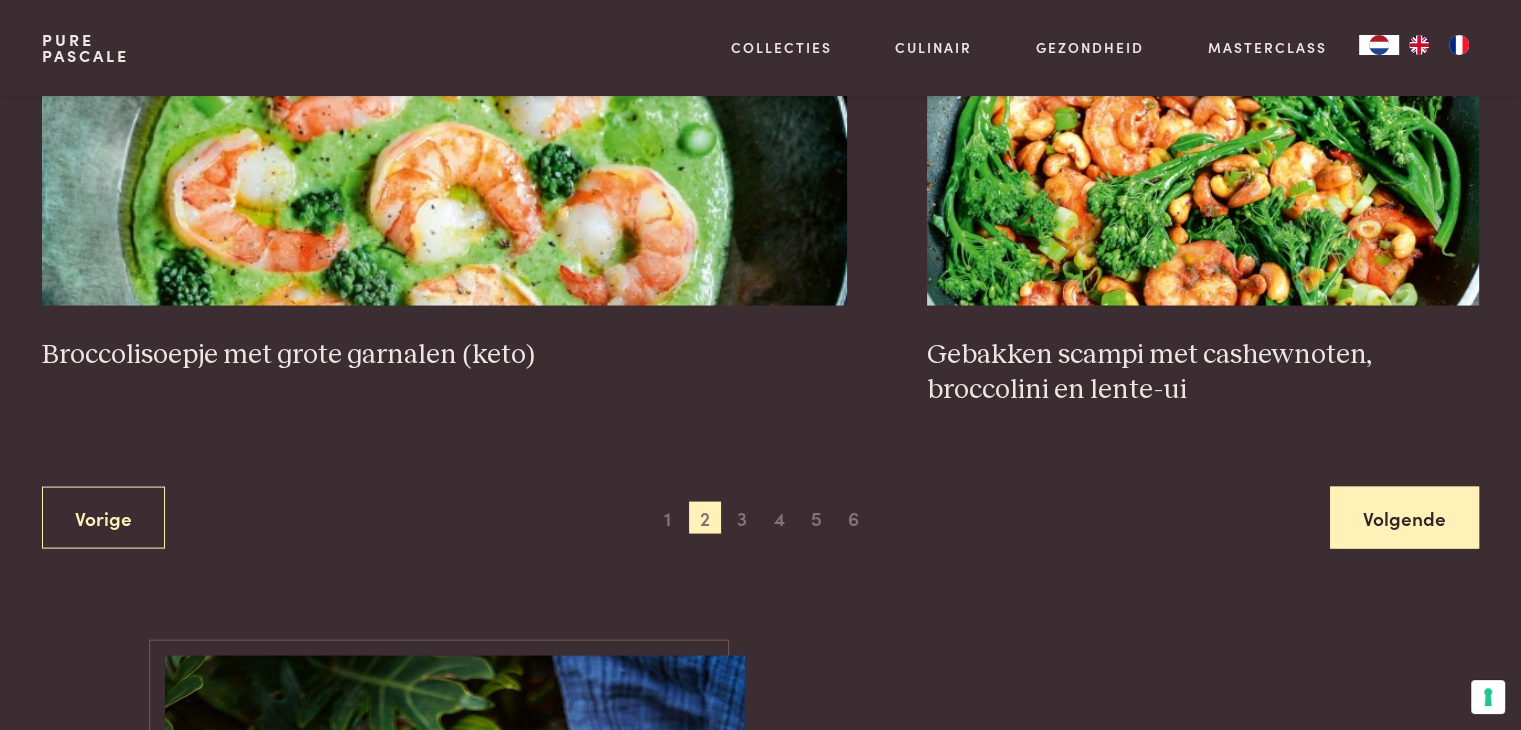 click on "Volgende" at bounding box center (1404, 518) 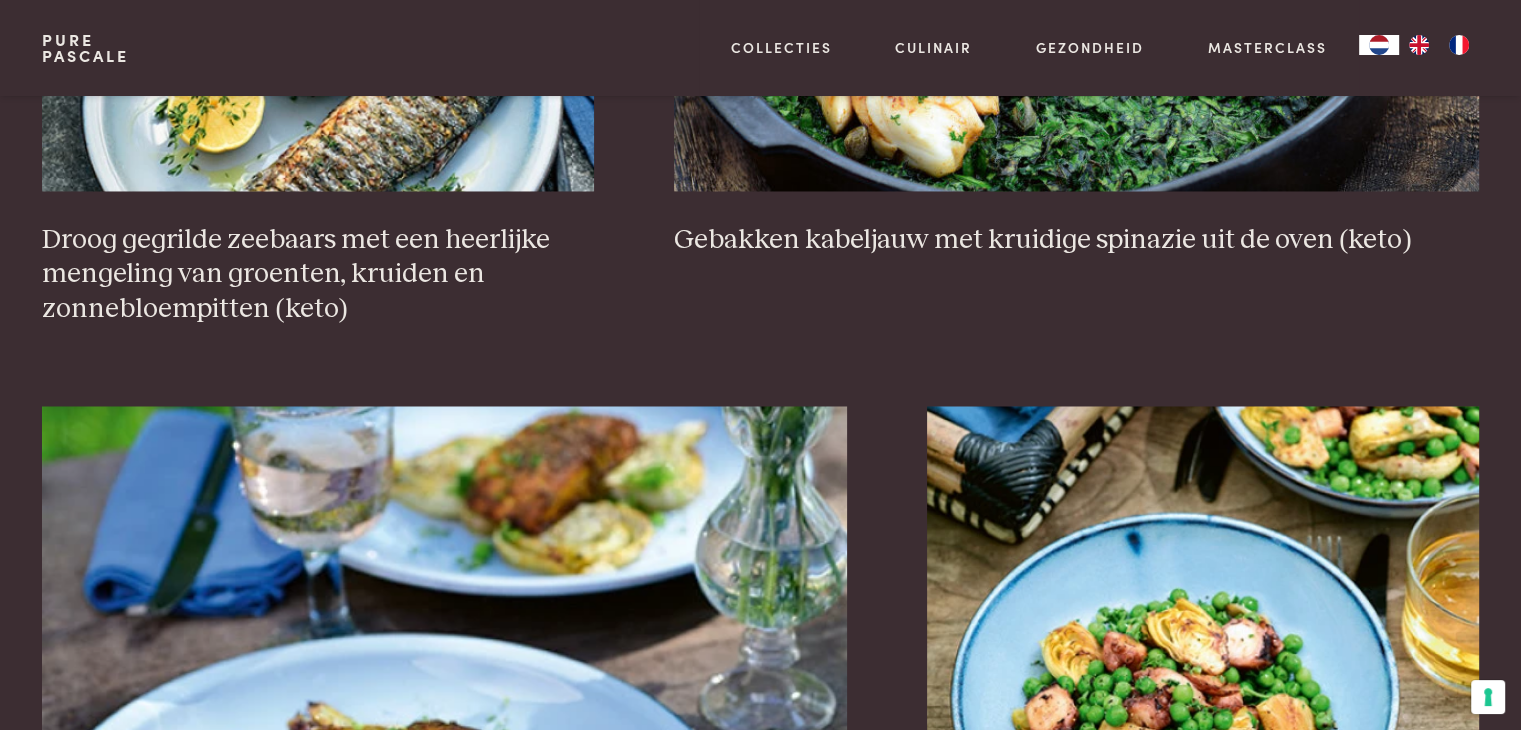 scroll, scrollTop: 3759, scrollLeft: 0, axis: vertical 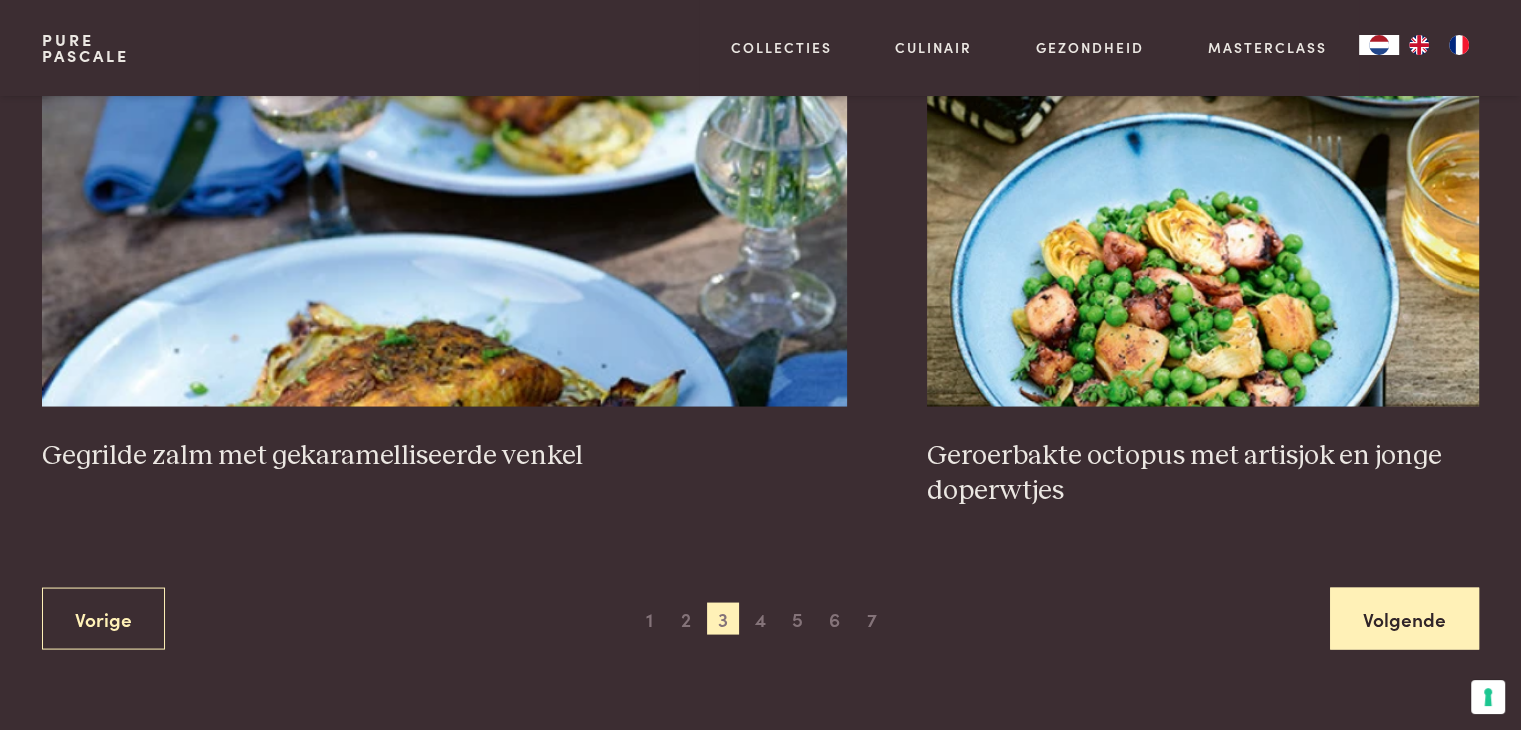 click on "Volgende" at bounding box center (1404, 618) 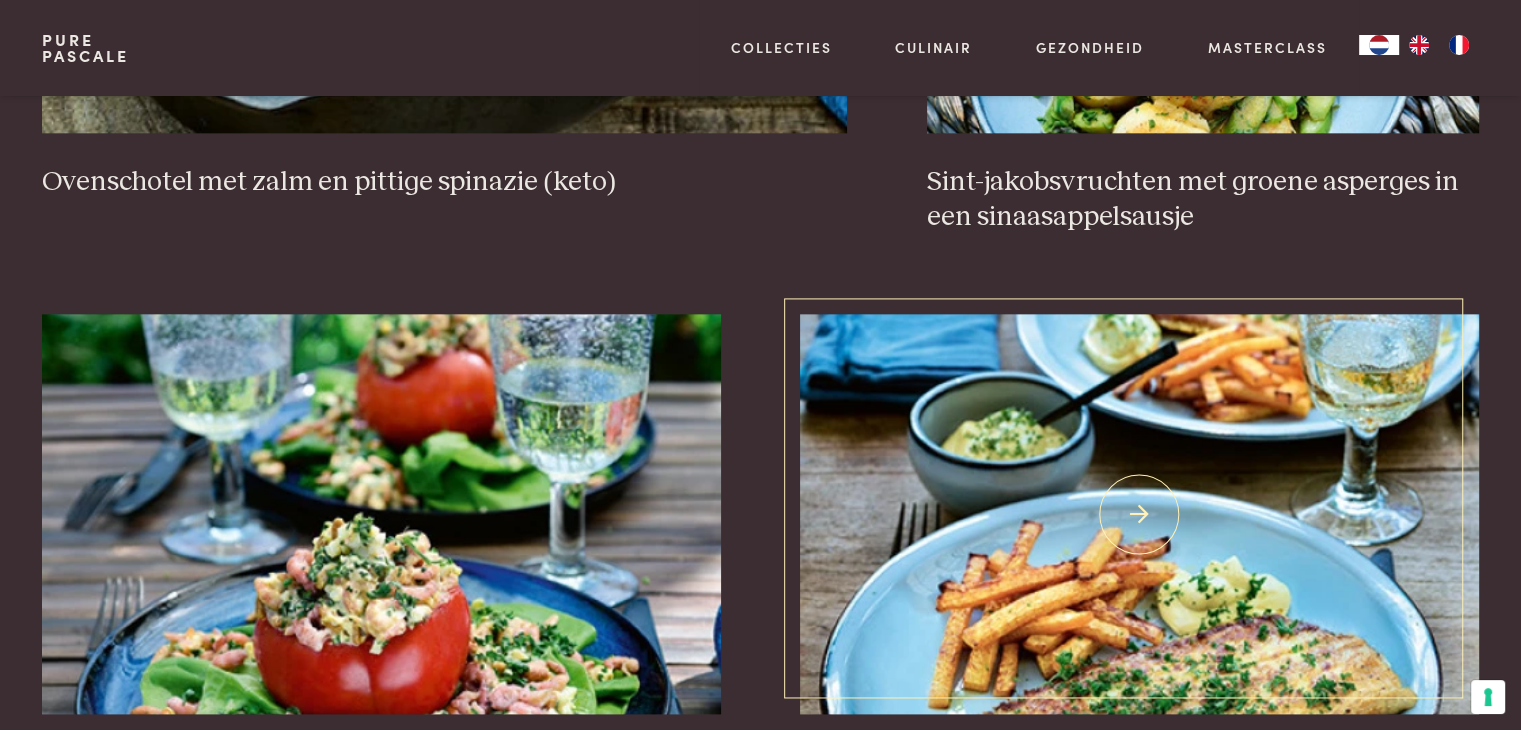 scroll, scrollTop: 2559, scrollLeft: 0, axis: vertical 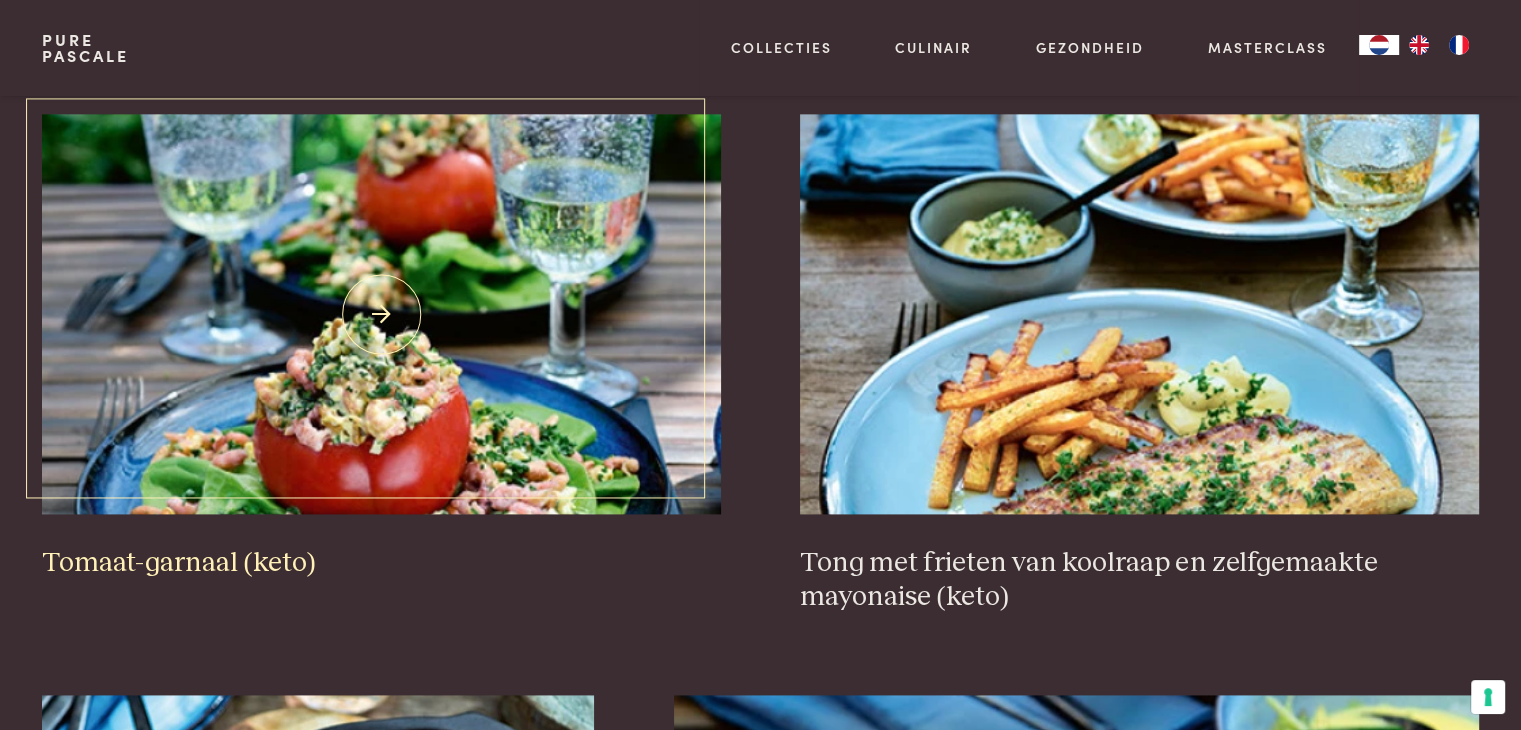click on "Tomaat-garnaal (keto)" at bounding box center (381, 563) 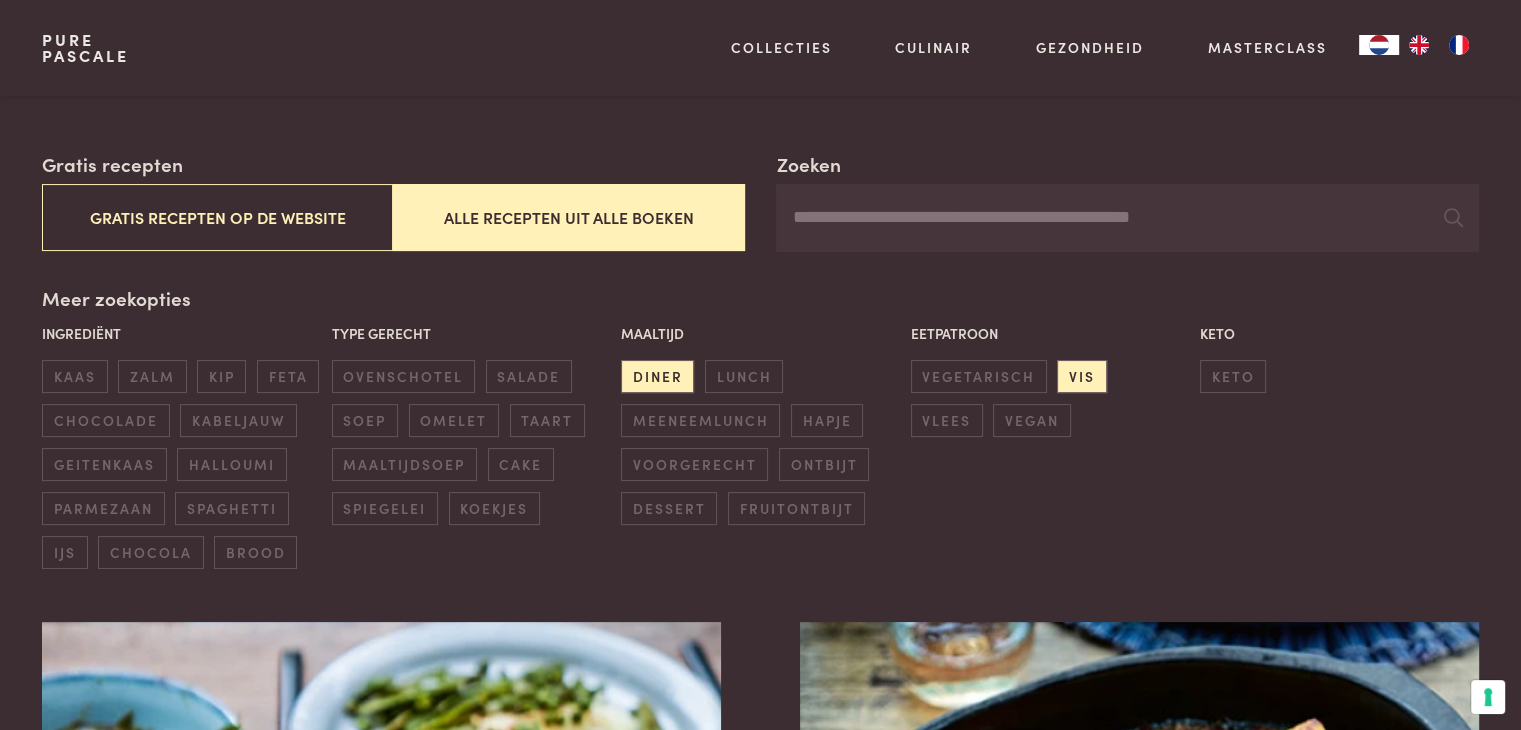 scroll, scrollTop: 0, scrollLeft: 0, axis: both 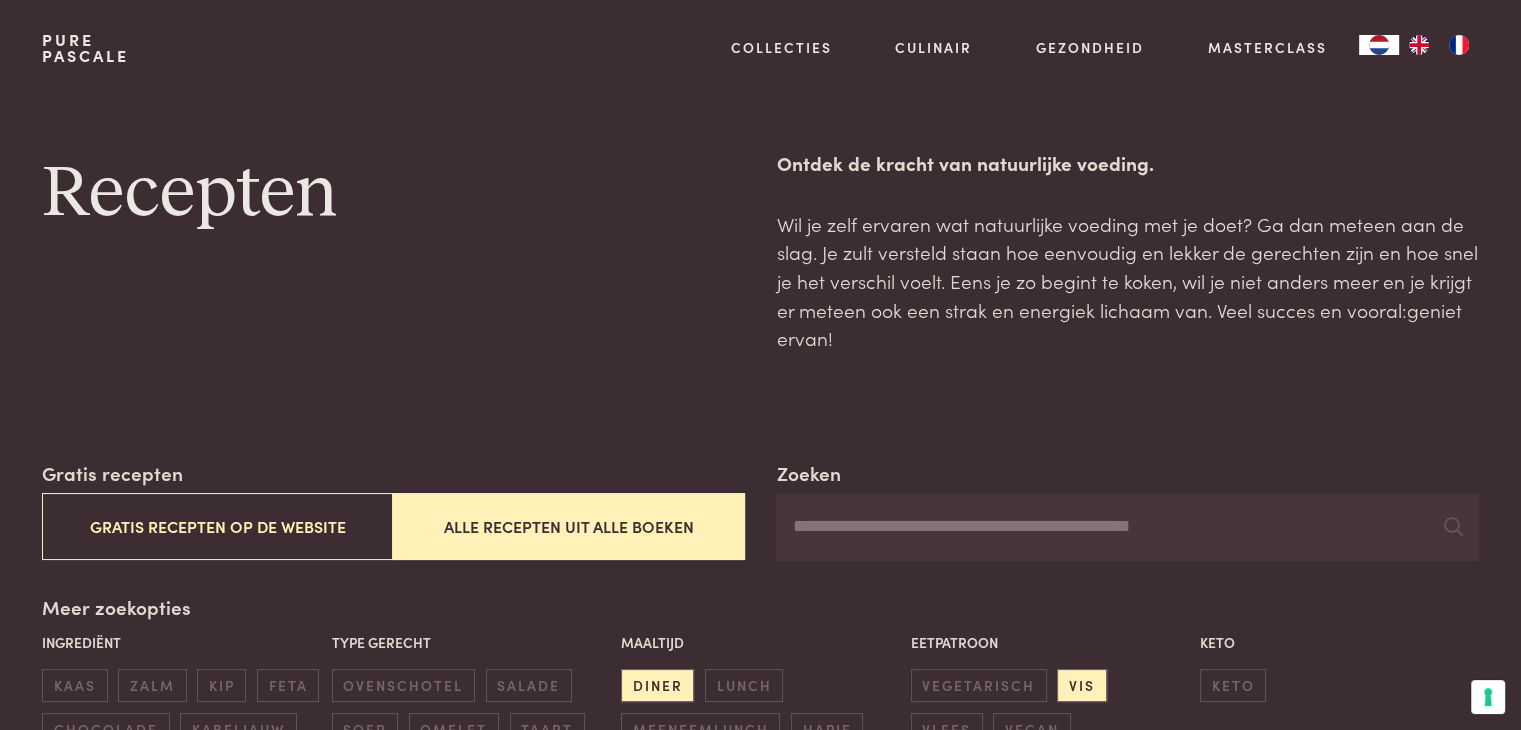 click on "Zoeken" at bounding box center [1127, 527] 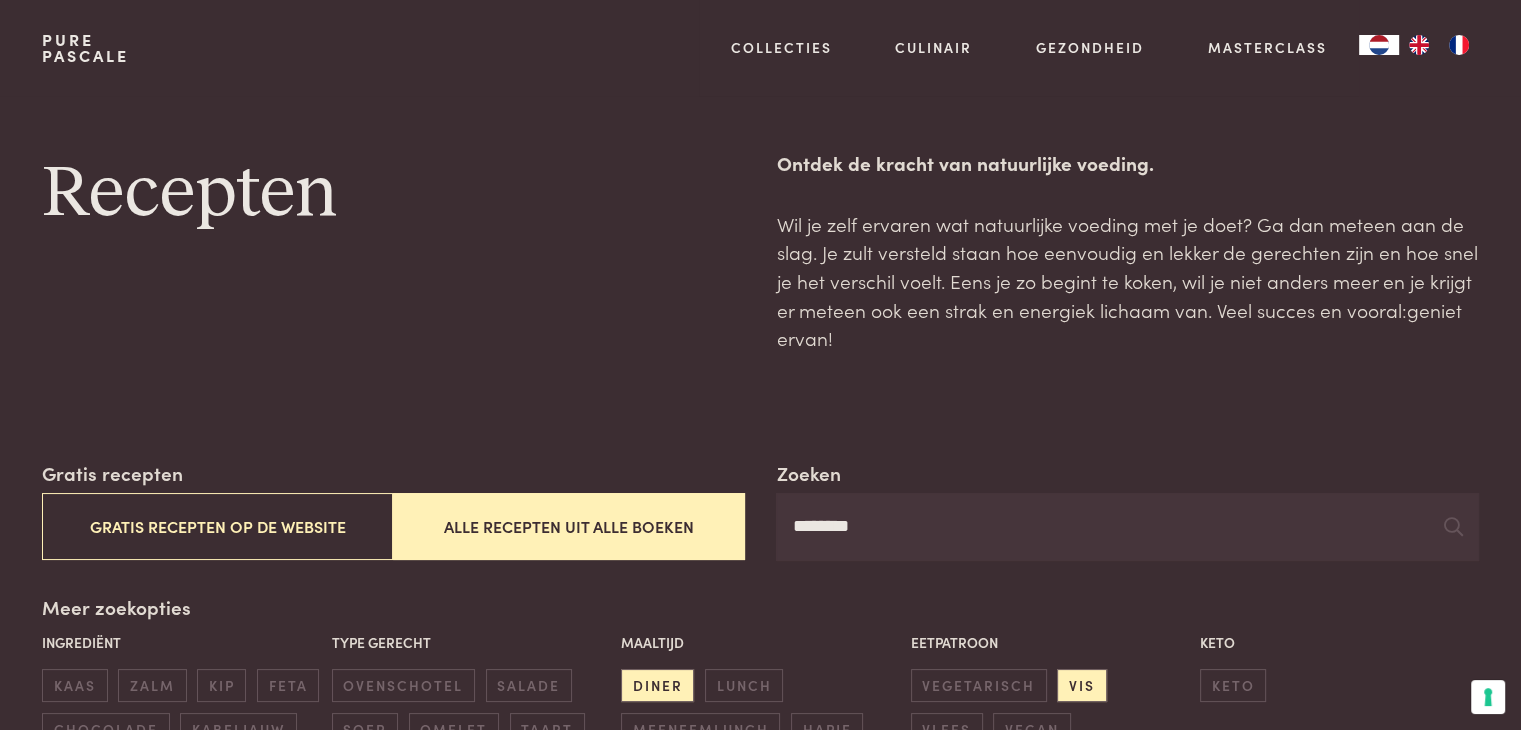 type on "********" 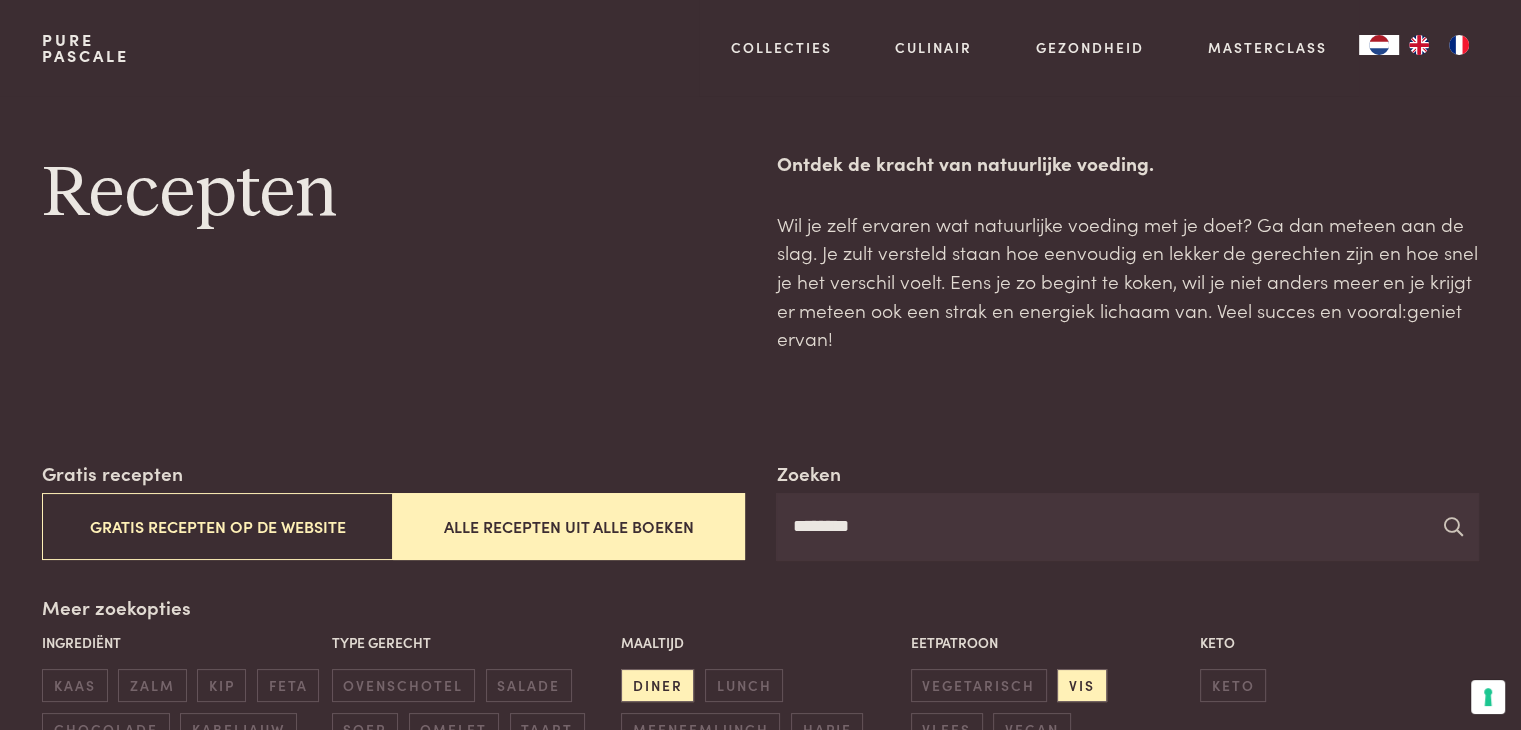 click at bounding box center [1453, 526] 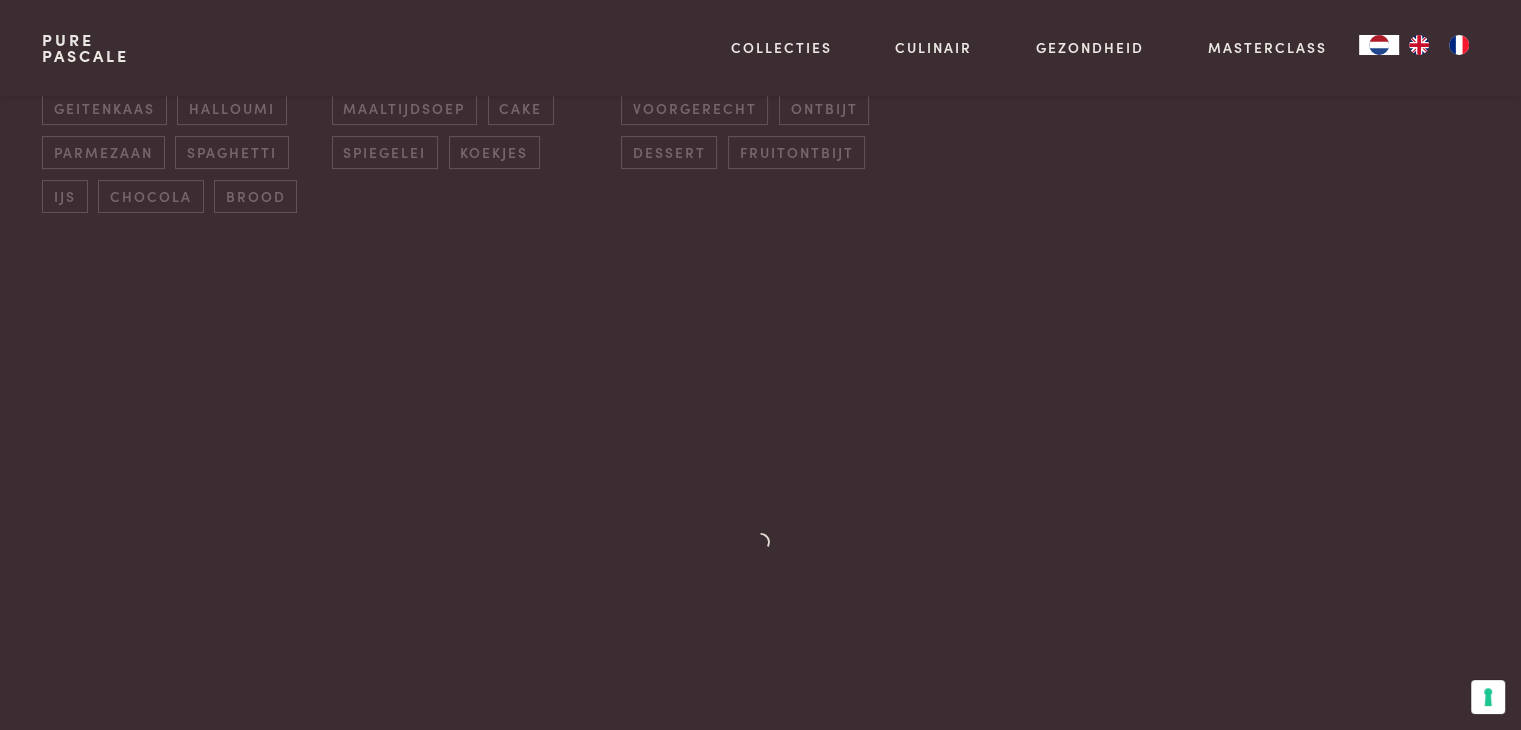 scroll, scrollTop: 700, scrollLeft: 0, axis: vertical 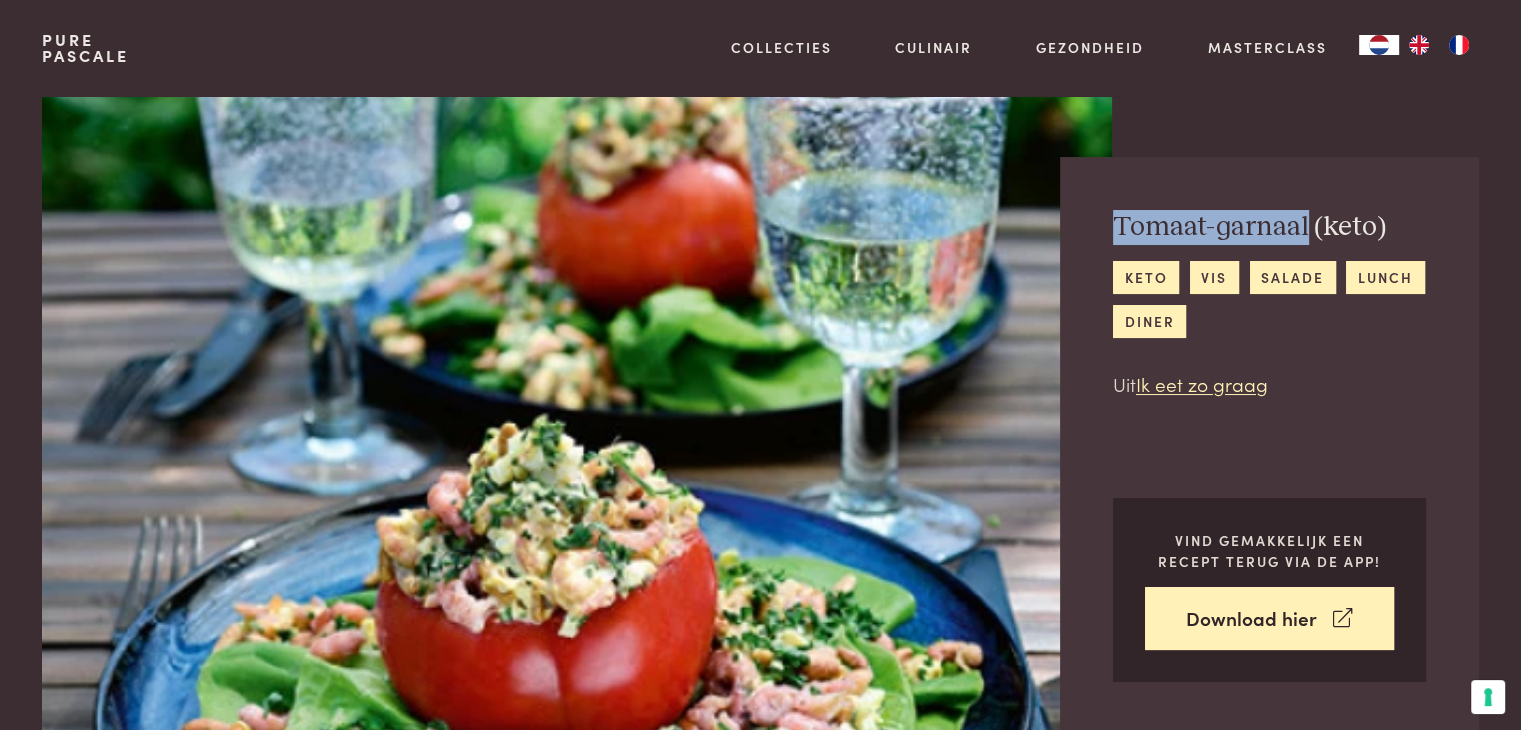 drag, startPoint x: 1306, startPoint y: 218, endPoint x: 1123, endPoint y: 213, distance: 183.0683 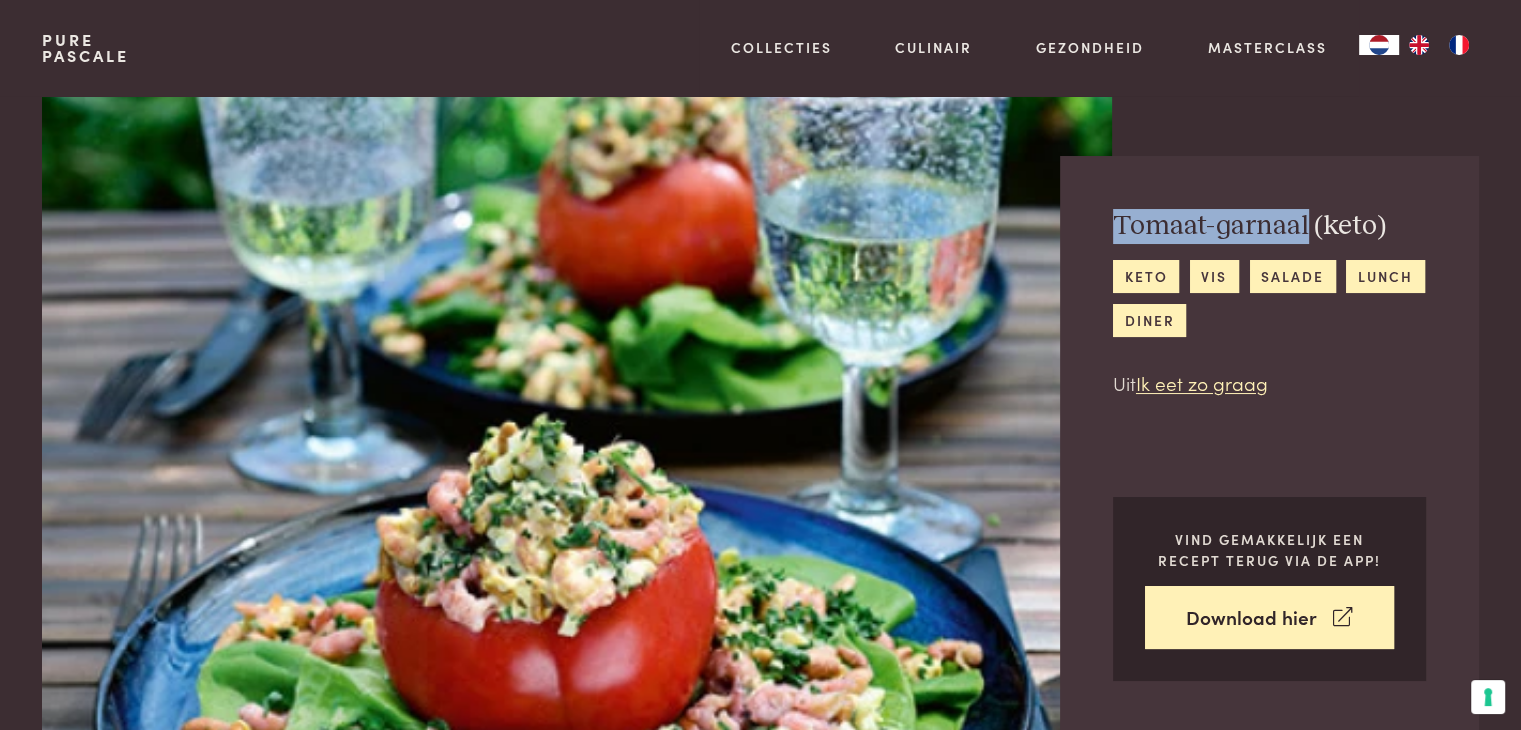 scroll, scrollTop: 0, scrollLeft: 0, axis: both 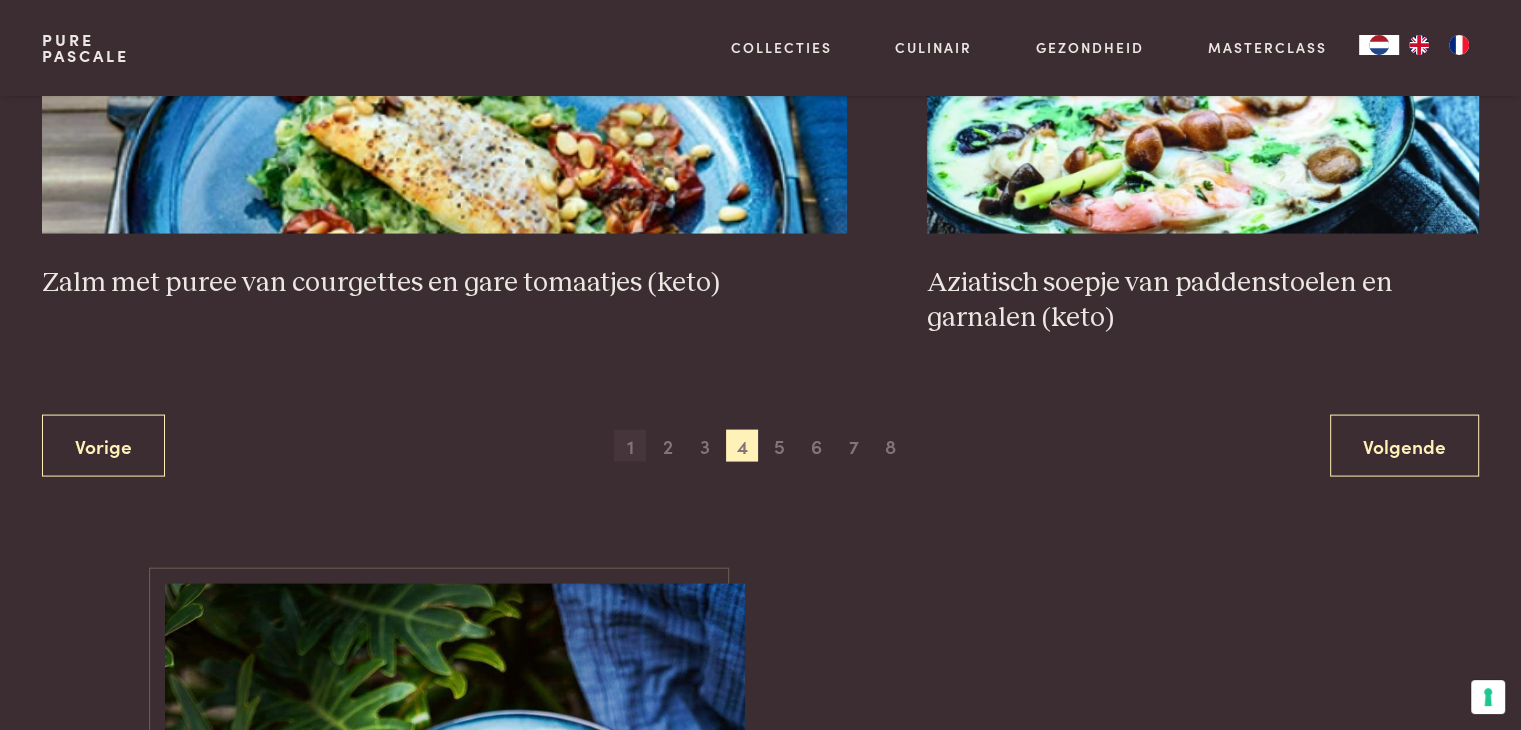 click on "1" at bounding box center [630, 446] 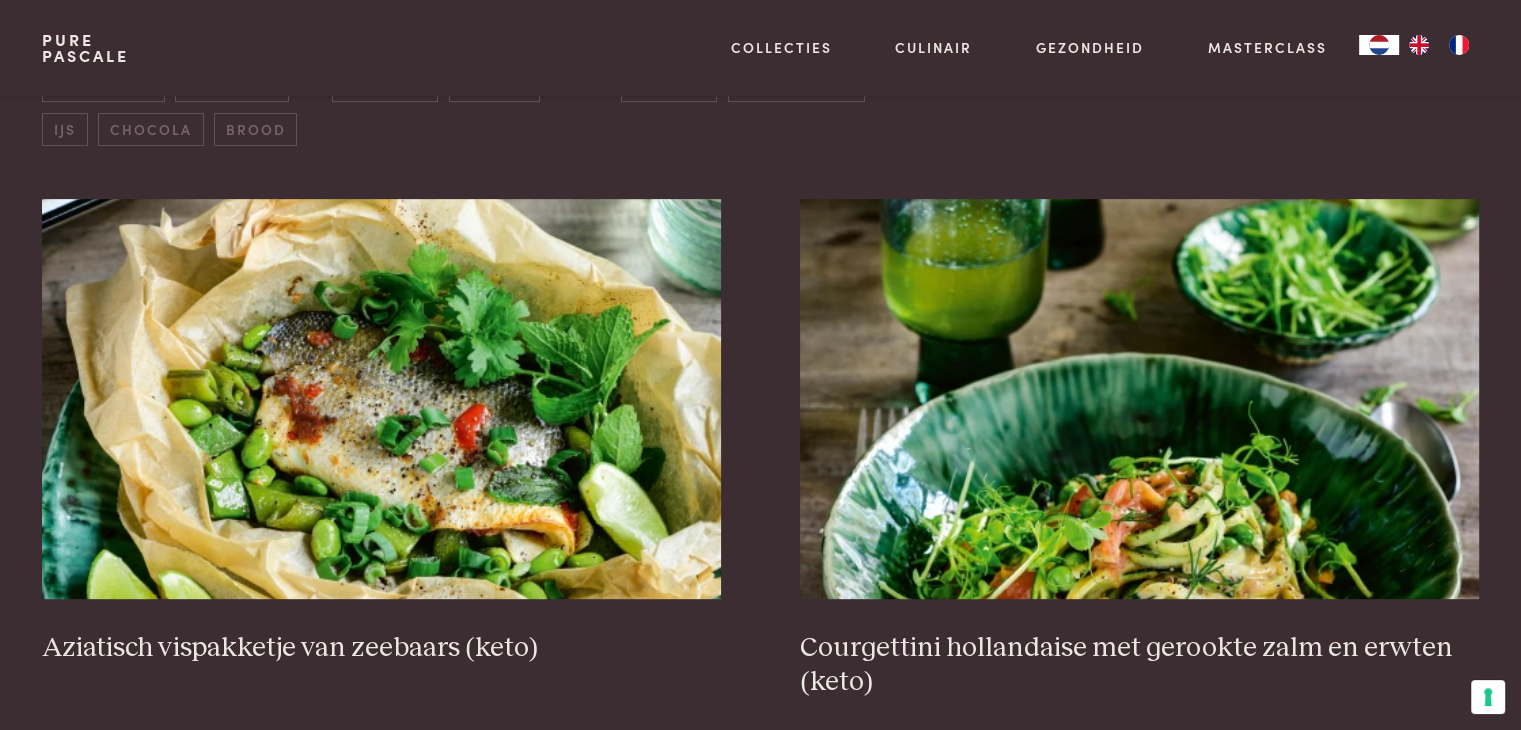 scroll, scrollTop: 859, scrollLeft: 0, axis: vertical 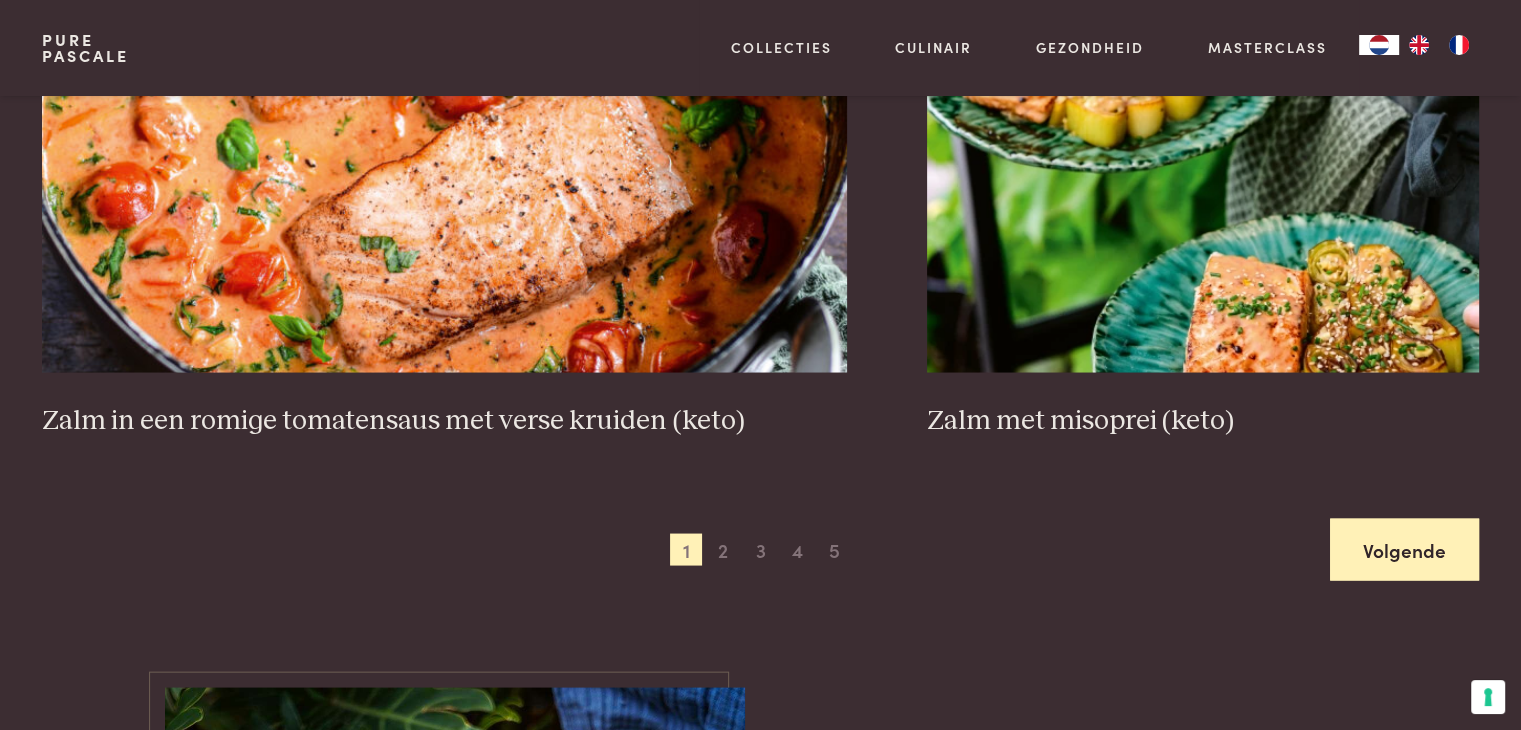 click on "Volgende" at bounding box center (1404, 549) 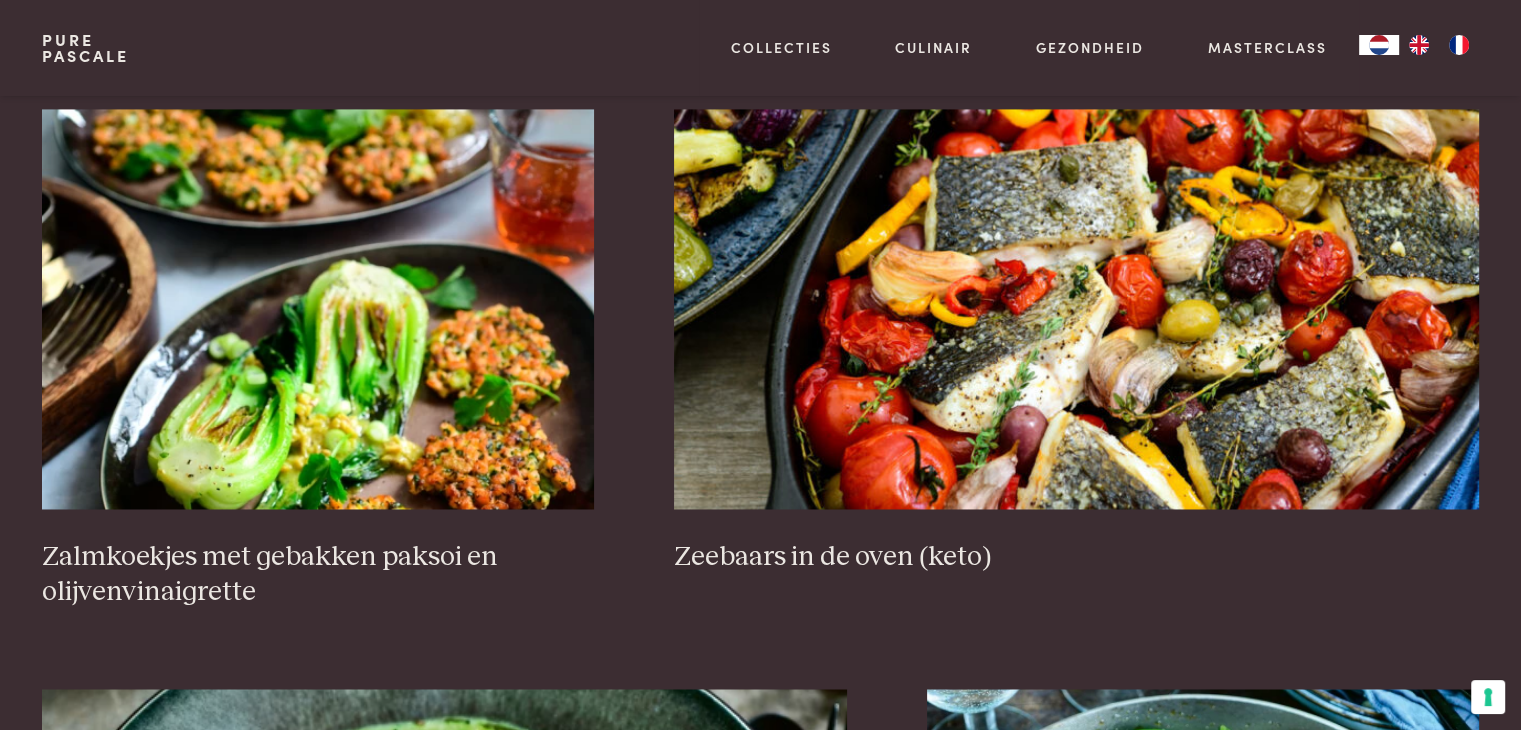 scroll, scrollTop: 3159, scrollLeft: 0, axis: vertical 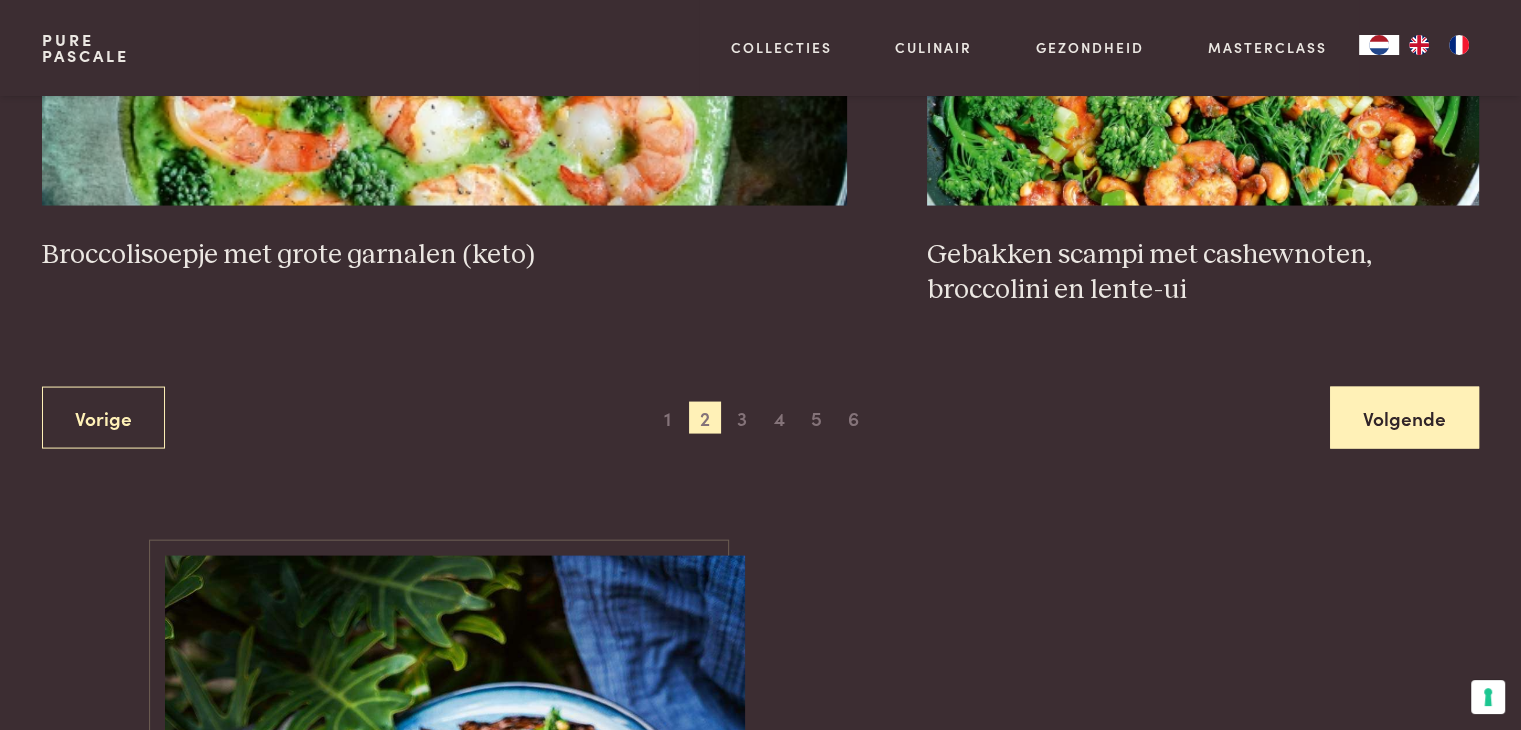 click on "Volgende" at bounding box center [1404, 418] 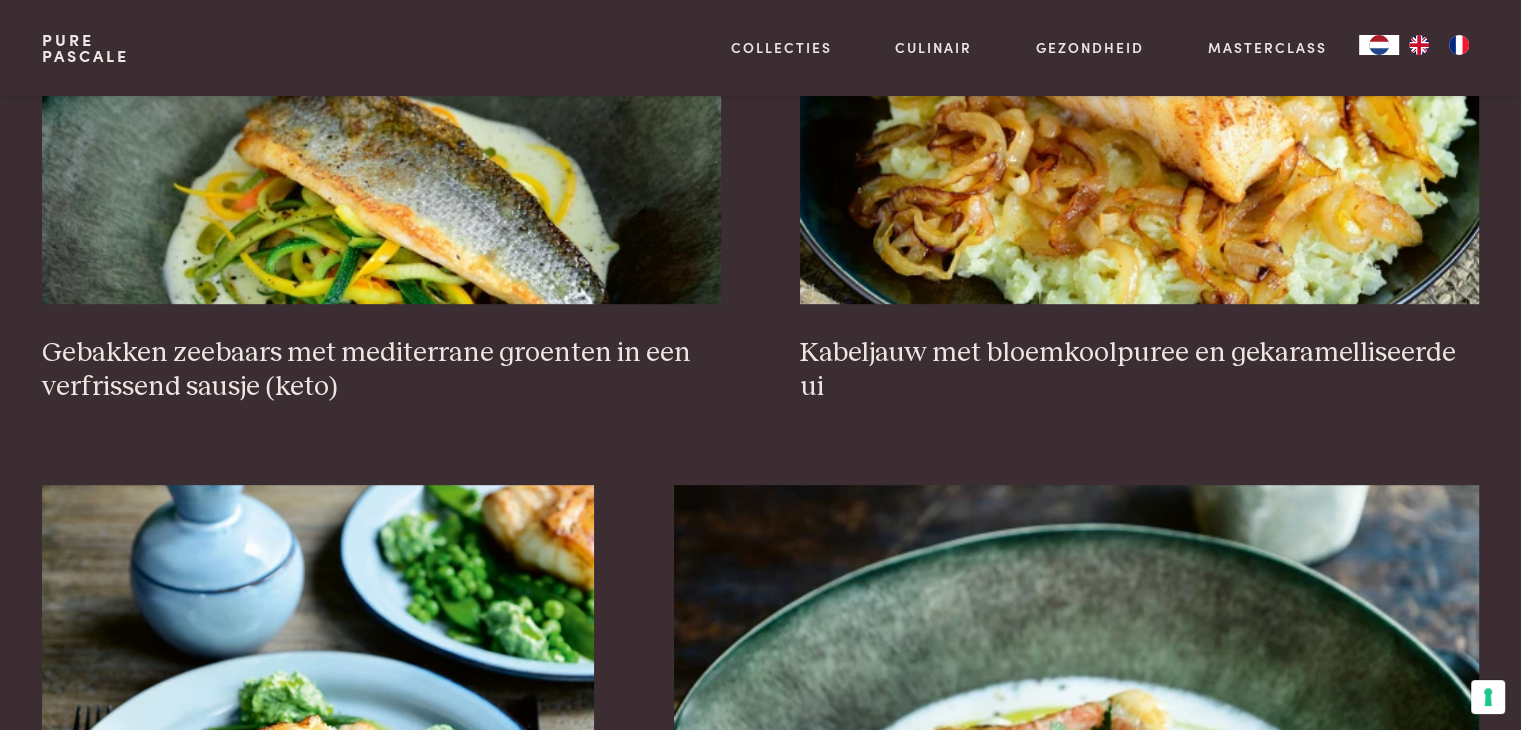 scroll, scrollTop: 1059, scrollLeft: 0, axis: vertical 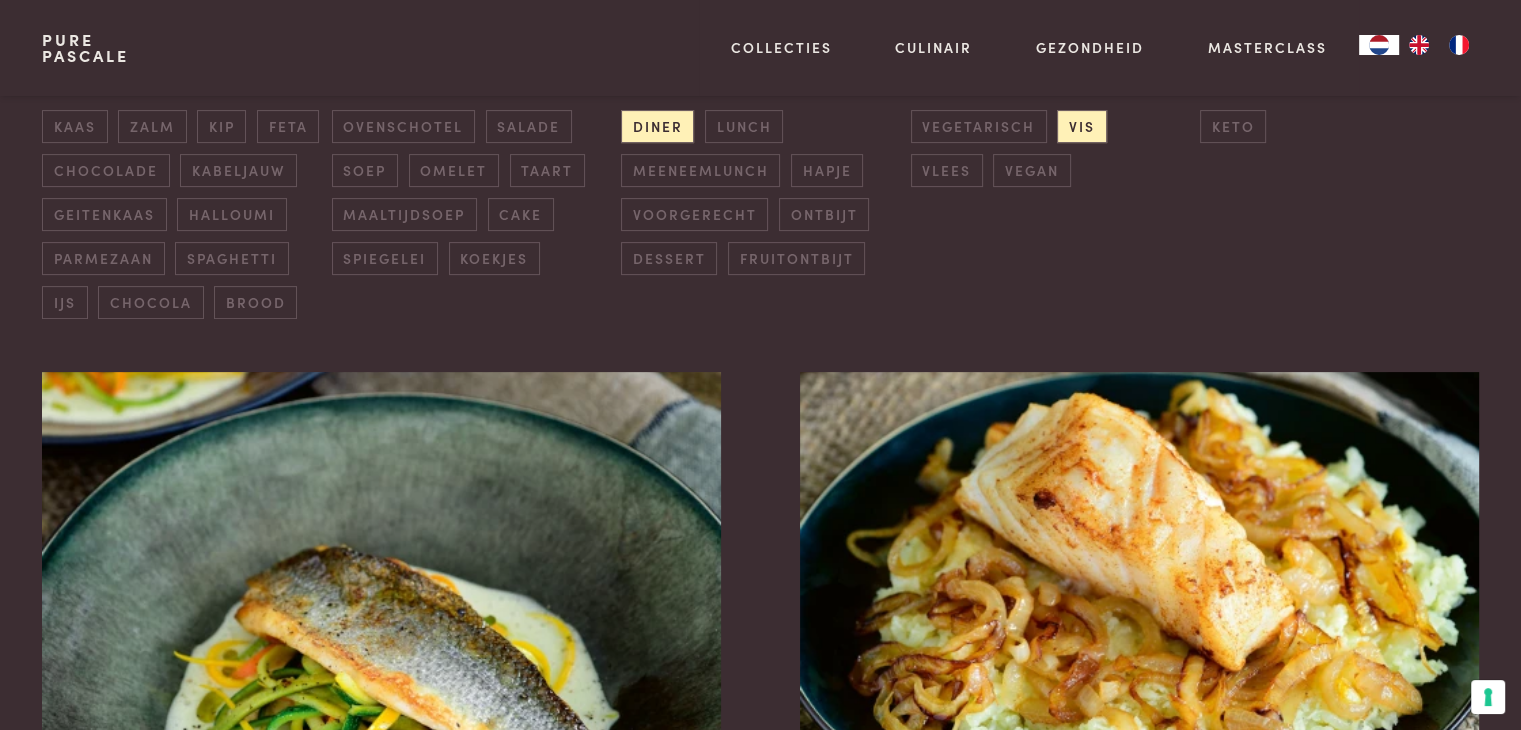 drag, startPoint x: 1086, startPoint y: 121, endPoint x: 880, endPoint y: 112, distance: 206.1965 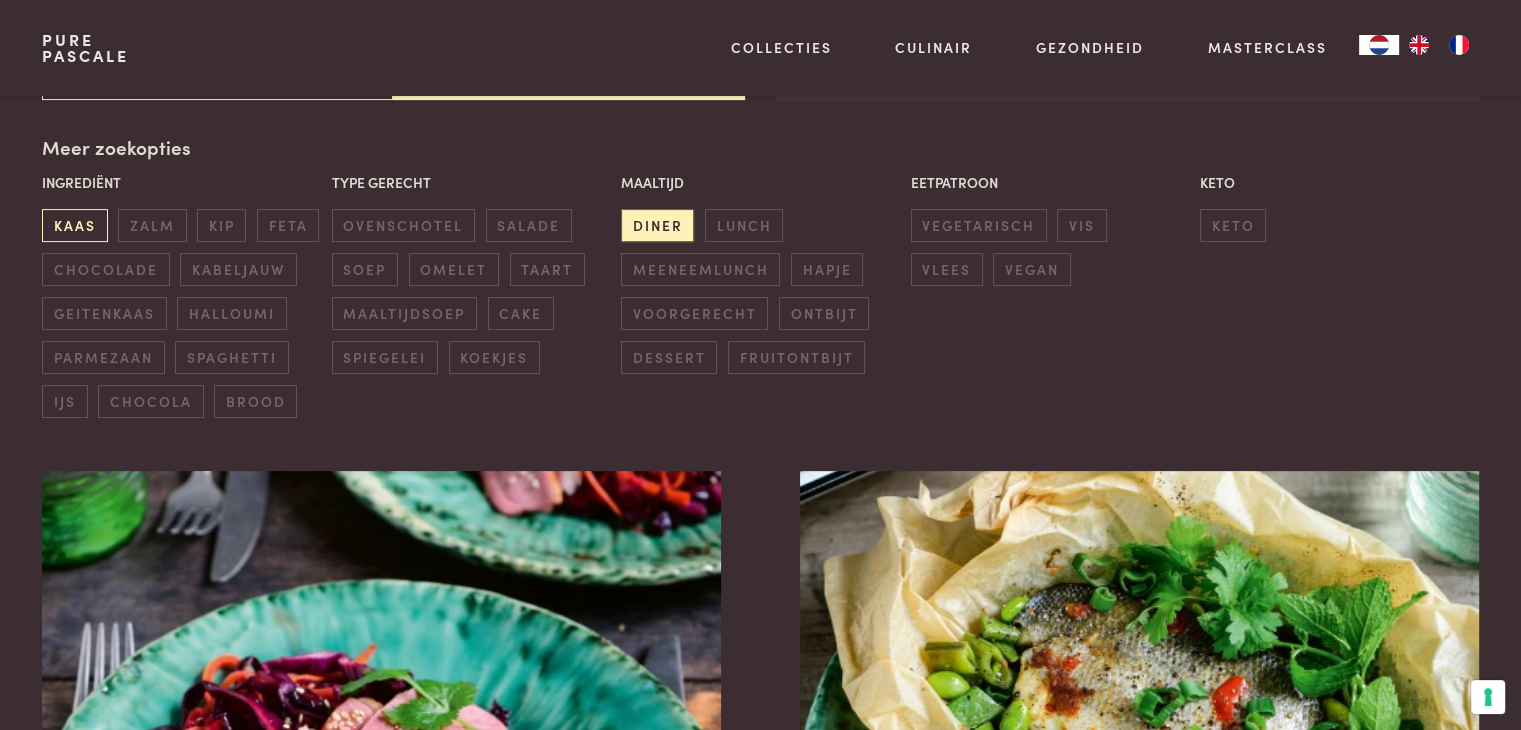 scroll, scrollTop: 459, scrollLeft: 0, axis: vertical 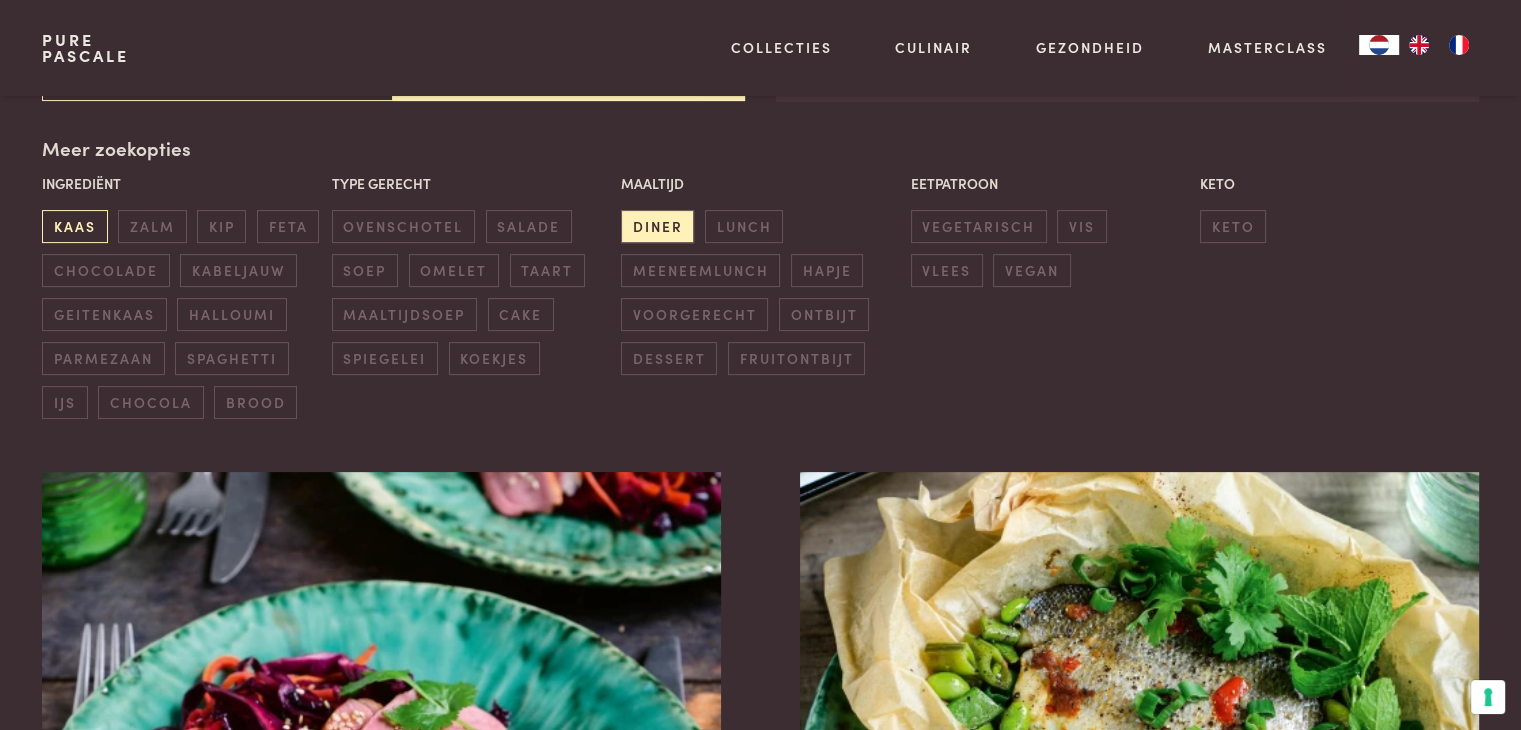 click on "kaas" at bounding box center [74, 226] 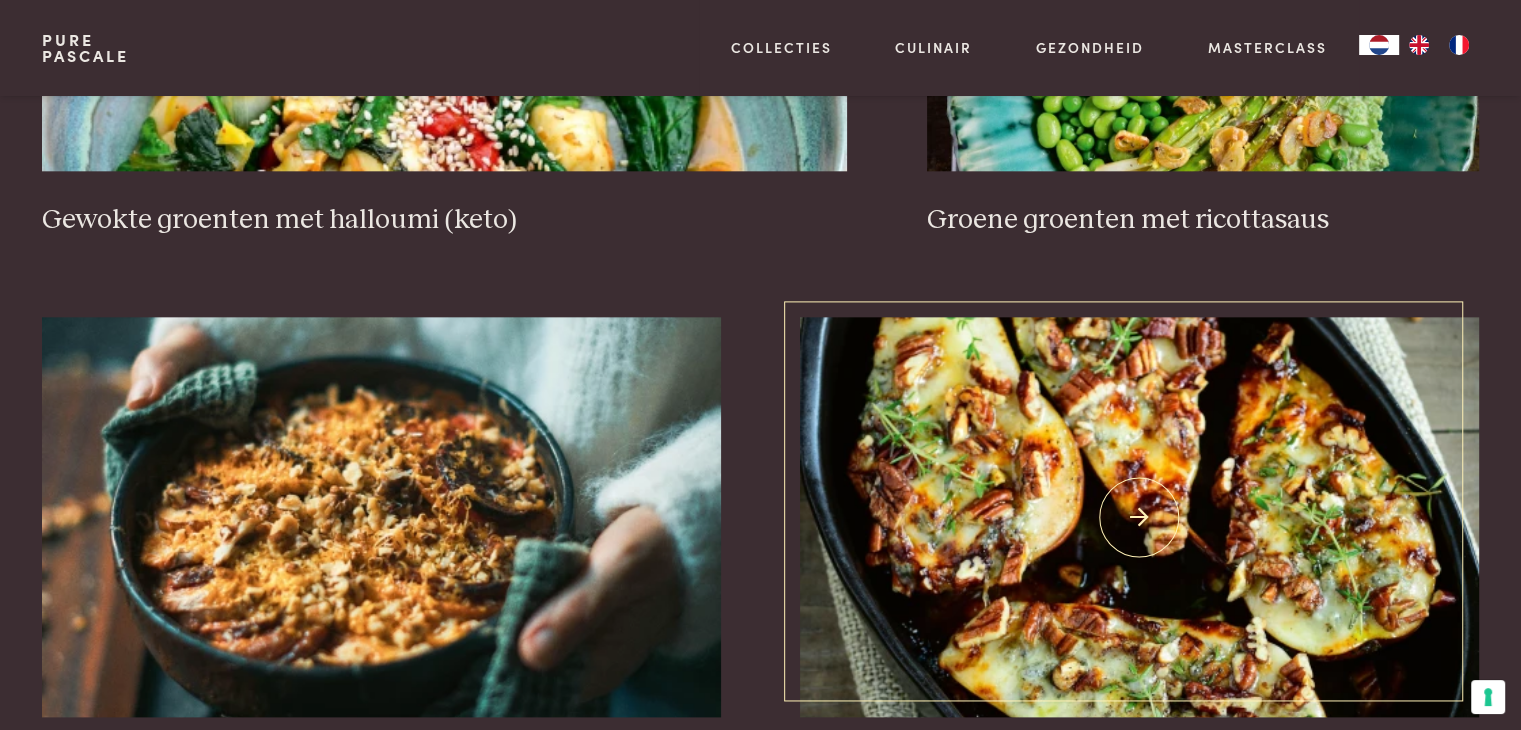 scroll, scrollTop: 2359, scrollLeft: 0, axis: vertical 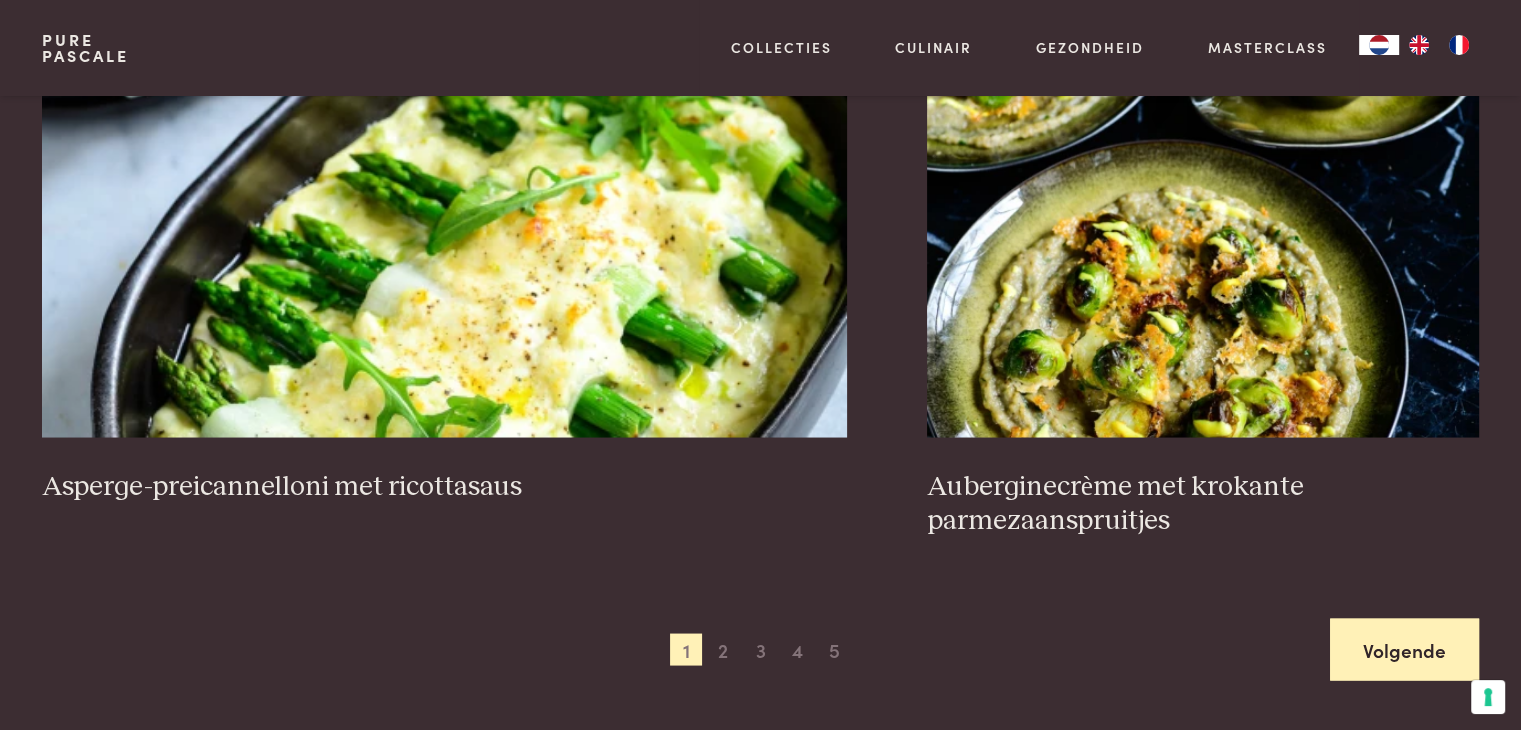 click on "Volgende" at bounding box center [1404, 649] 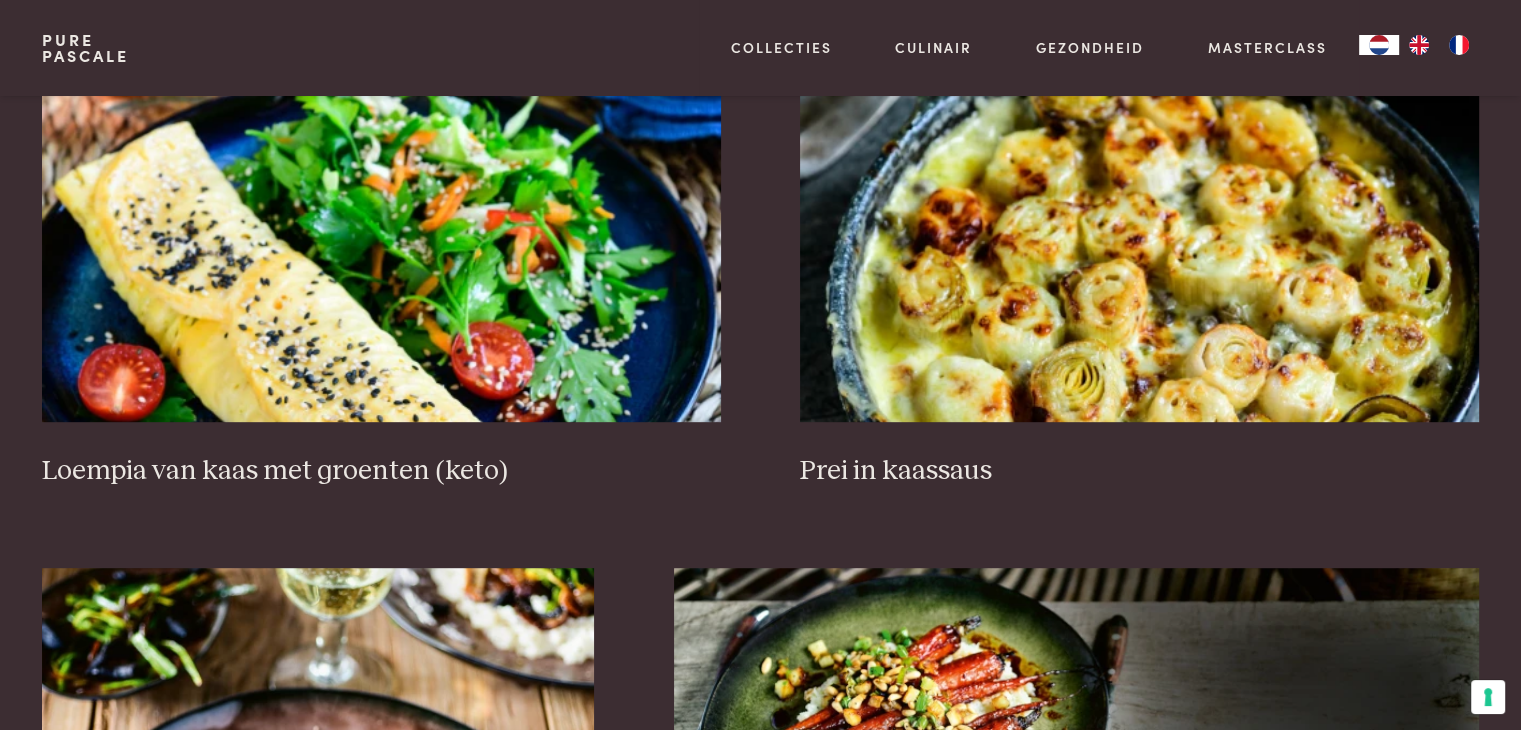 scroll, scrollTop: 959, scrollLeft: 0, axis: vertical 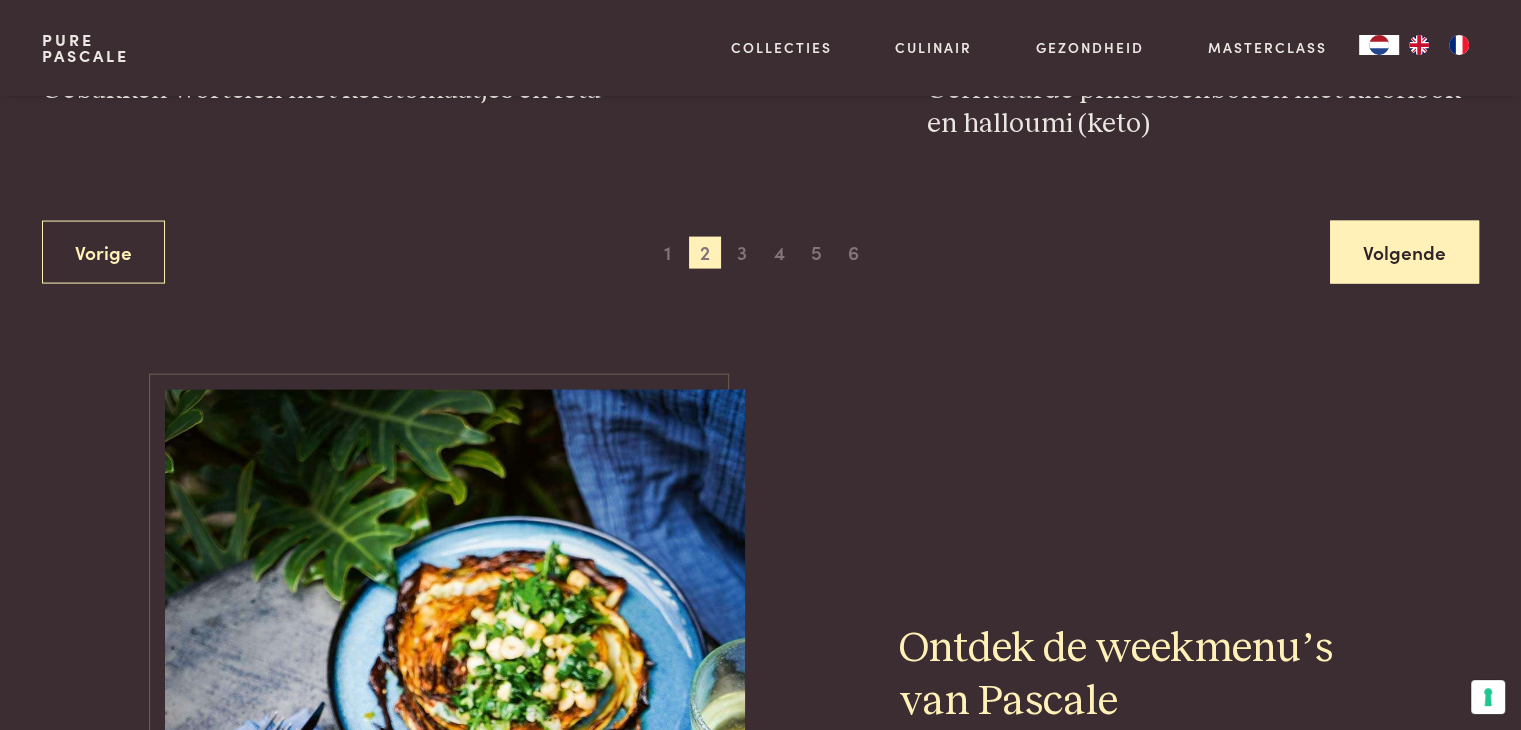 click on "Volgende" at bounding box center [1404, 252] 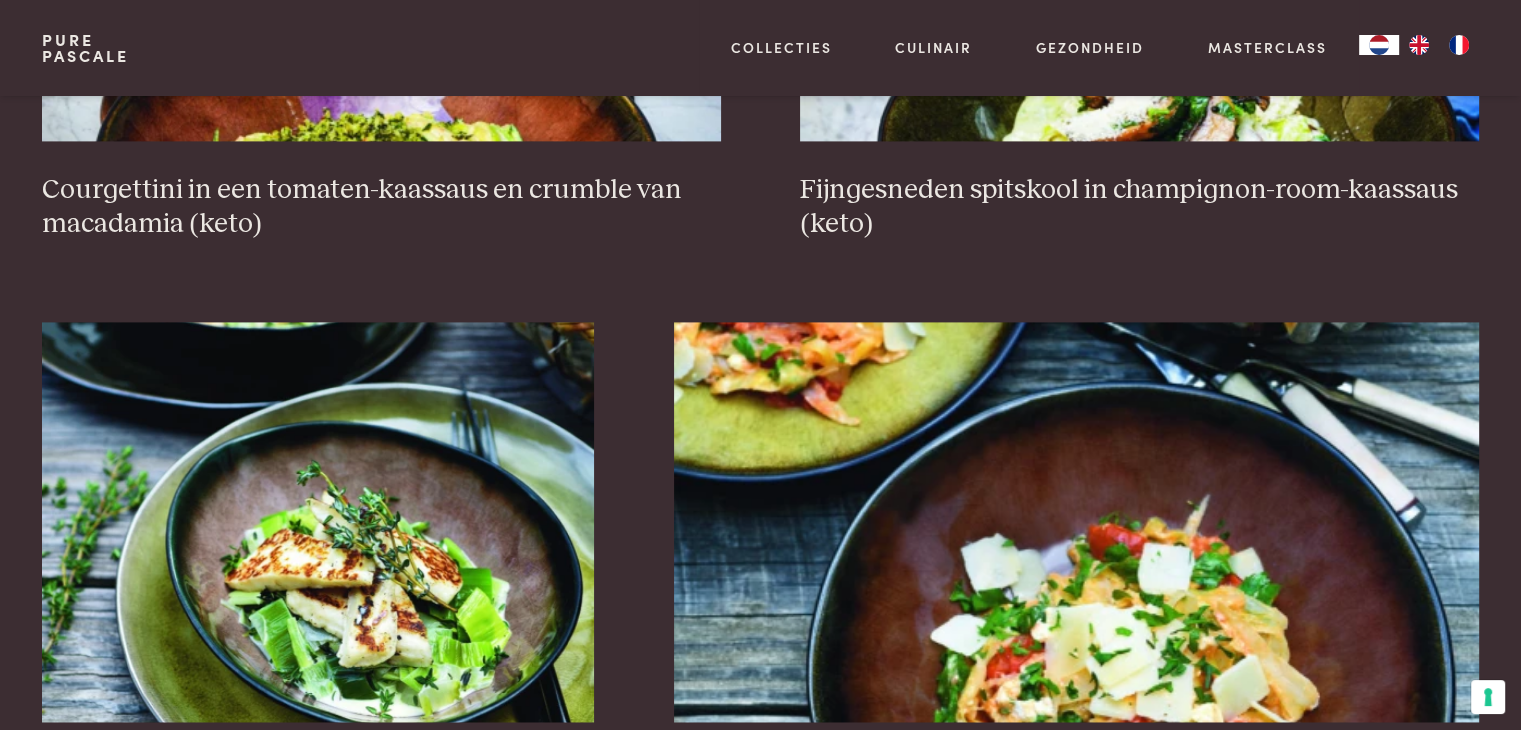 scroll, scrollTop: 3059, scrollLeft: 0, axis: vertical 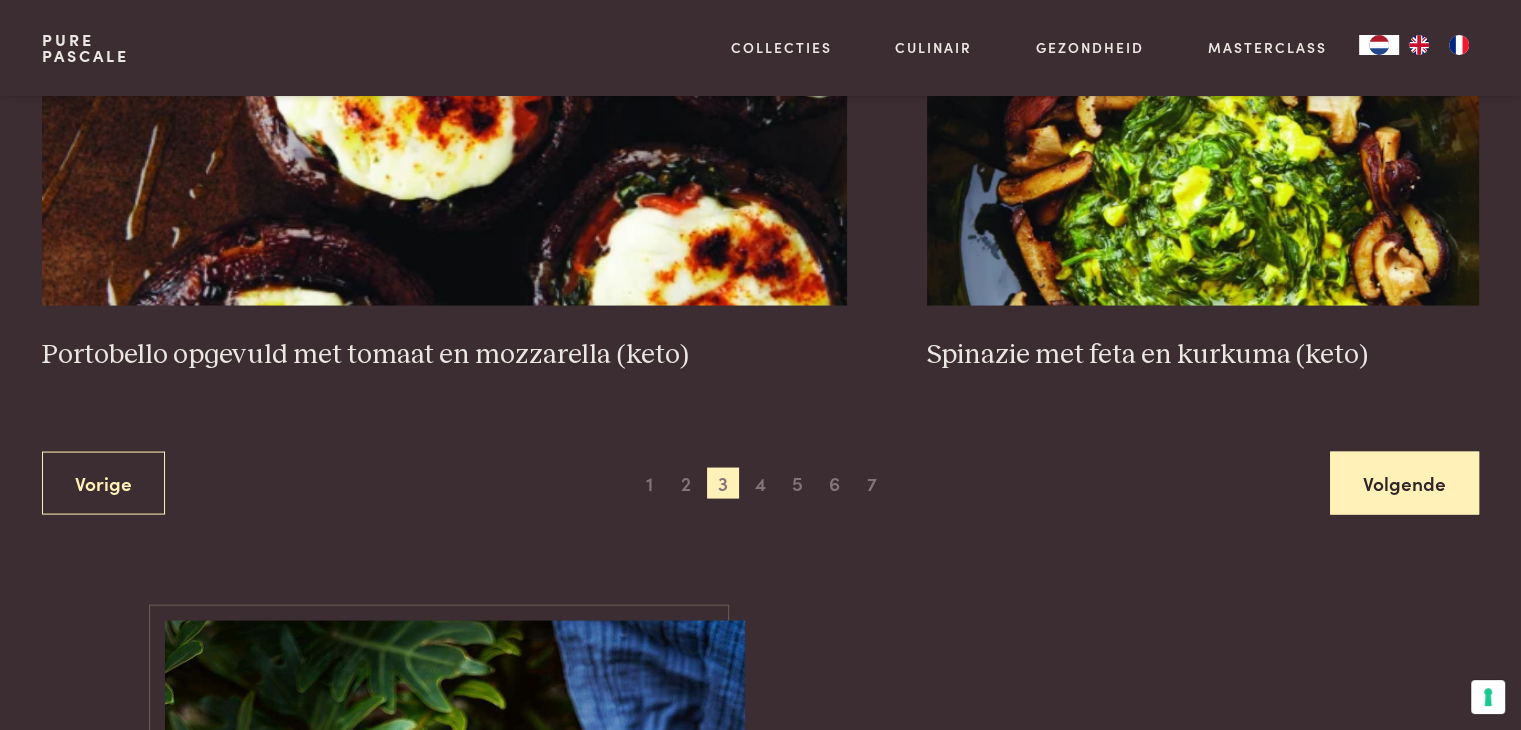 click on "Volgende" at bounding box center (1404, 483) 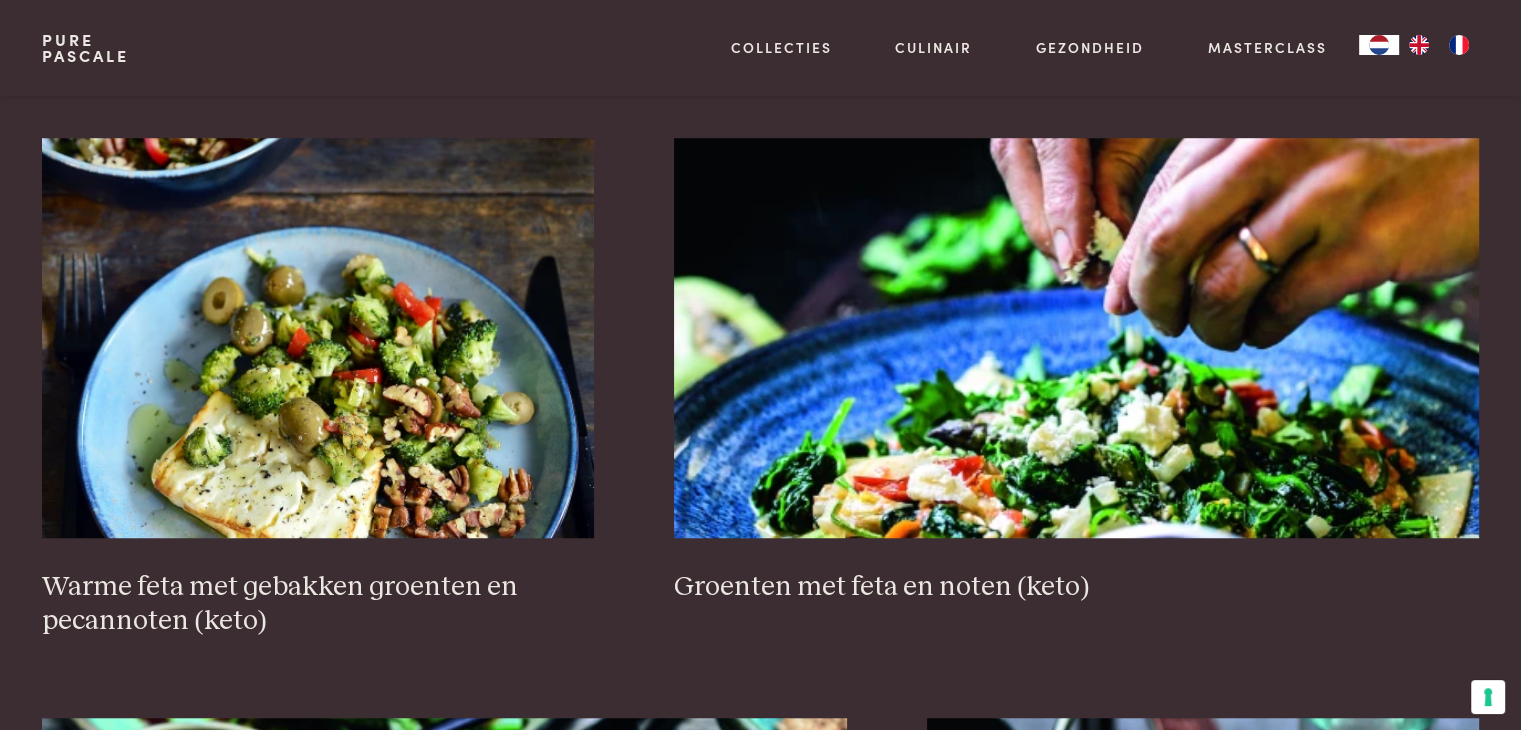 scroll, scrollTop: 1459, scrollLeft: 0, axis: vertical 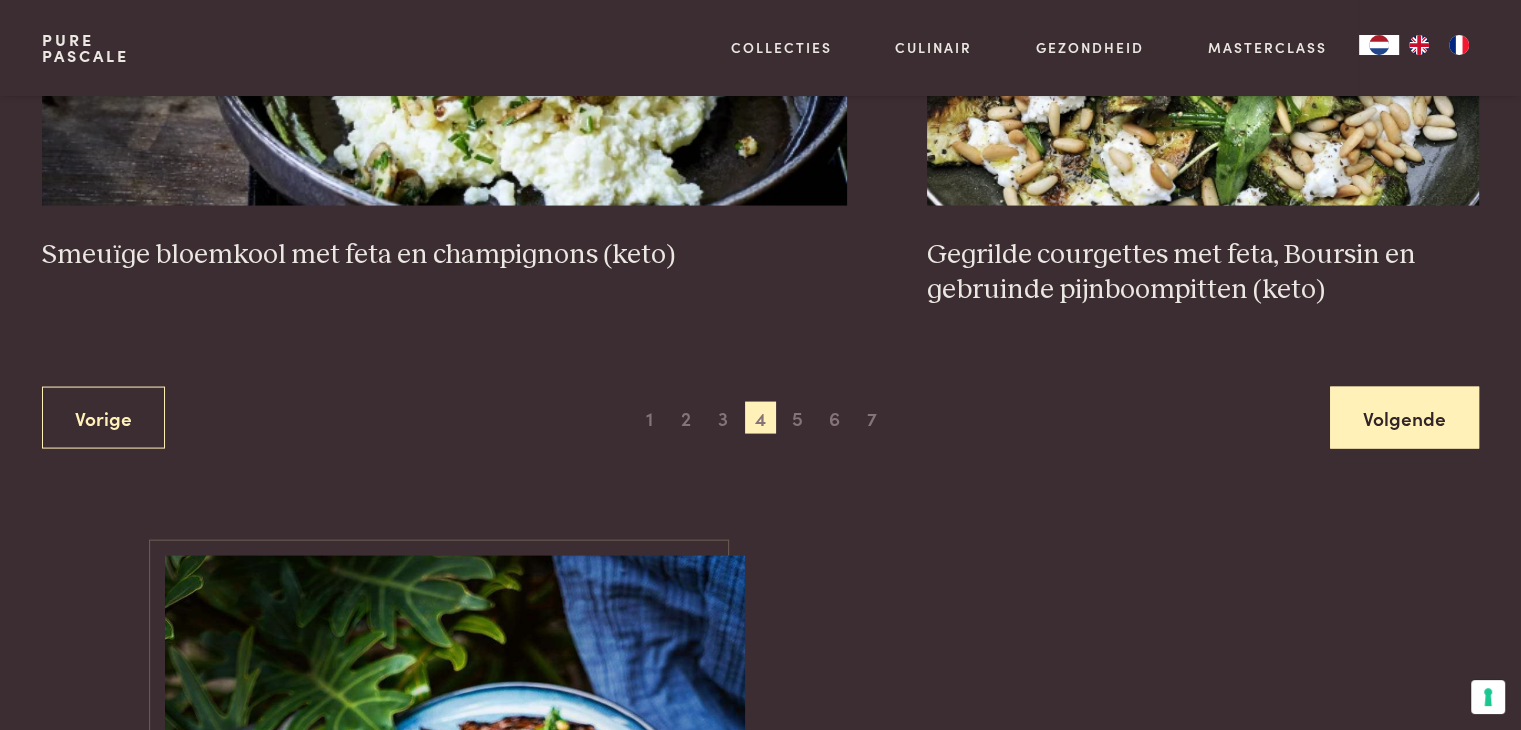 click on "Volgende" at bounding box center (1404, 418) 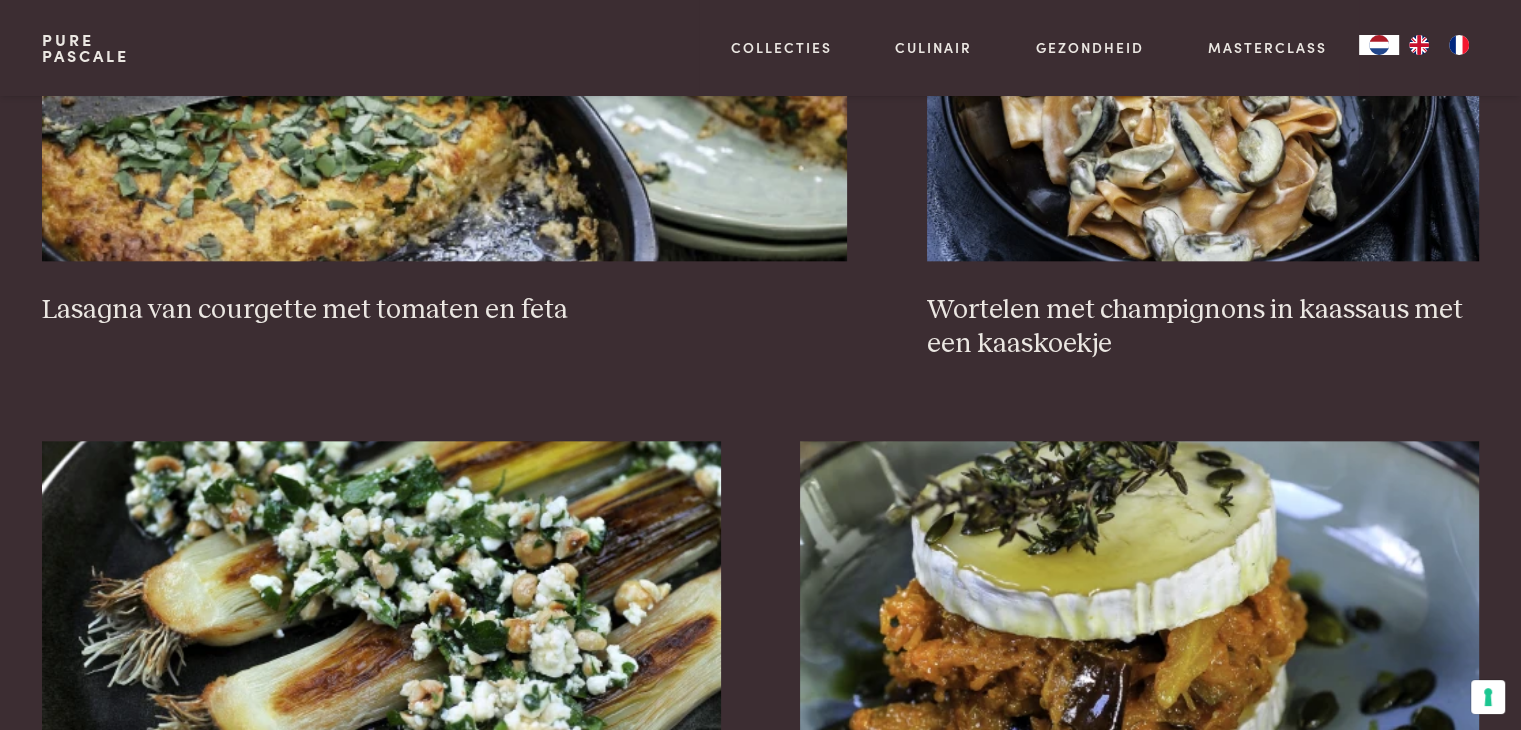 scroll, scrollTop: 2259, scrollLeft: 0, axis: vertical 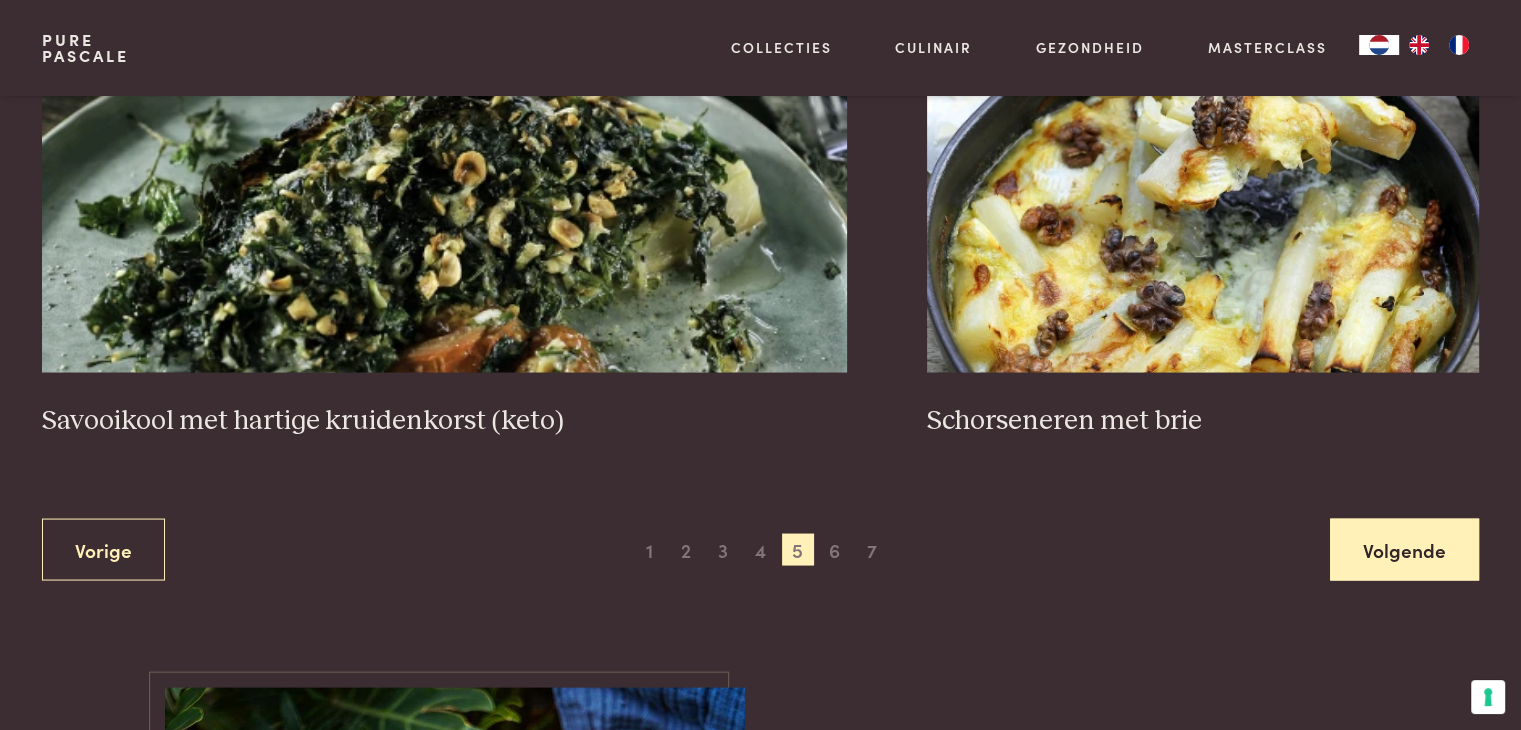 click on "Volgende" at bounding box center (1404, 549) 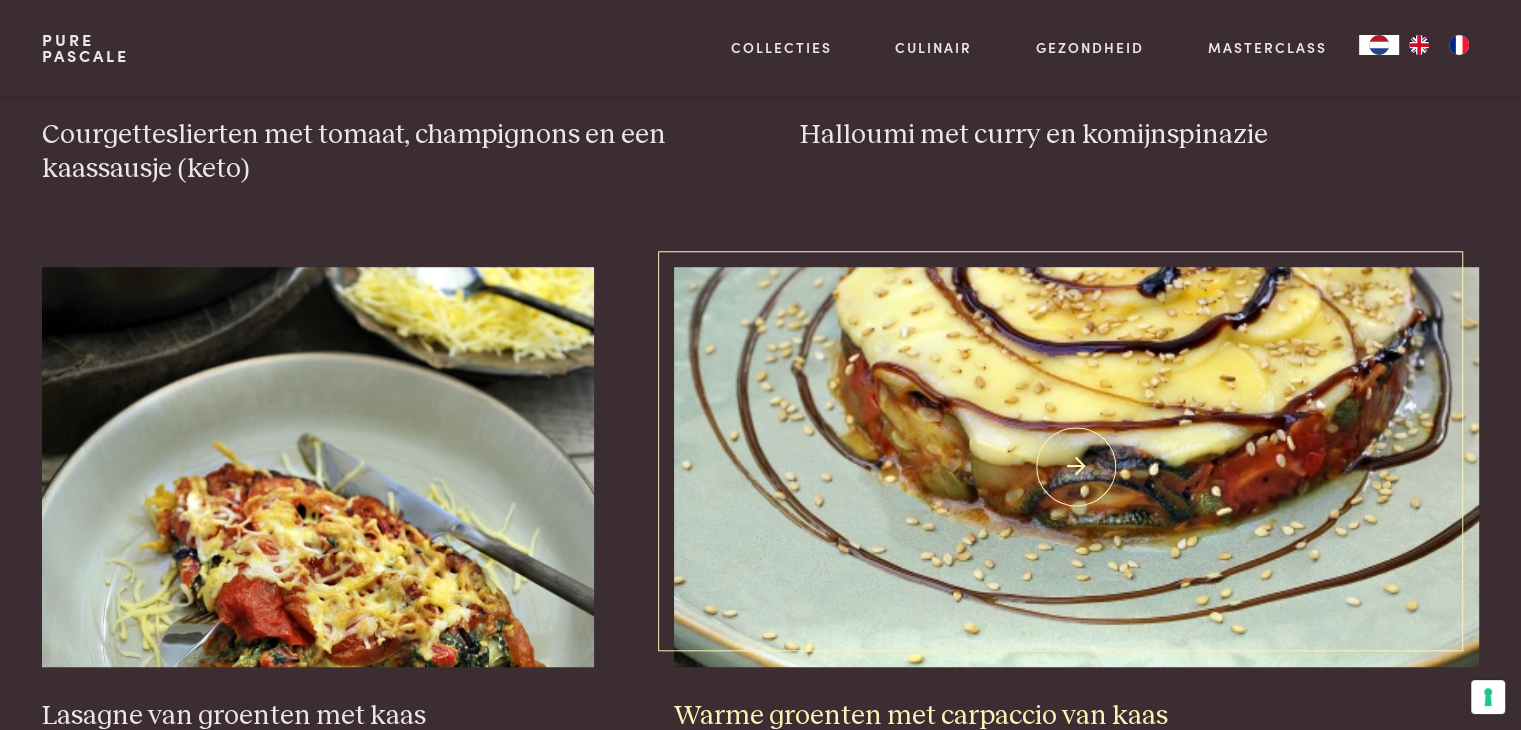 scroll, scrollTop: 1359, scrollLeft: 0, axis: vertical 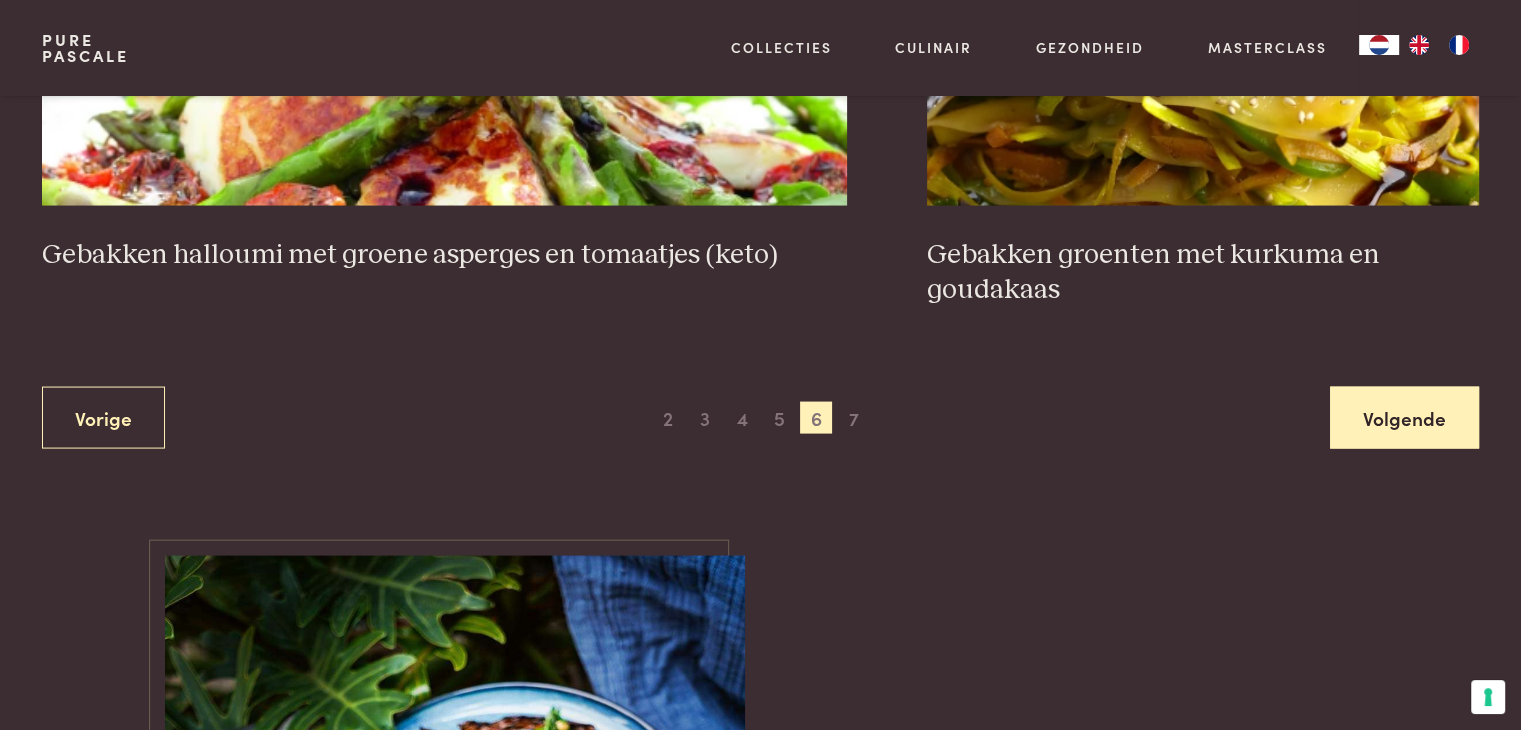 click on "Volgende" at bounding box center (1404, 418) 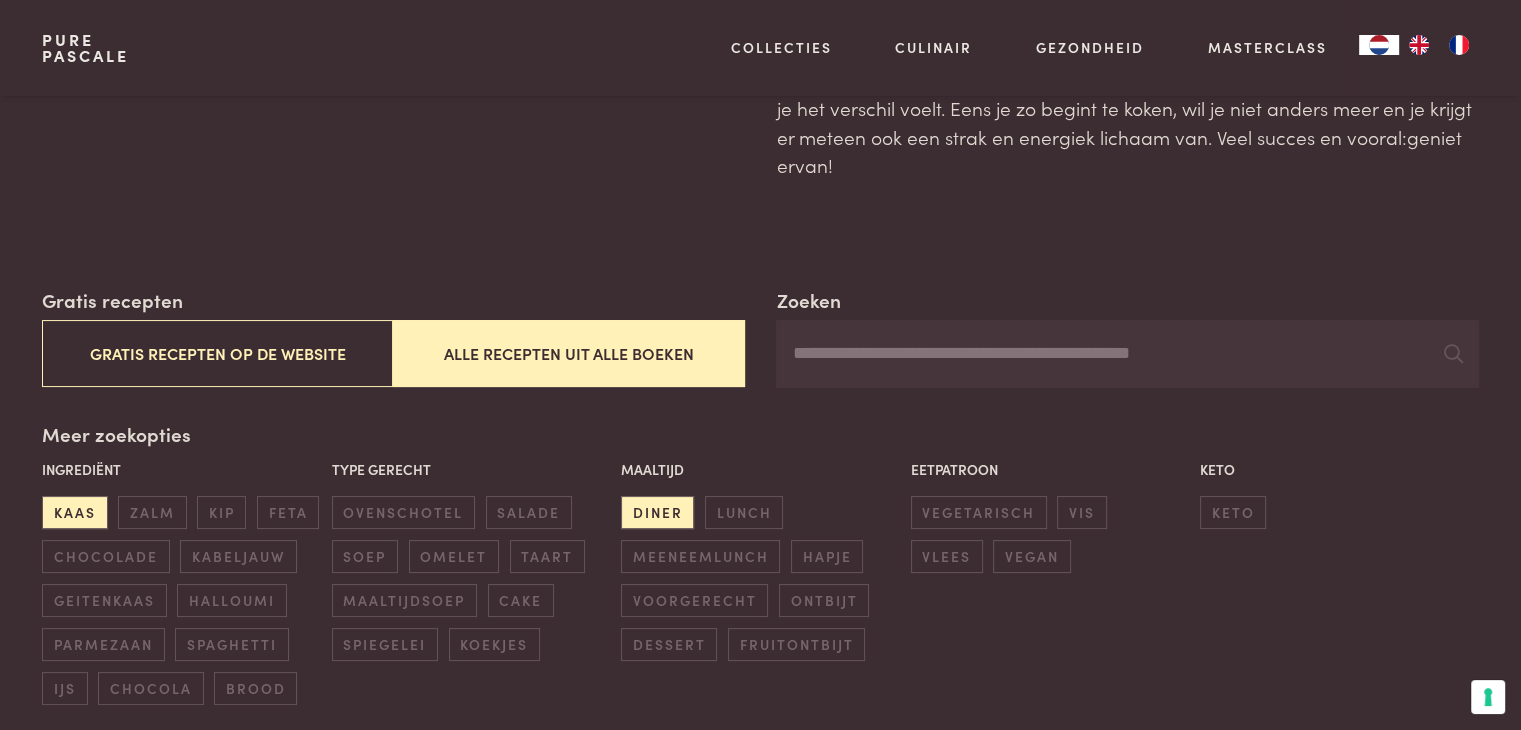 scroll, scrollTop: 300, scrollLeft: 0, axis: vertical 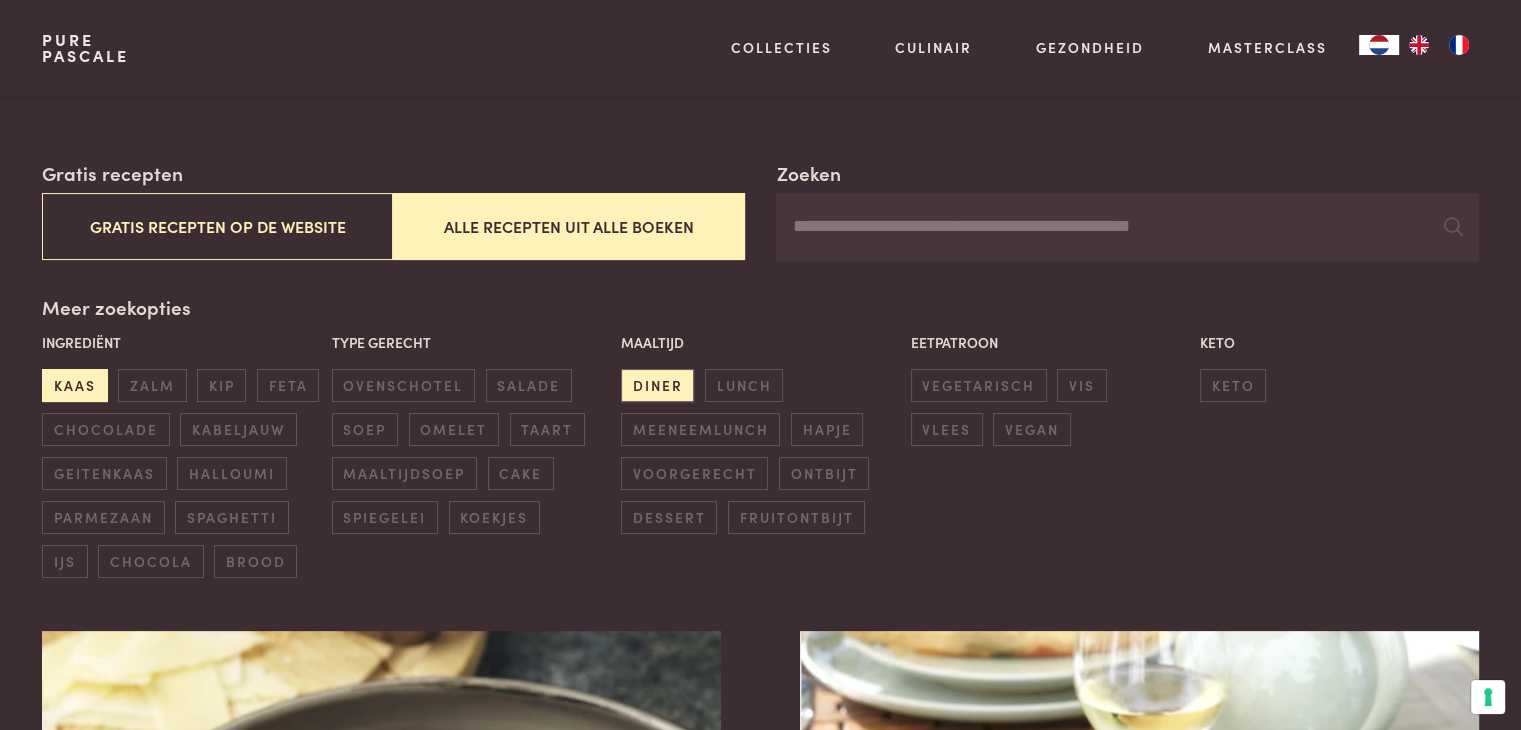 click on "kaas" at bounding box center (74, 385) 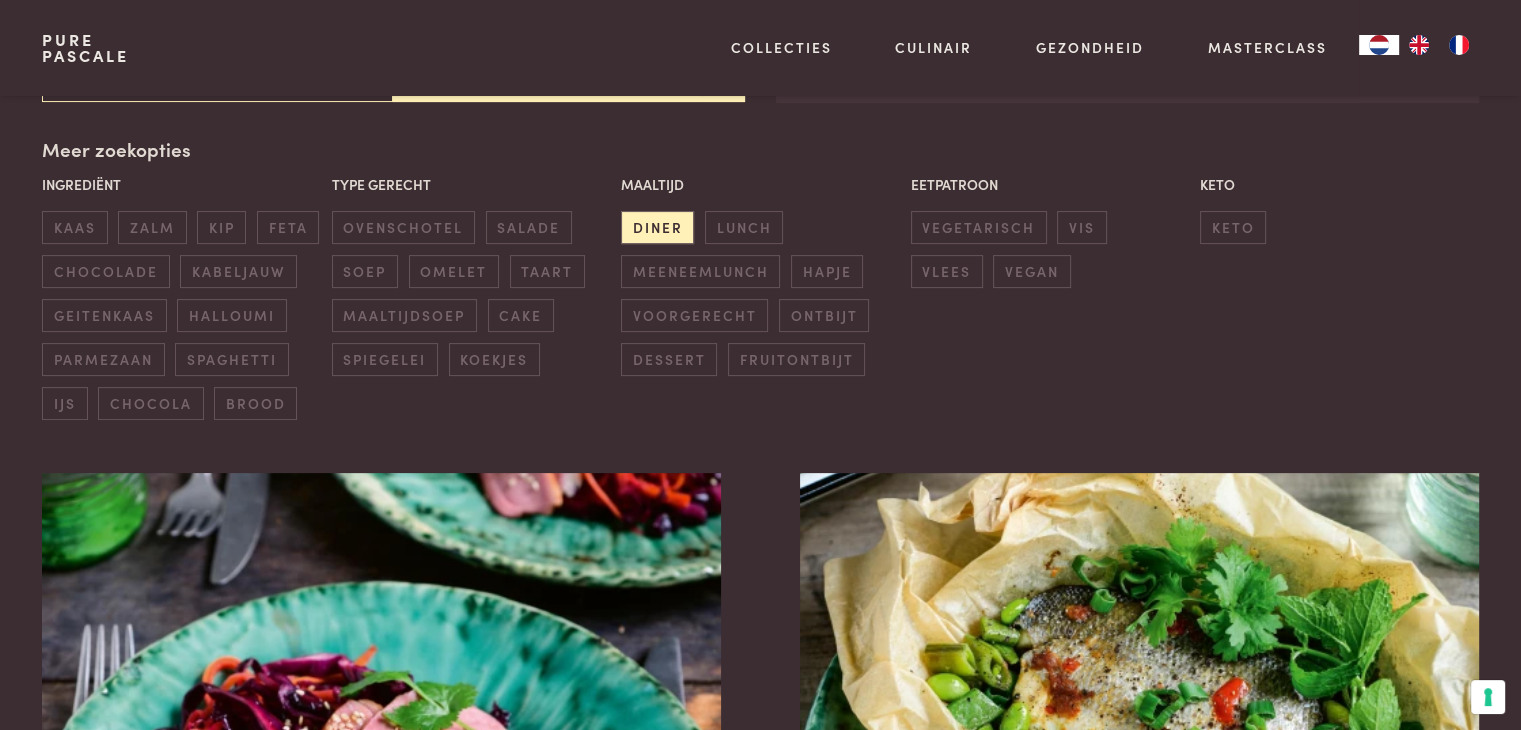 scroll, scrollTop: 459, scrollLeft: 0, axis: vertical 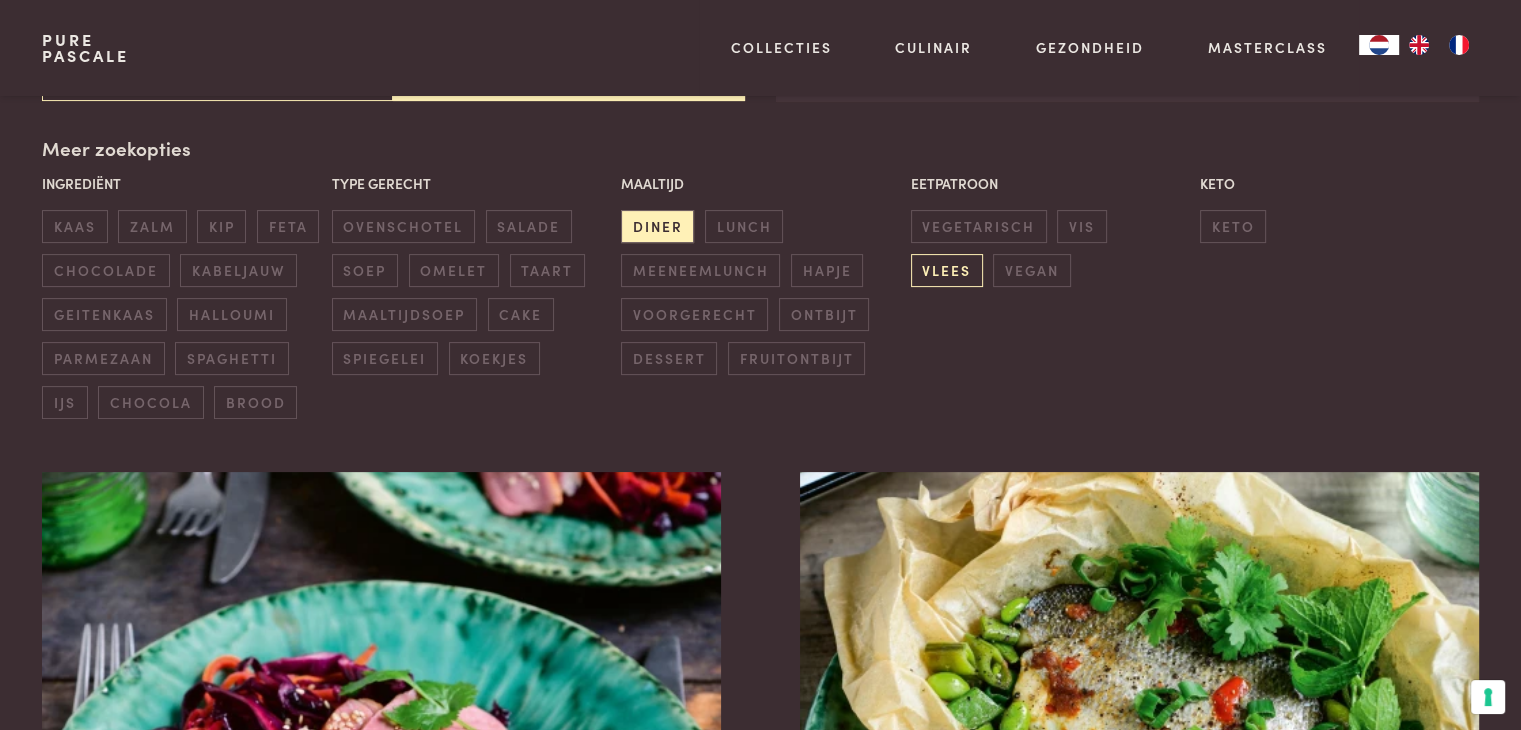 click on "vlees" at bounding box center (947, 270) 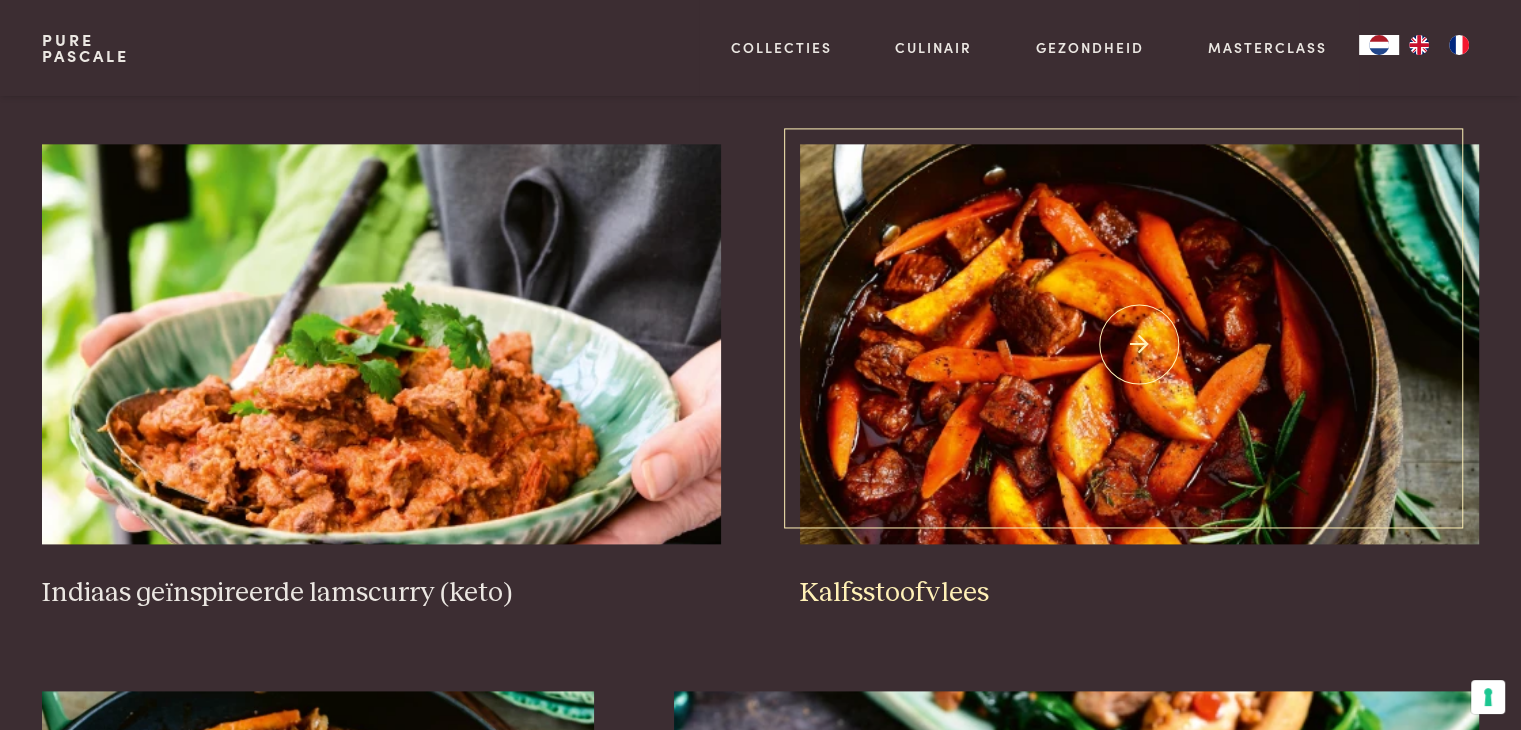 scroll, scrollTop: 2459, scrollLeft: 0, axis: vertical 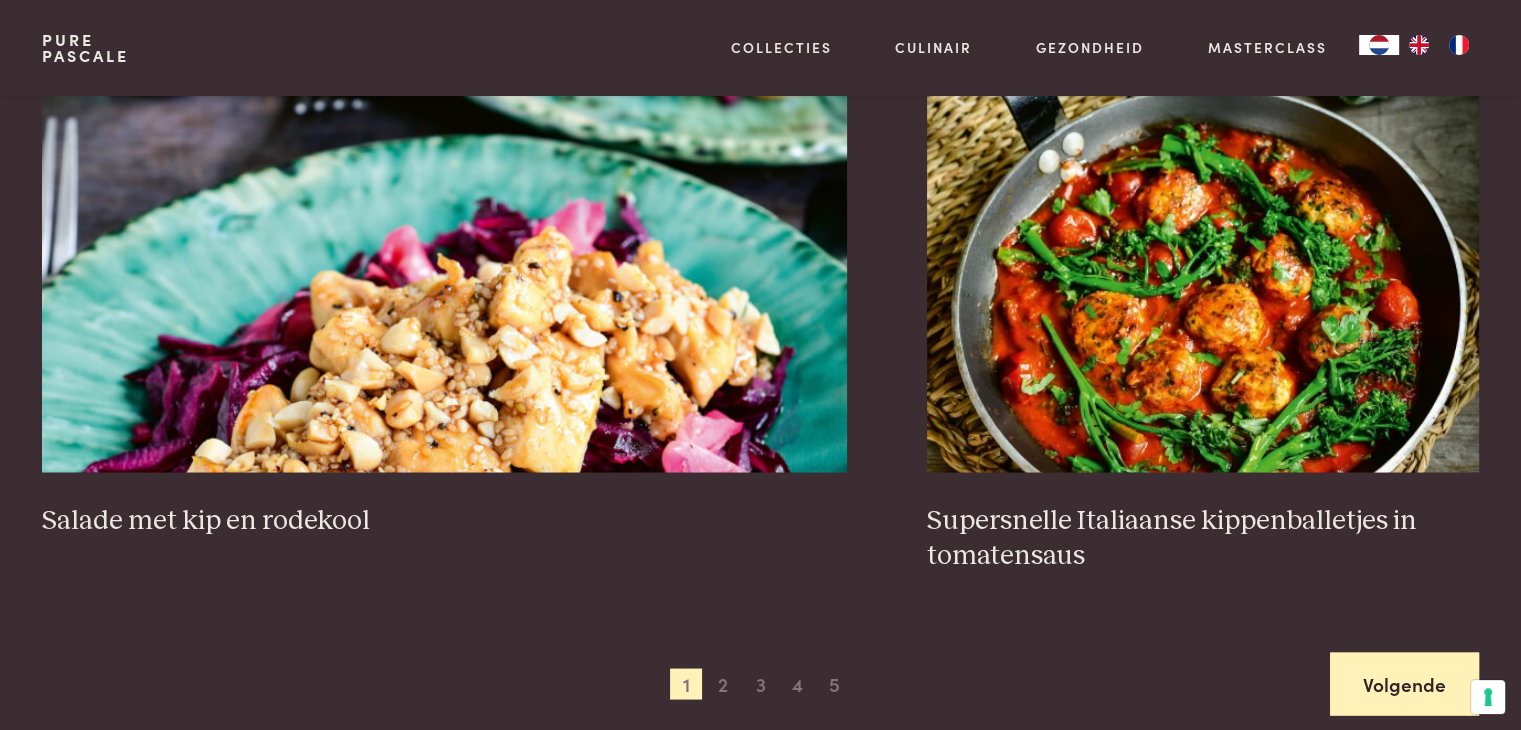 click on "Volgende" at bounding box center [1404, 683] 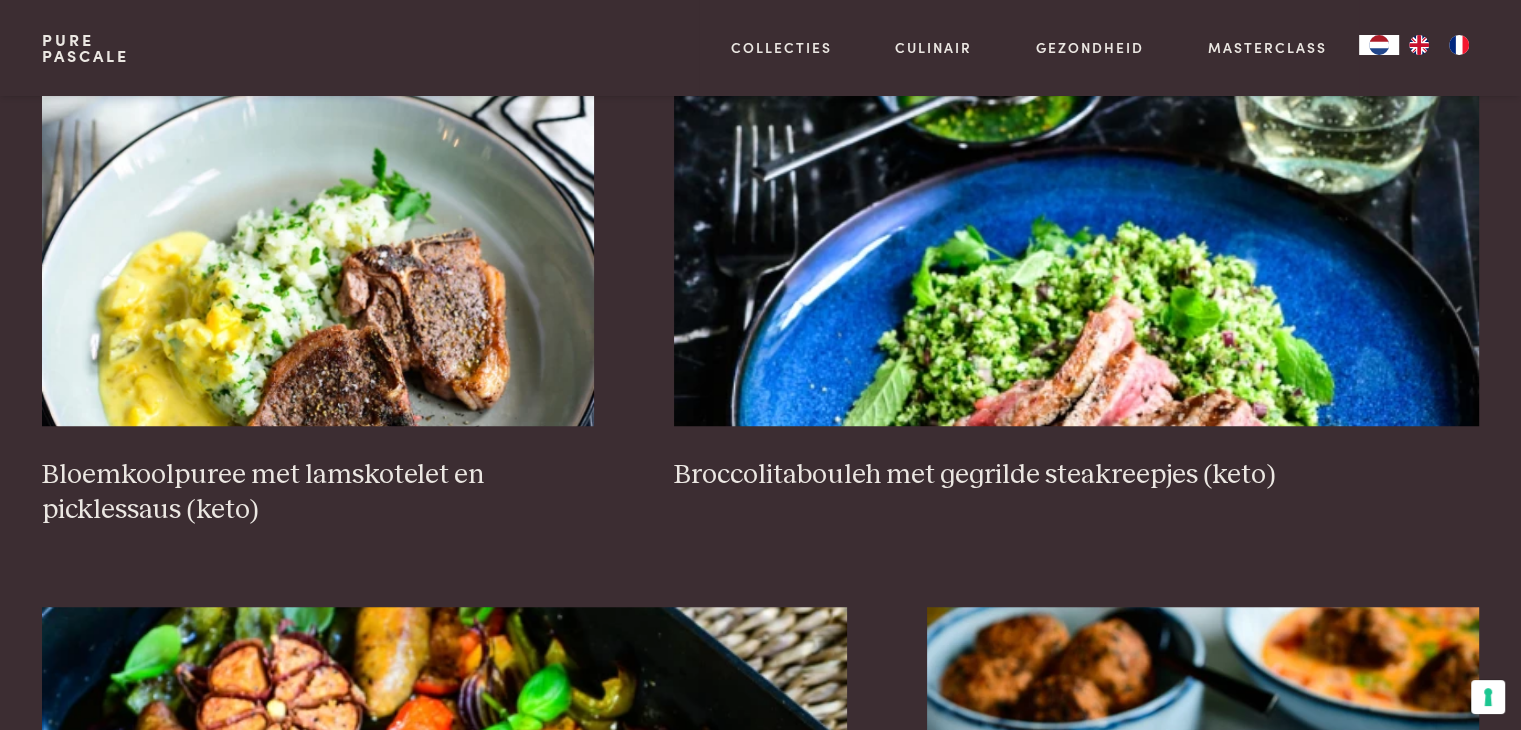 scroll, scrollTop: 1459, scrollLeft: 0, axis: vertical 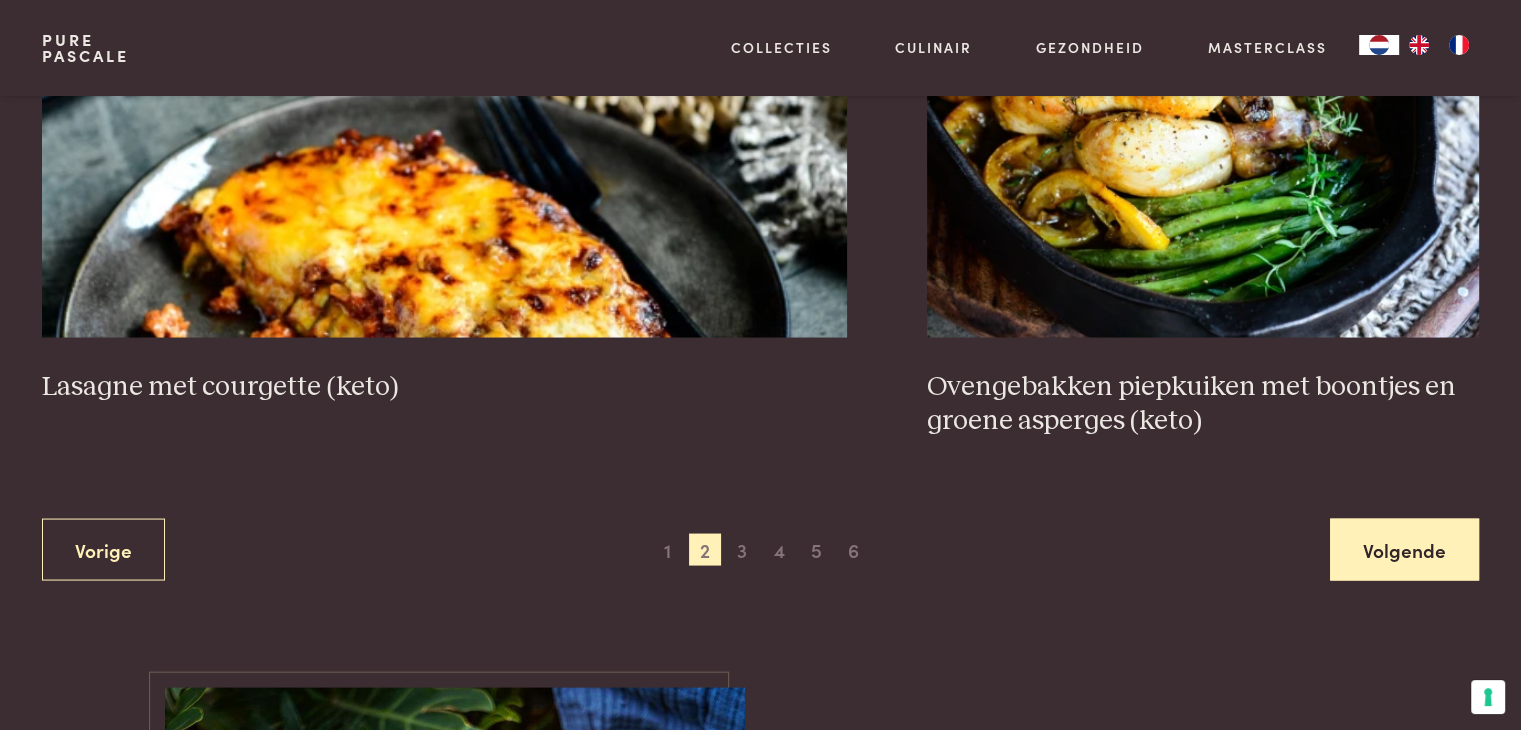 click on "Volgende" at bounding box center (1404, 549) 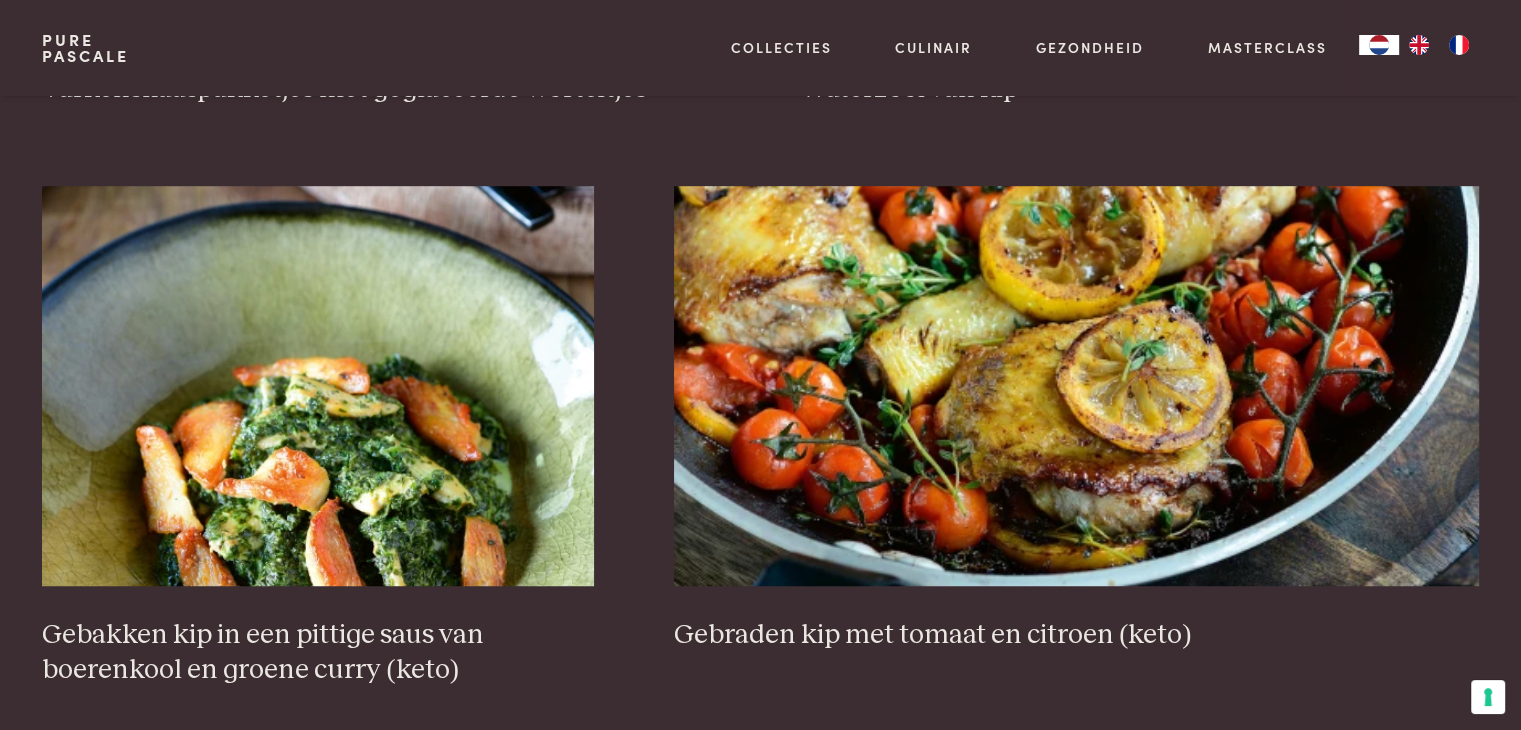 scroll, scrollTop: 1259, scrollLeft: 0, axis: vertical 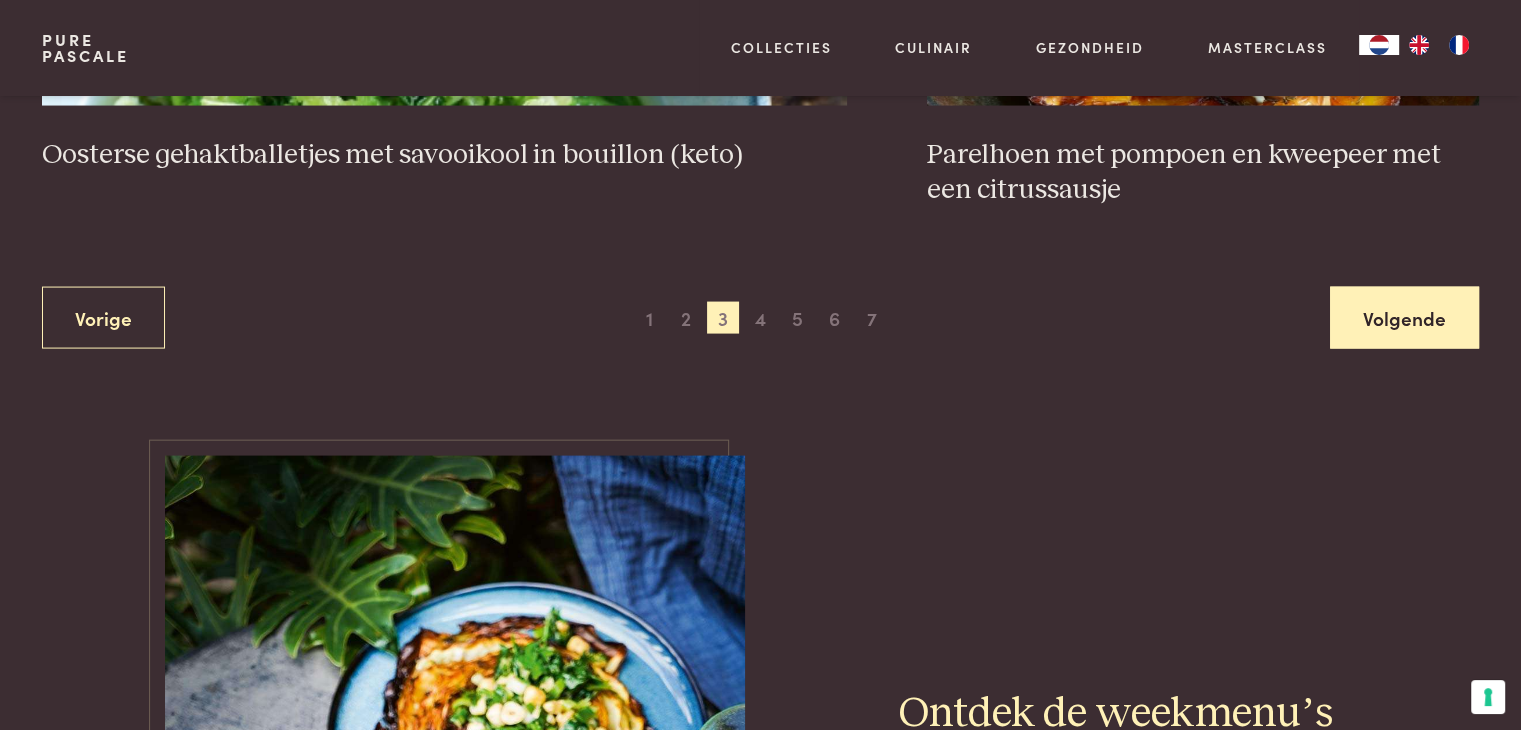 click on "Volgende" at bounding box center (1404, 318) 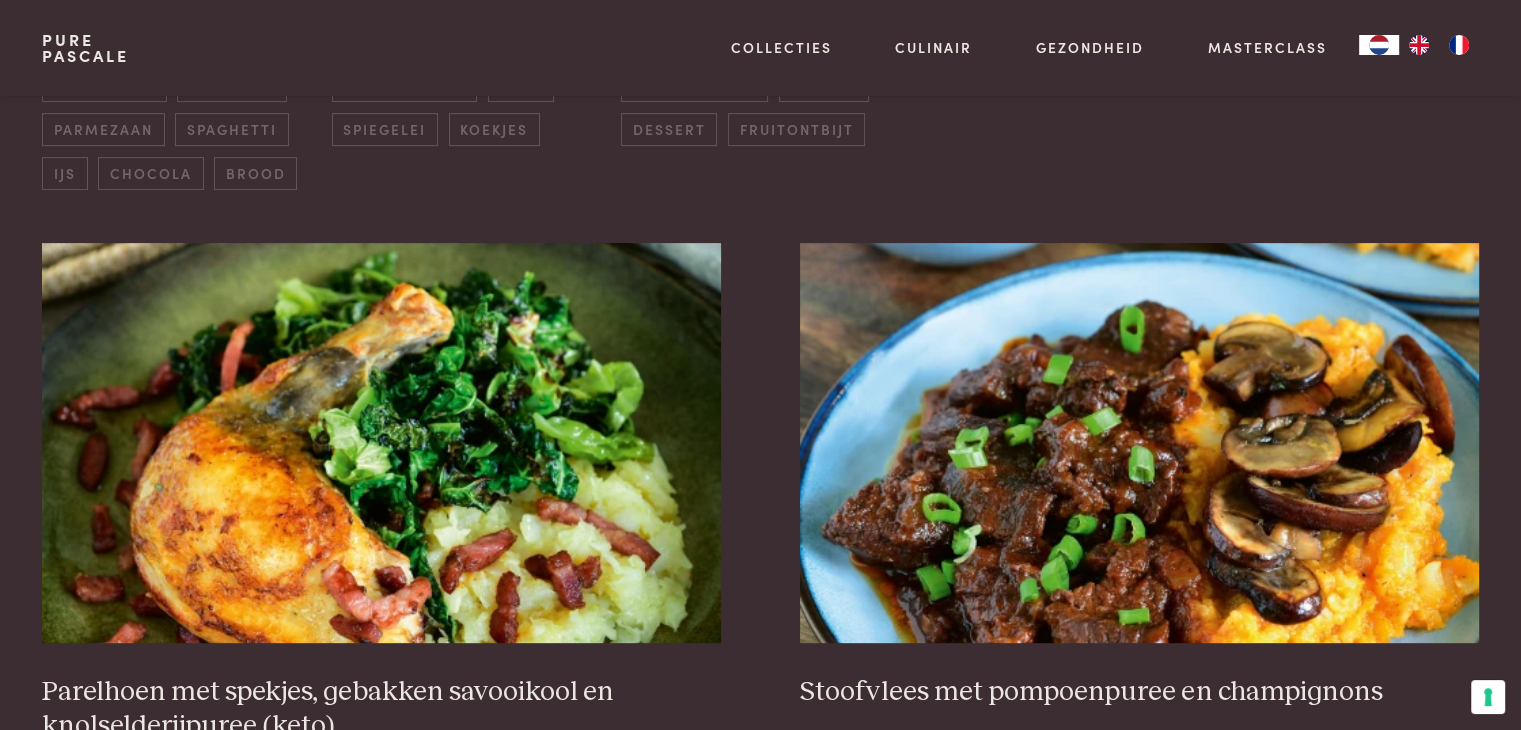 scroll, scrollTop: 859, scrollLeft: 0, axis: vertical 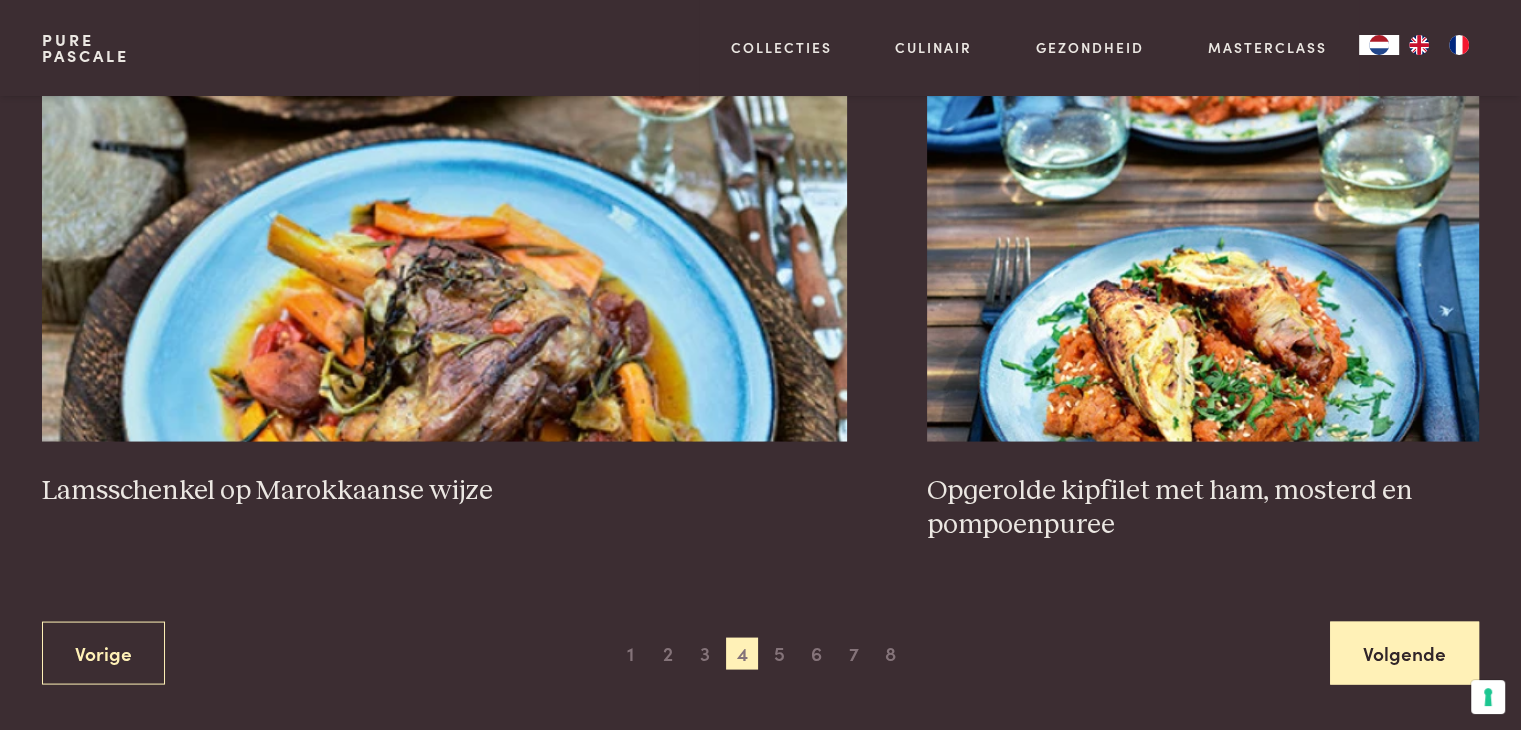 click on "Volgende" at bounding box center [1404, 652] 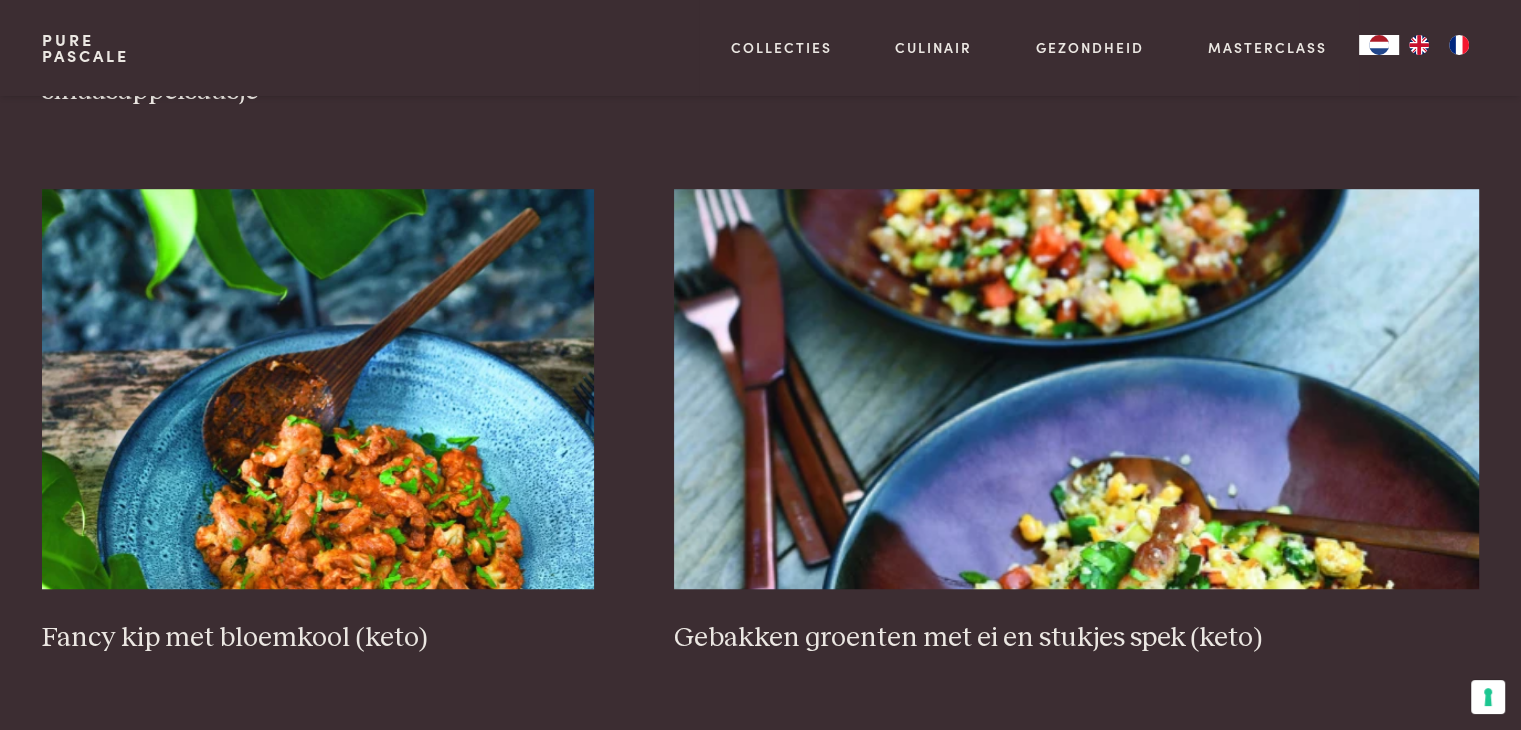 scroll, scrollTop: 1359, scrollLeft: 0, axis: vertical 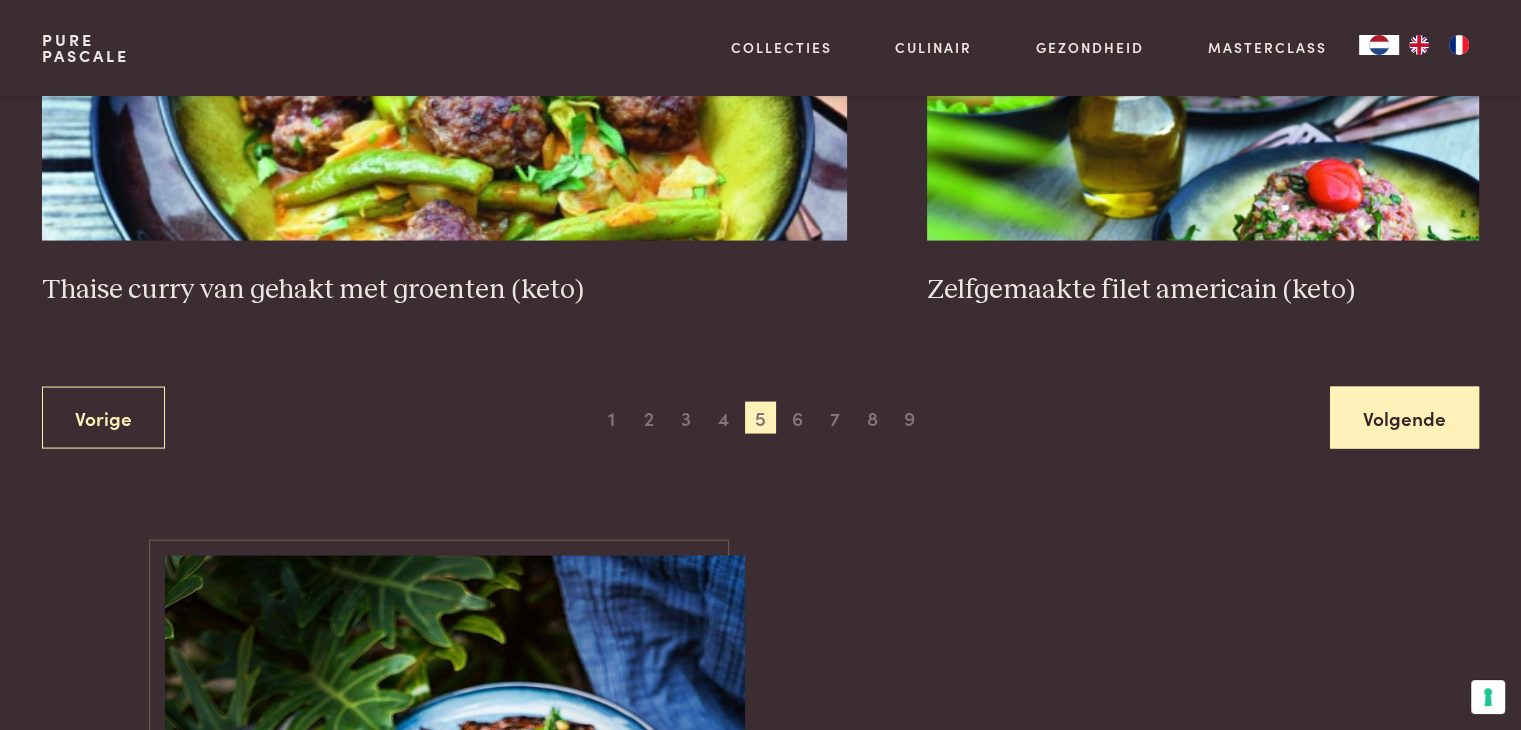 click on "Volgende" at bounding box center (1404, 418) 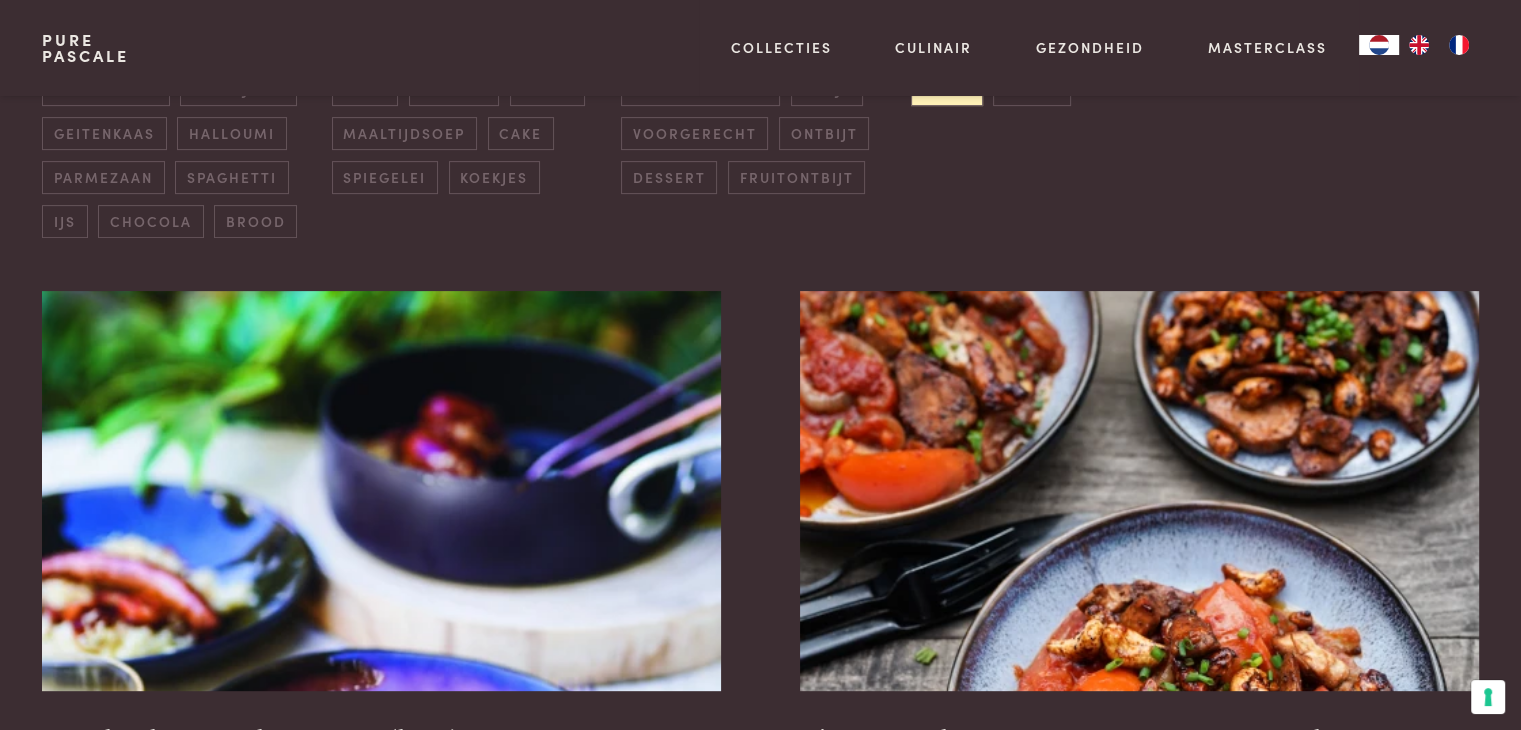 scroll, scrollTop: 759, scrollLeft: 0, axis: vertical 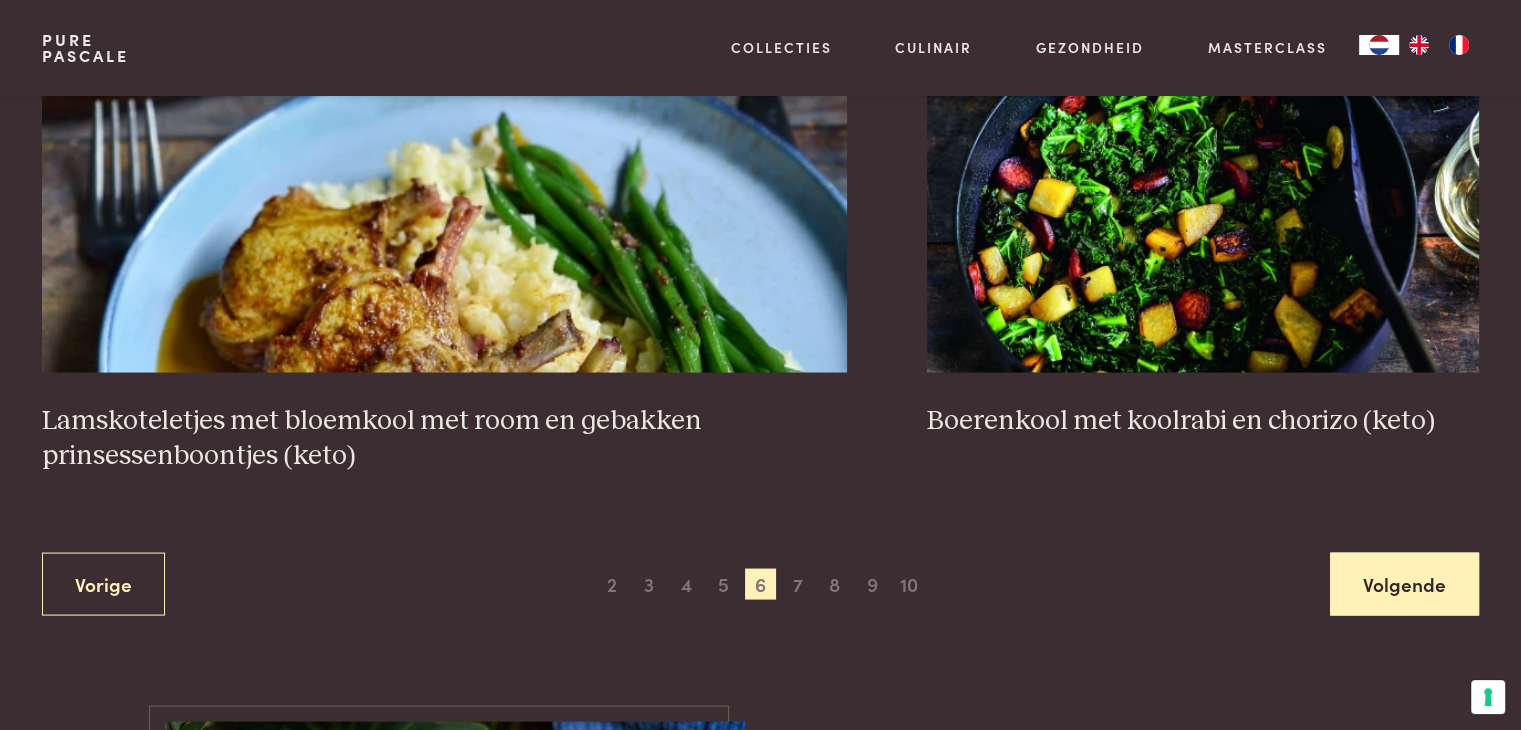 click on "Volgende" at bounding box center (1404, 583) 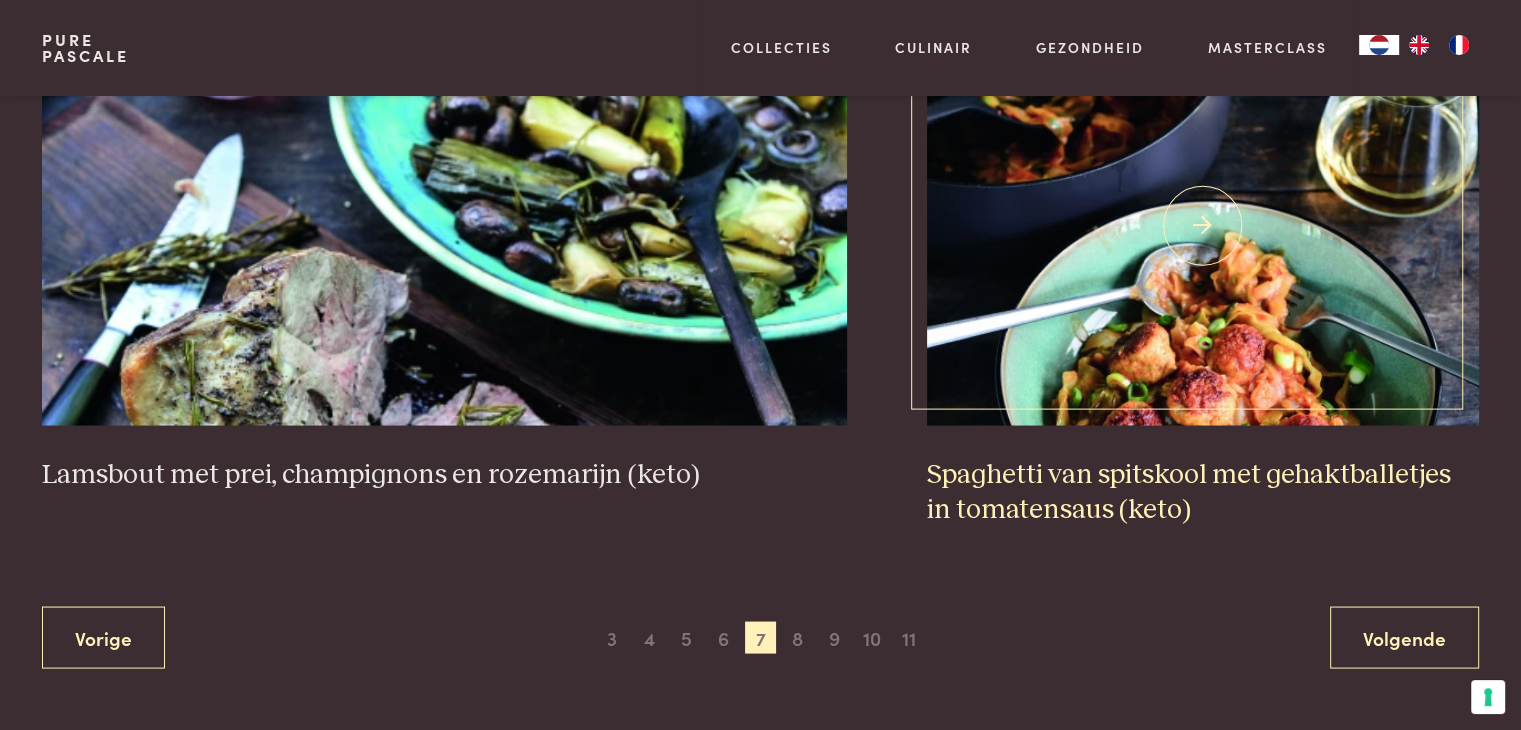 scroll, scrollTop: 3859, scrollLeft: 0, axis: vertical 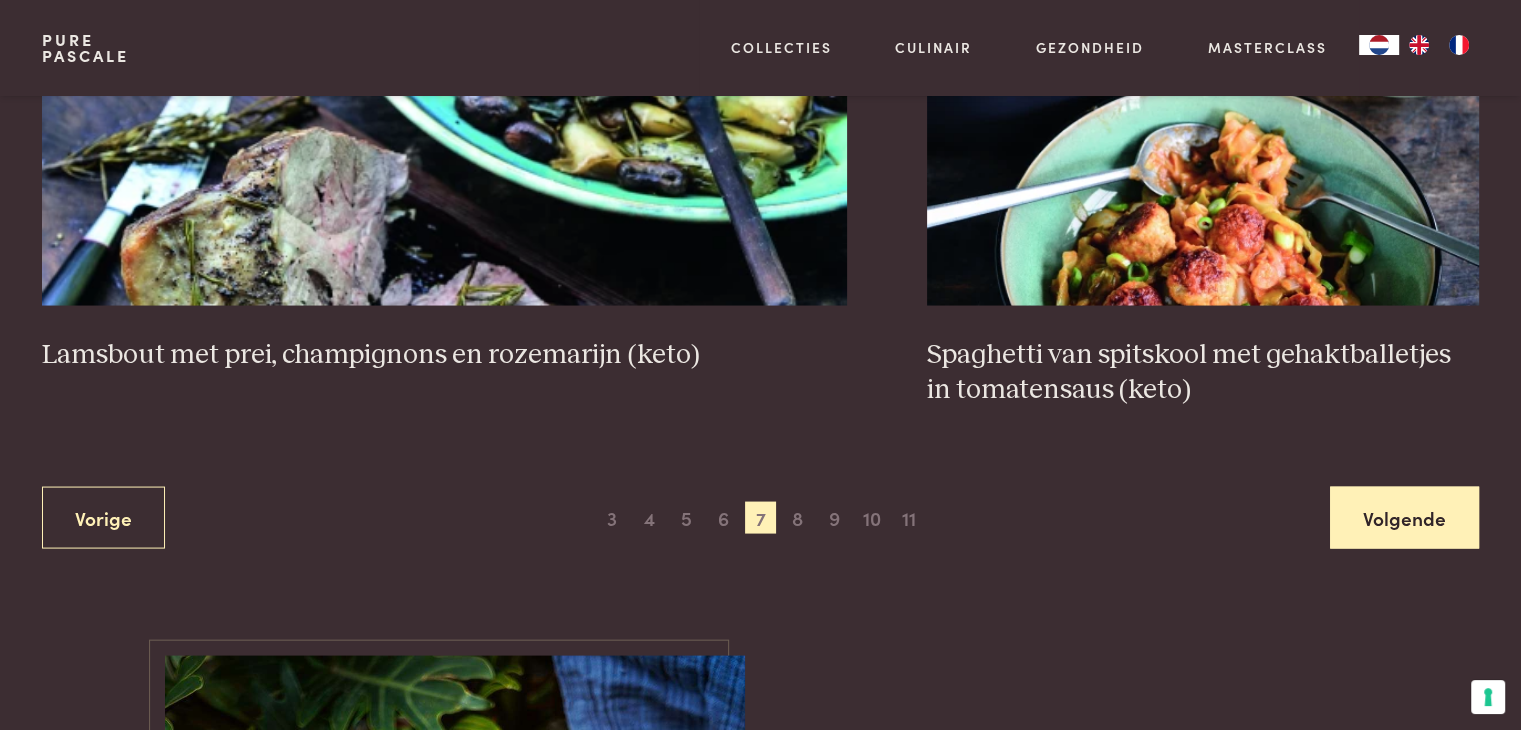 click on "Volgende" at bounding box center (1404, 518) 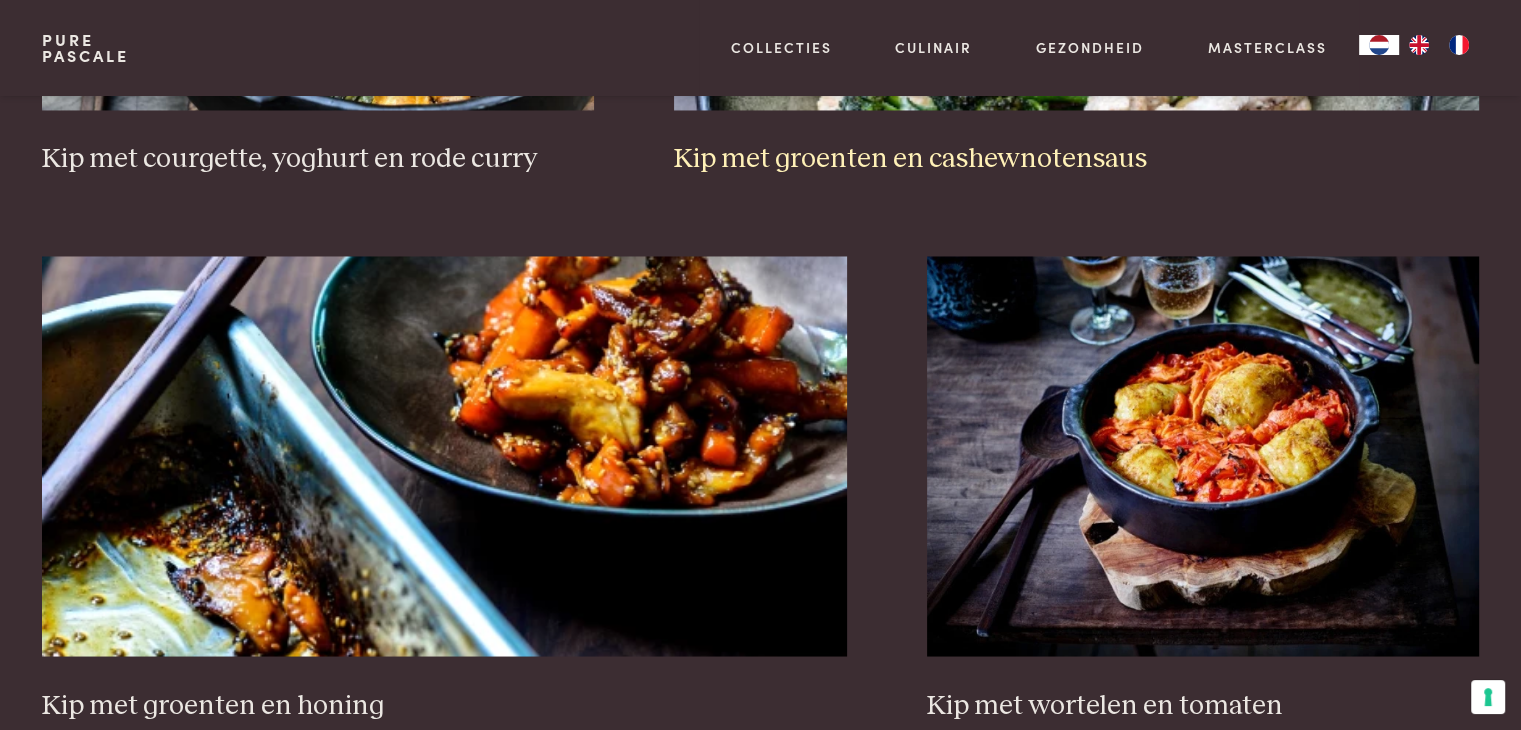 scroll, scrollTop: 3459, scrollLeft: 0, axis: vertical 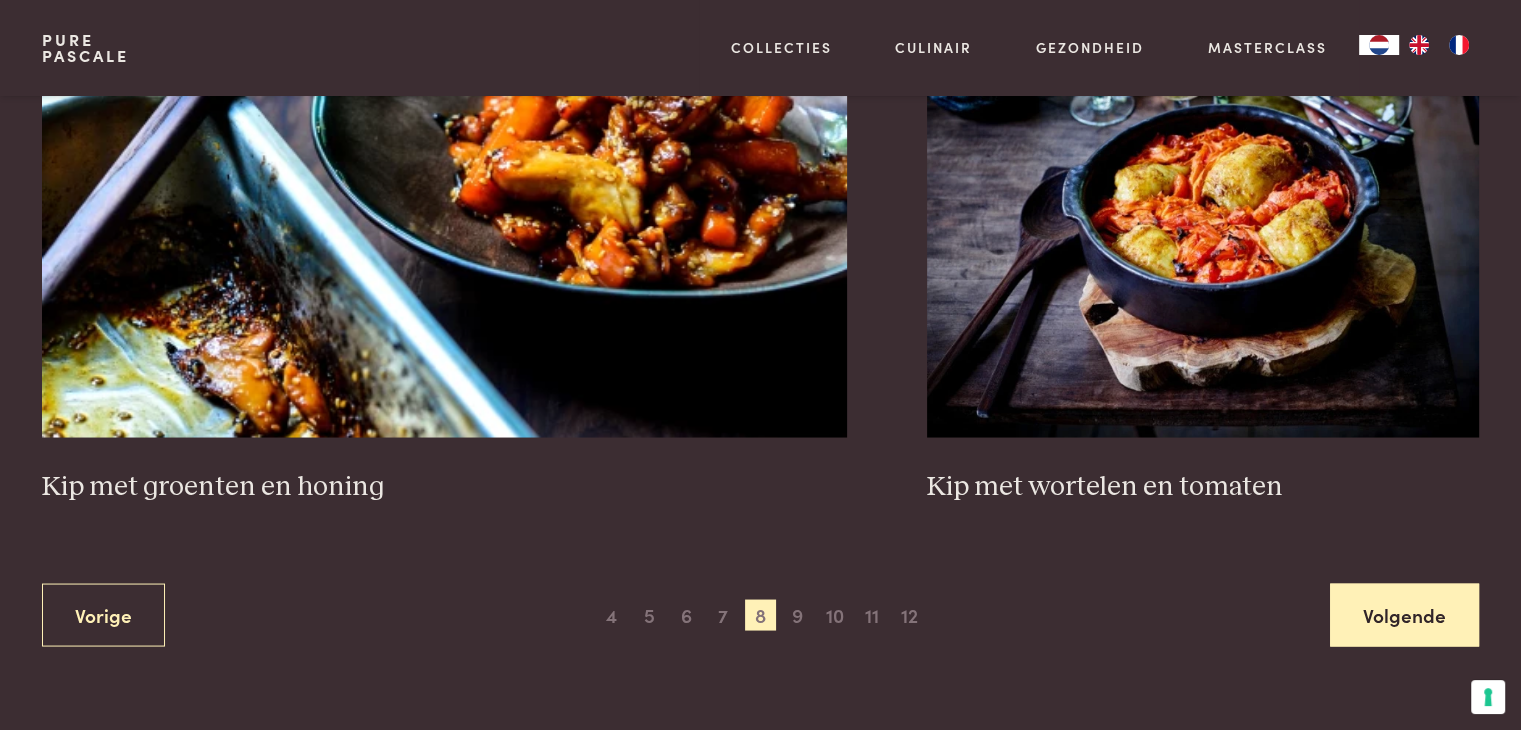 click on "Volgende" at bounding box center (1404, 614) 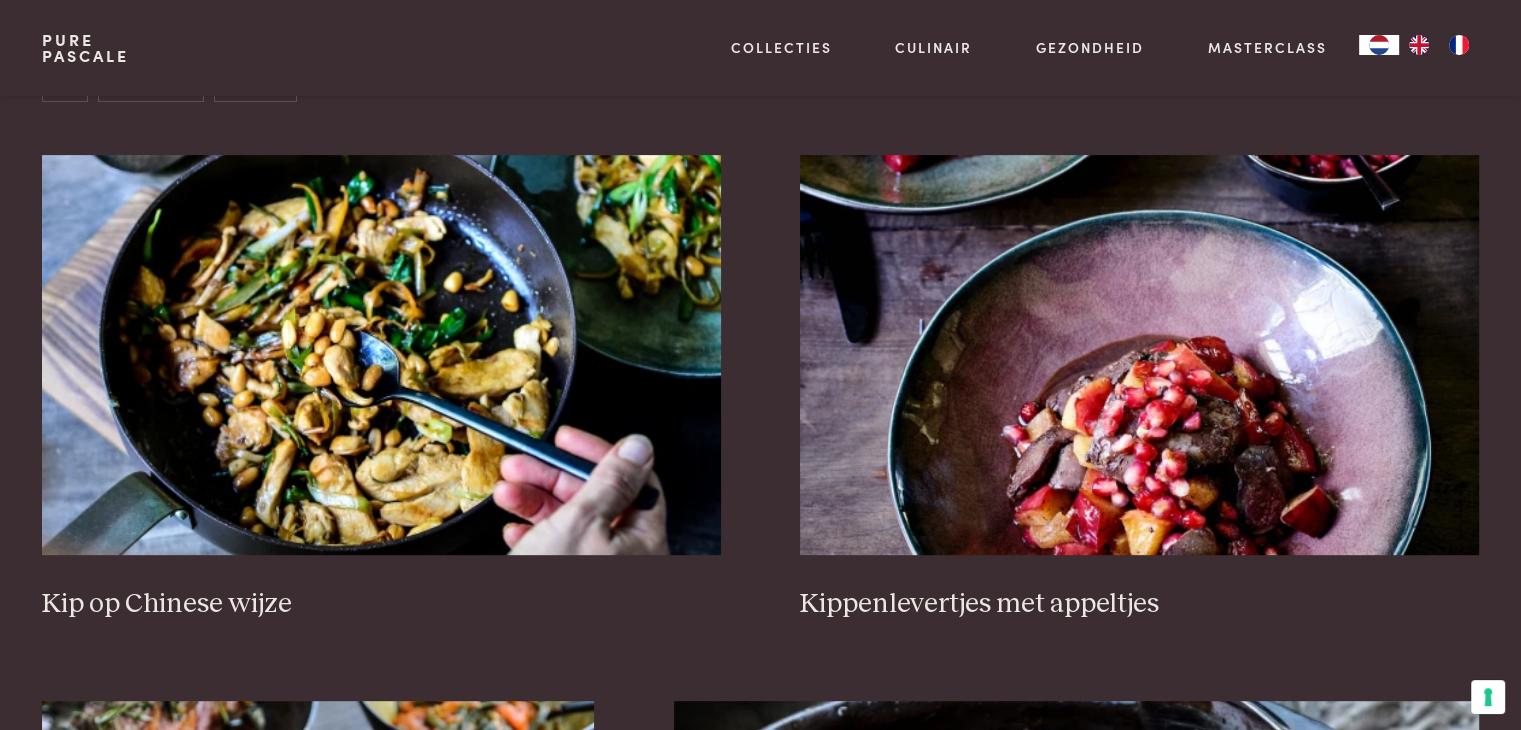 scroll, scrollTop: 859, scrollLeft: 0, axis: vertical 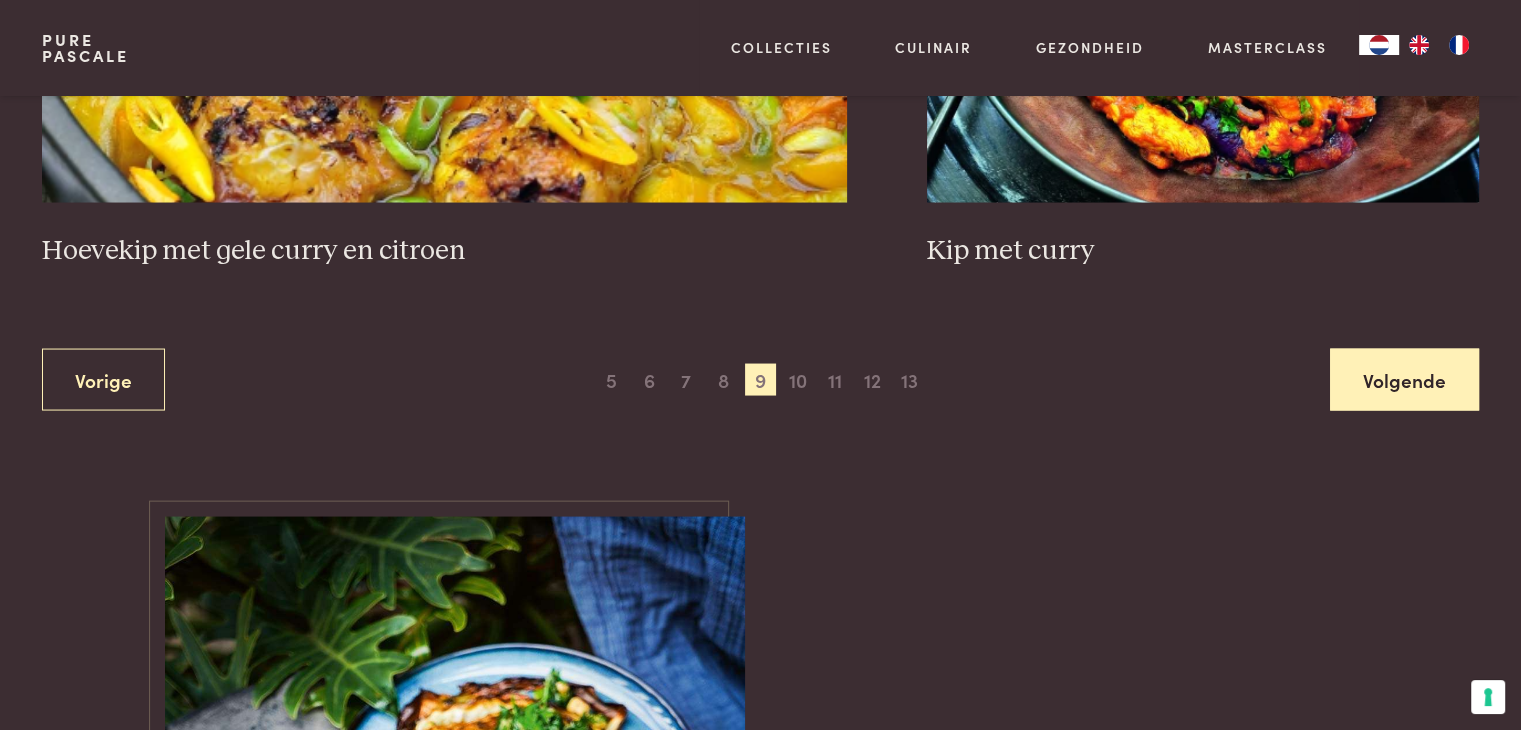 click on "Volgende" at bounding box center (1404, 380) 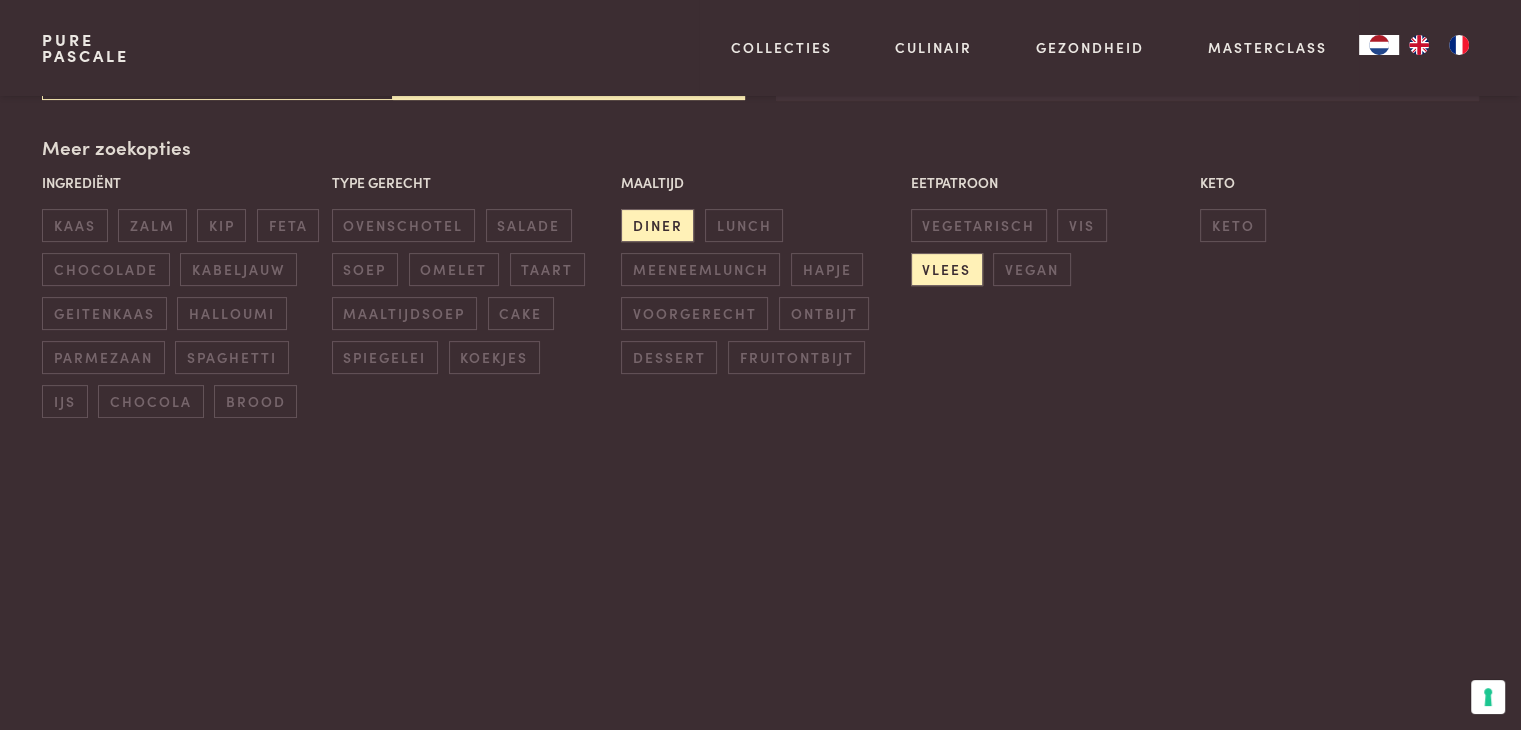 scroll, scrollTop: 459, scrollLeft: 0, axis: vertical 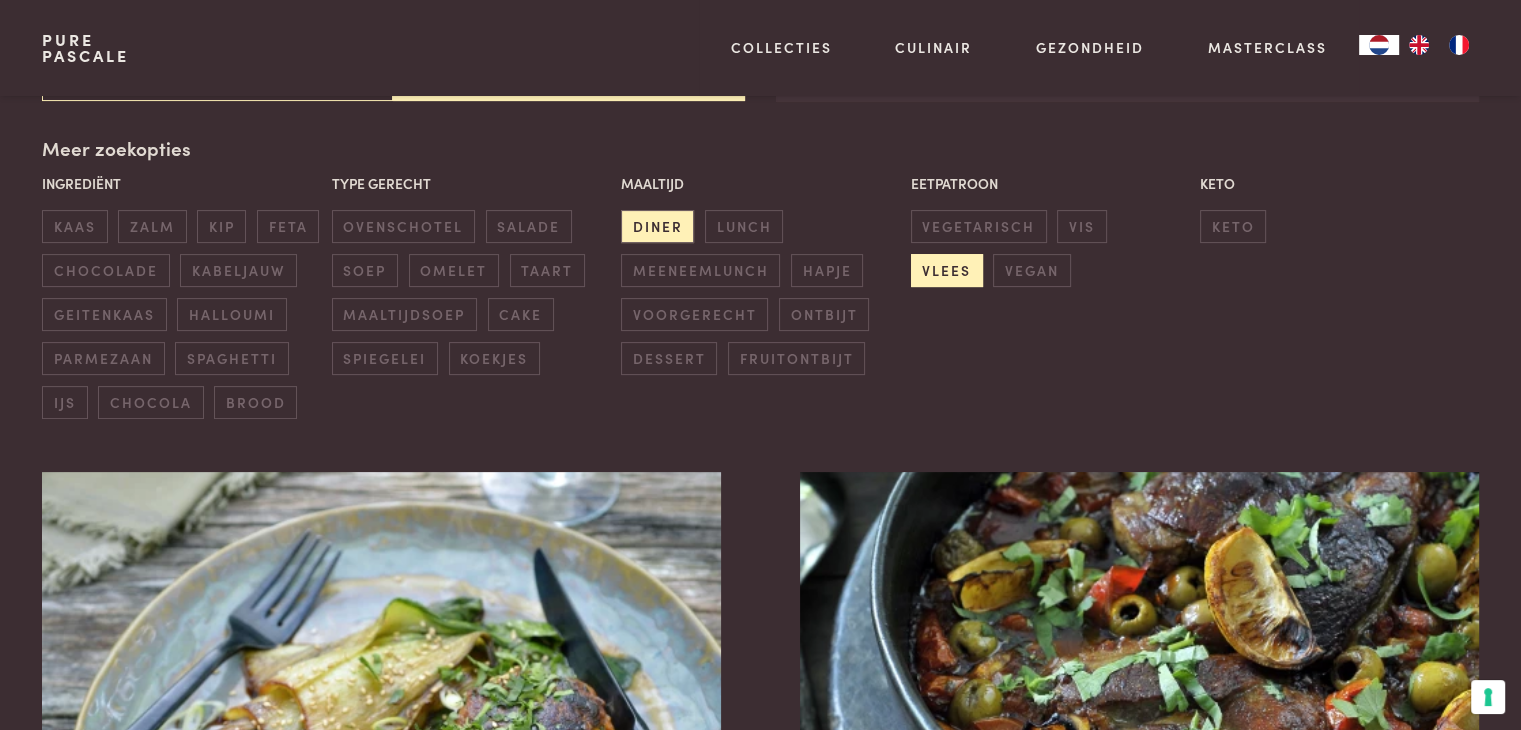 click on "vlees" at bounding box center (947, 270) 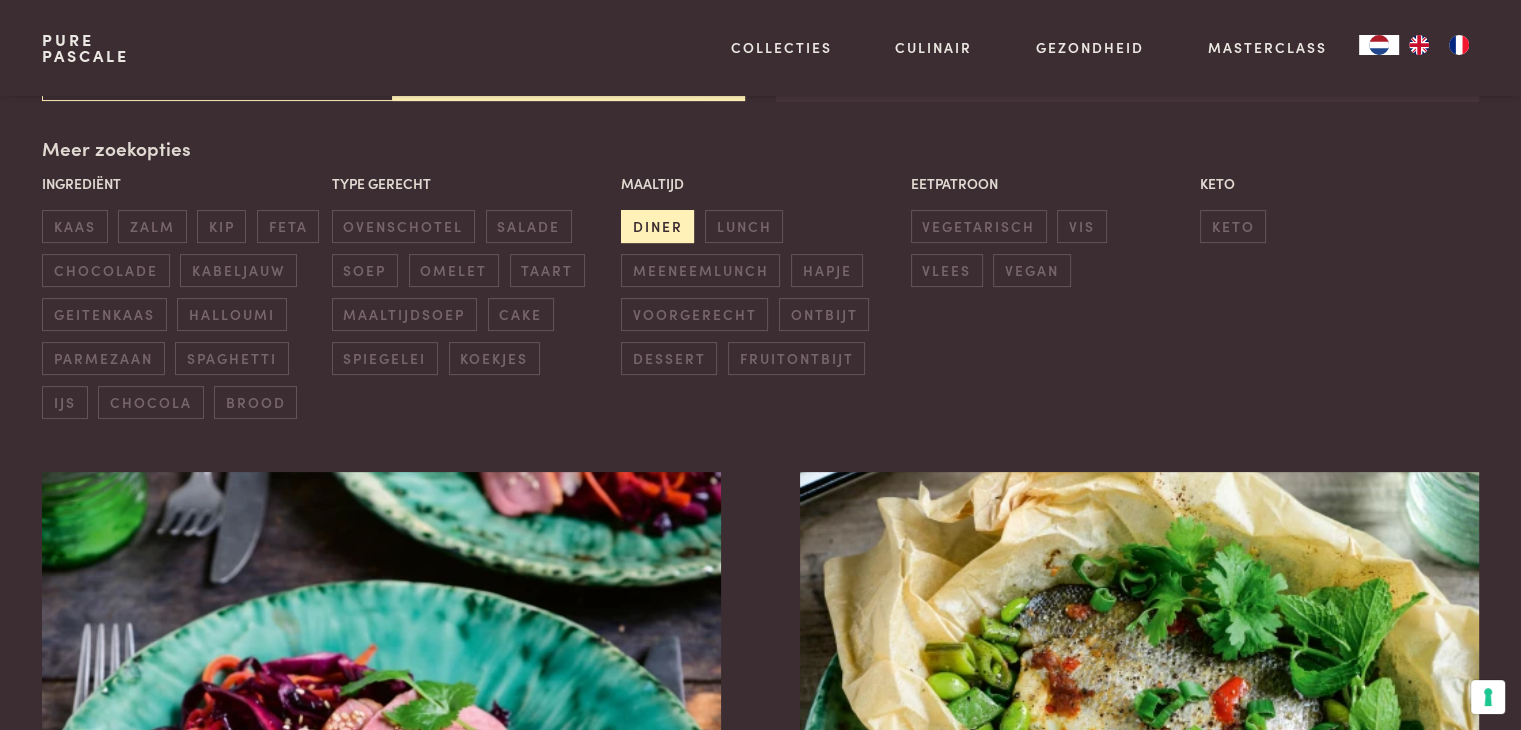 drag, startPoint x: 656, startPoint y: 224, endPoint x: 676, endPoint y: 225, distance: 20.024984 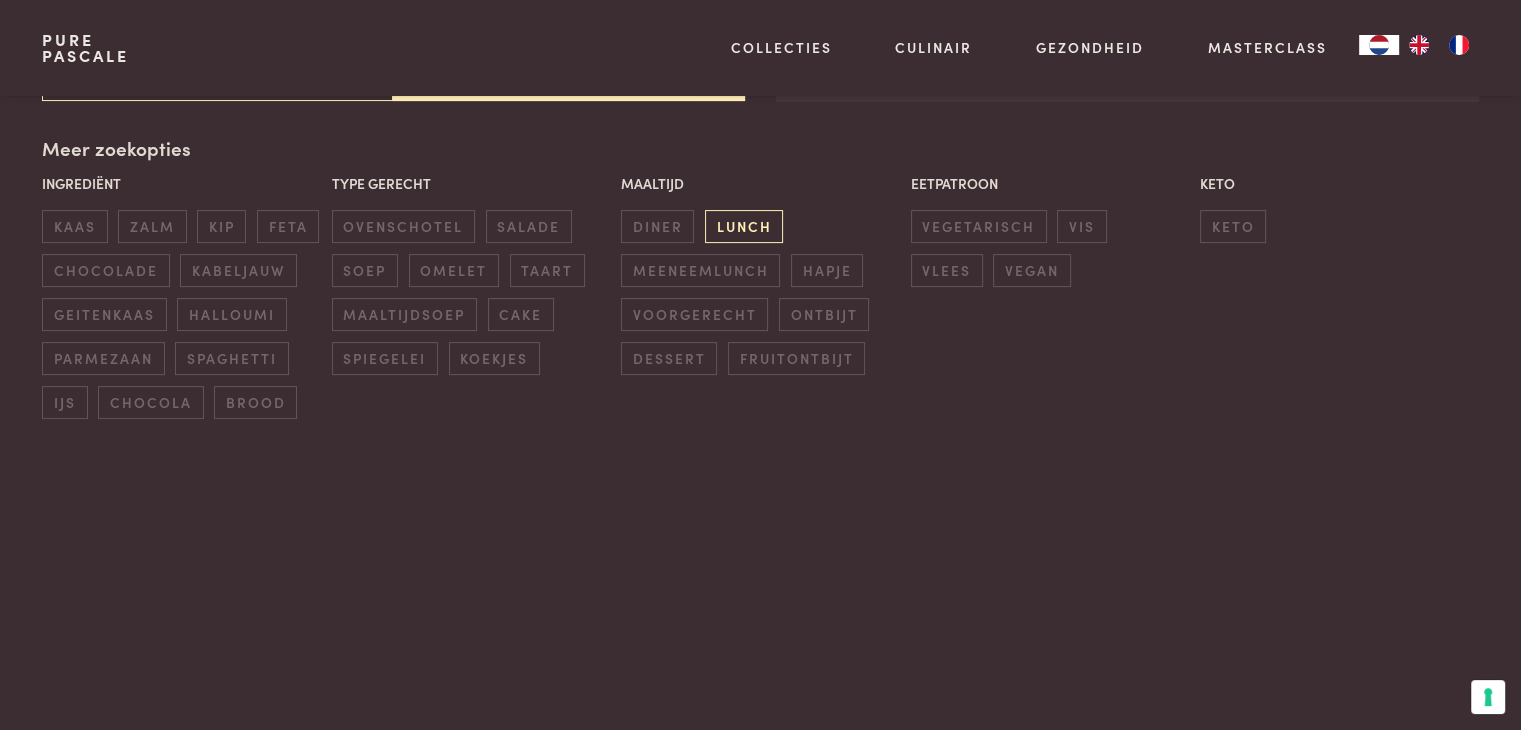 click on "lunch" at bounding box center (744, 226) 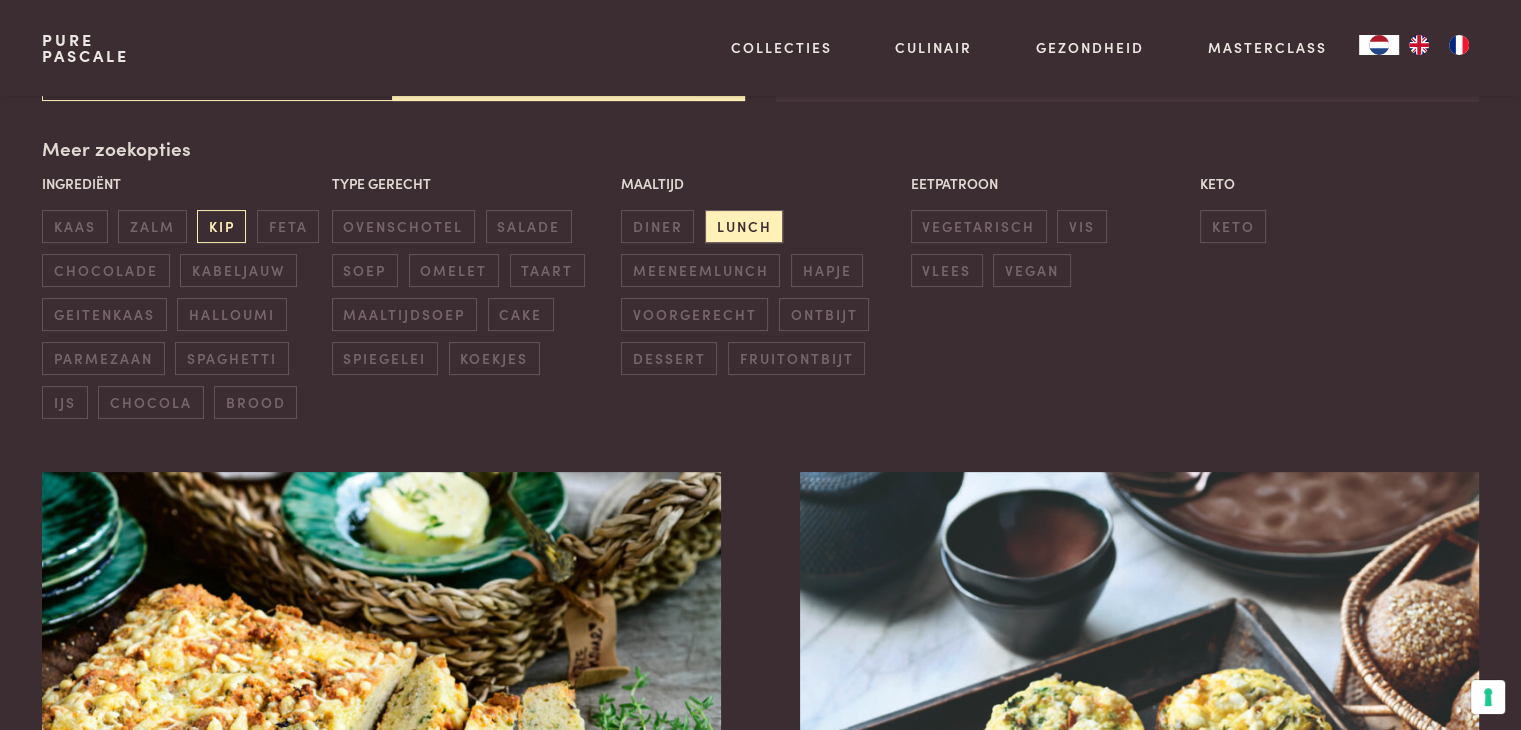 click on "kip" at bounding box center [221, 226] 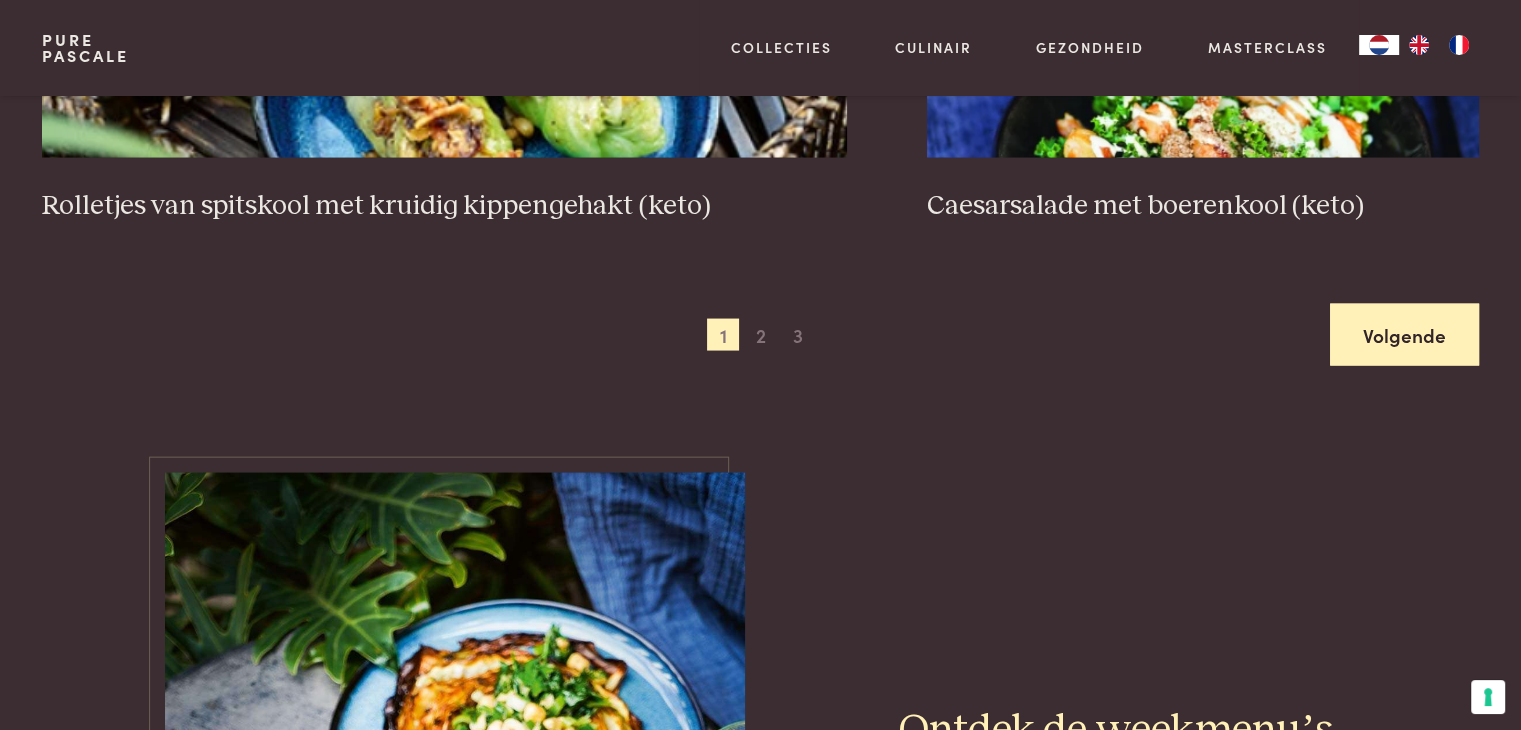 scroll, scrollTop: 4059, scrollLeft: 0, axis: vertical 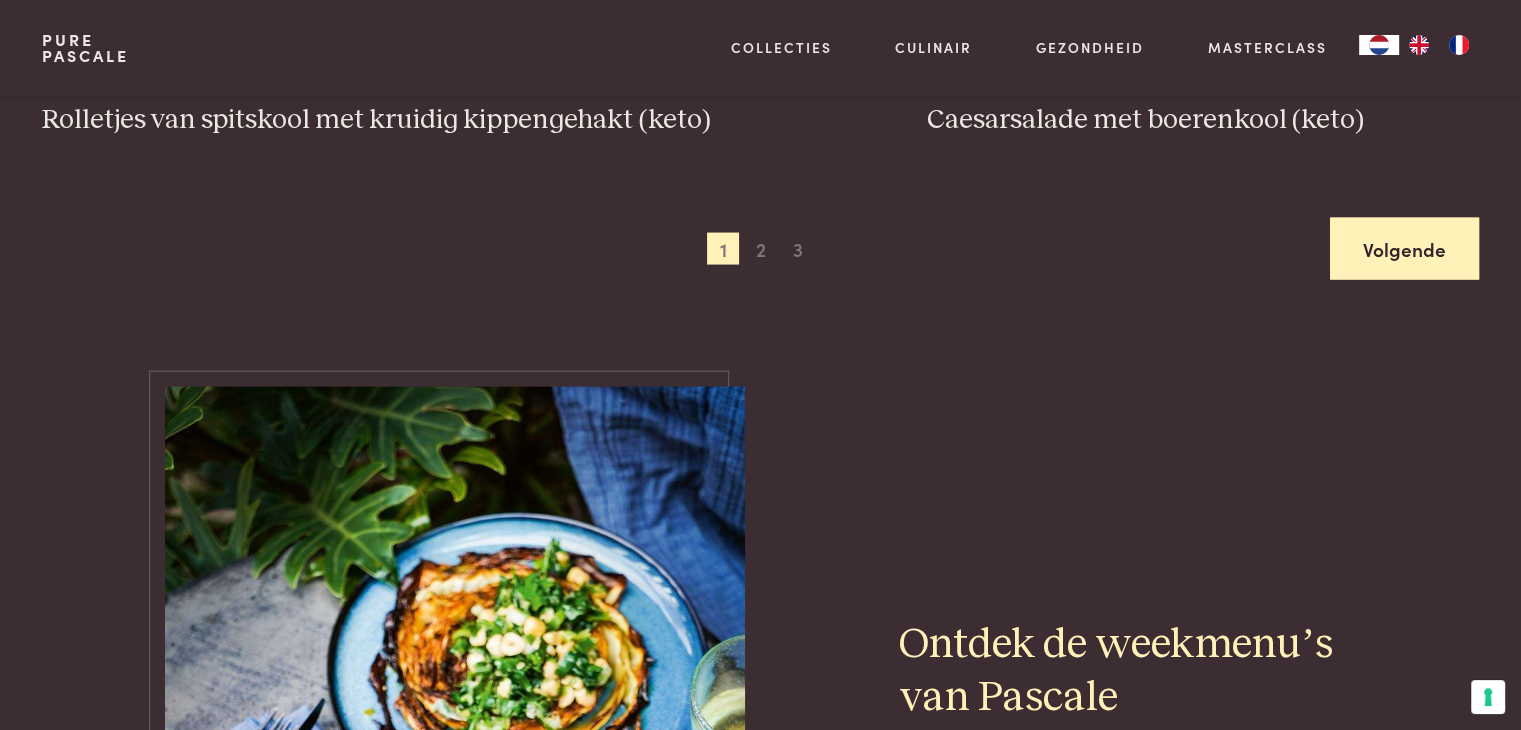 click on "Volgende" at bounding box center (1404, 249) 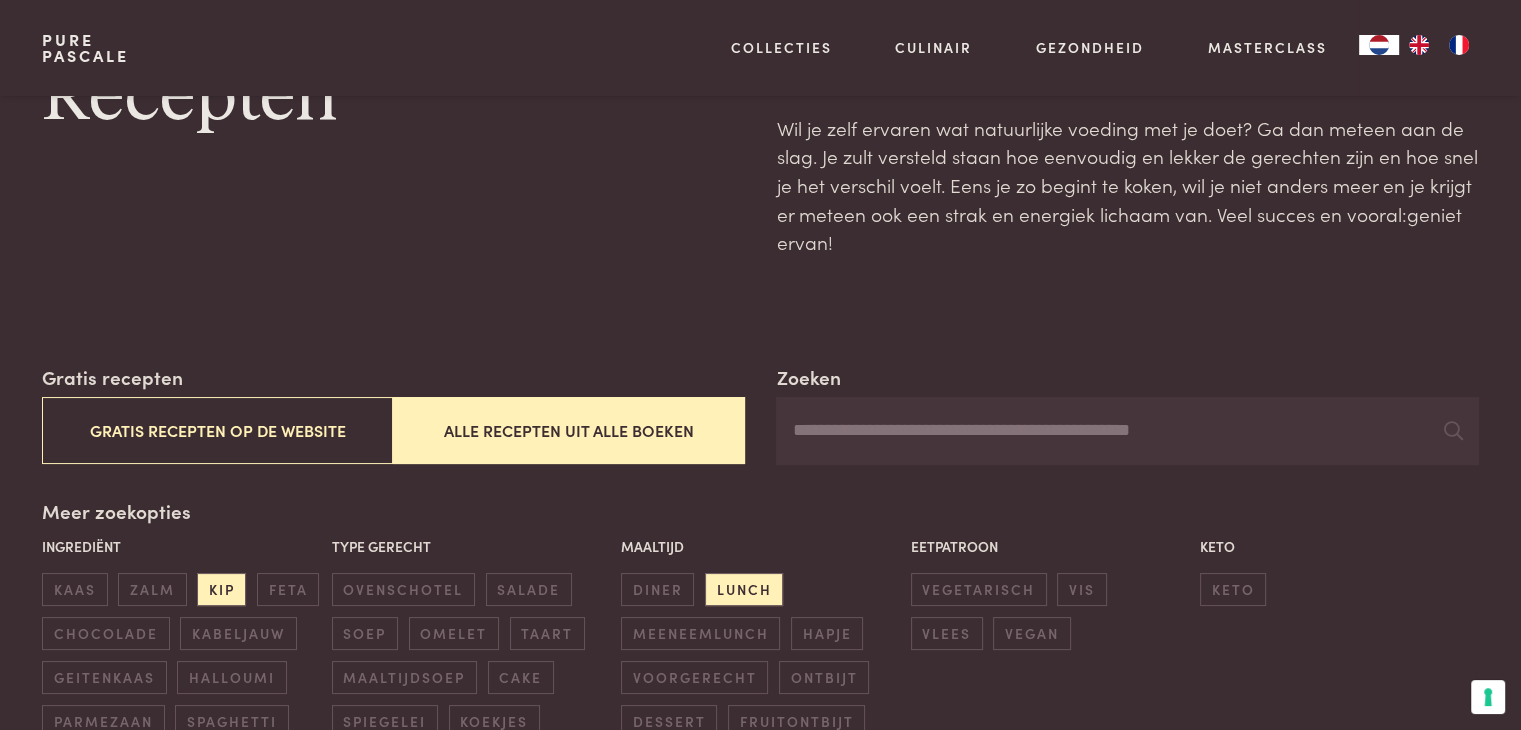 scroll, scrollTop: 0, scrollLeft: 0, axis: both 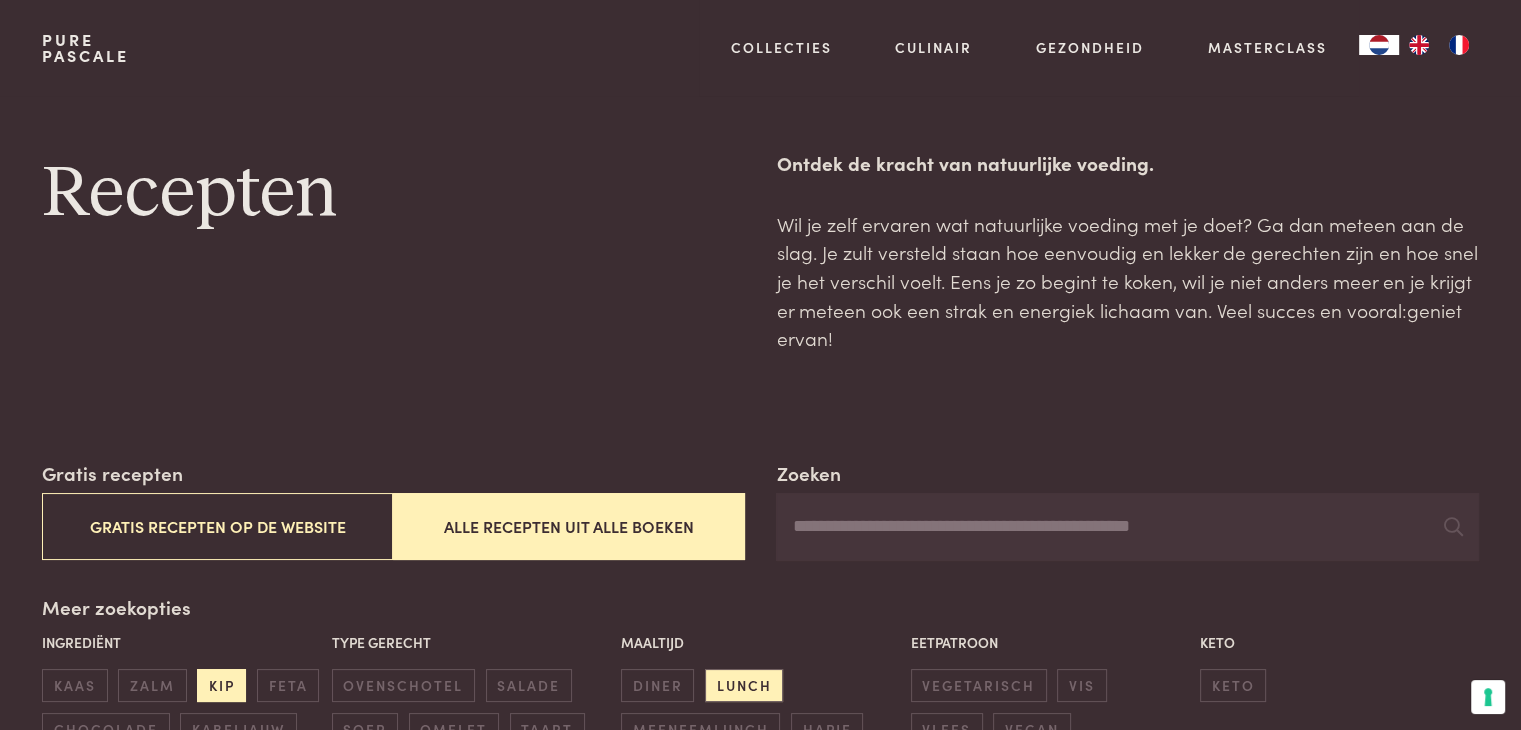 click on "kip" at bounding box center [221, 685] 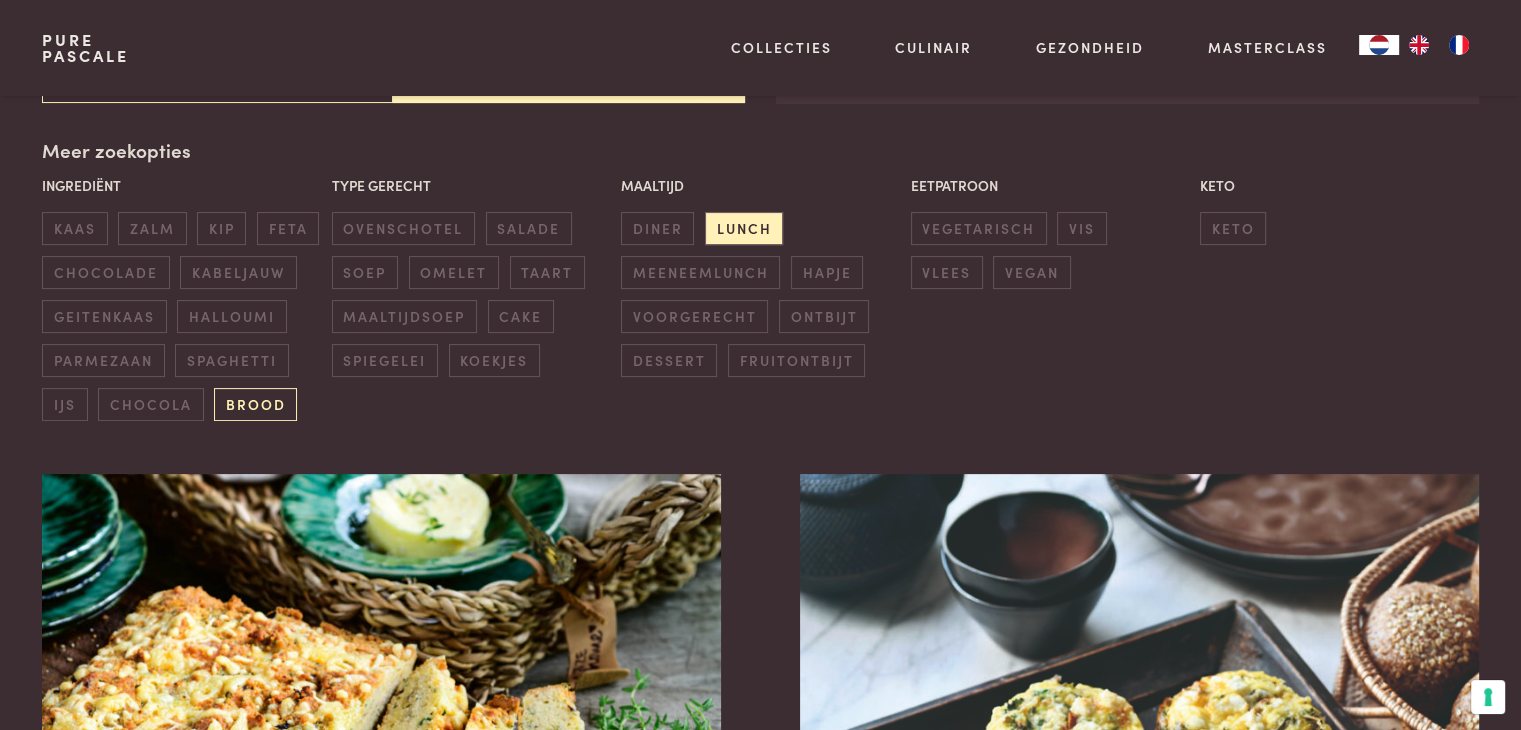 scroll, scrollTop: 459, scrollLeft: 0, axis: vertical 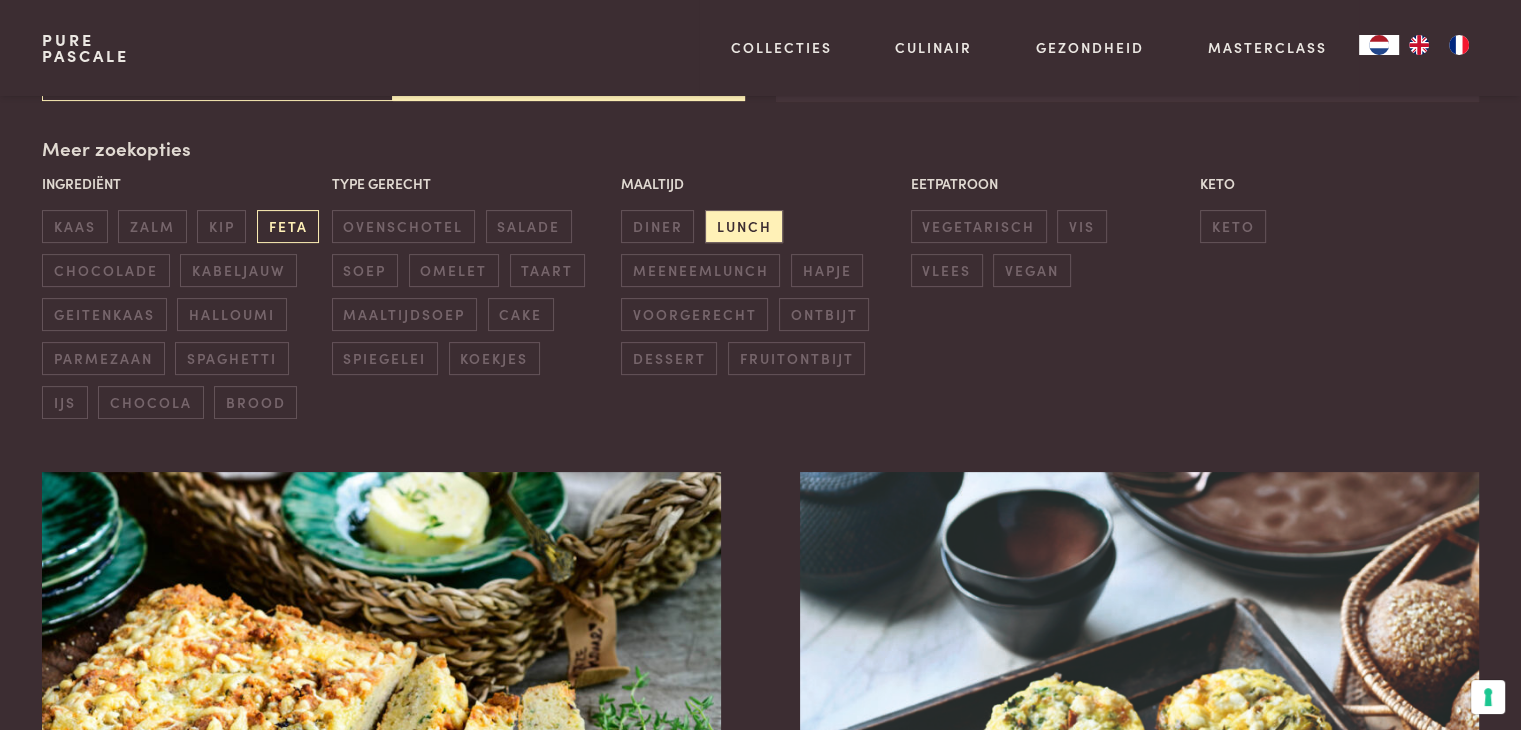 click on "feta" at bounding box center (288, 226) 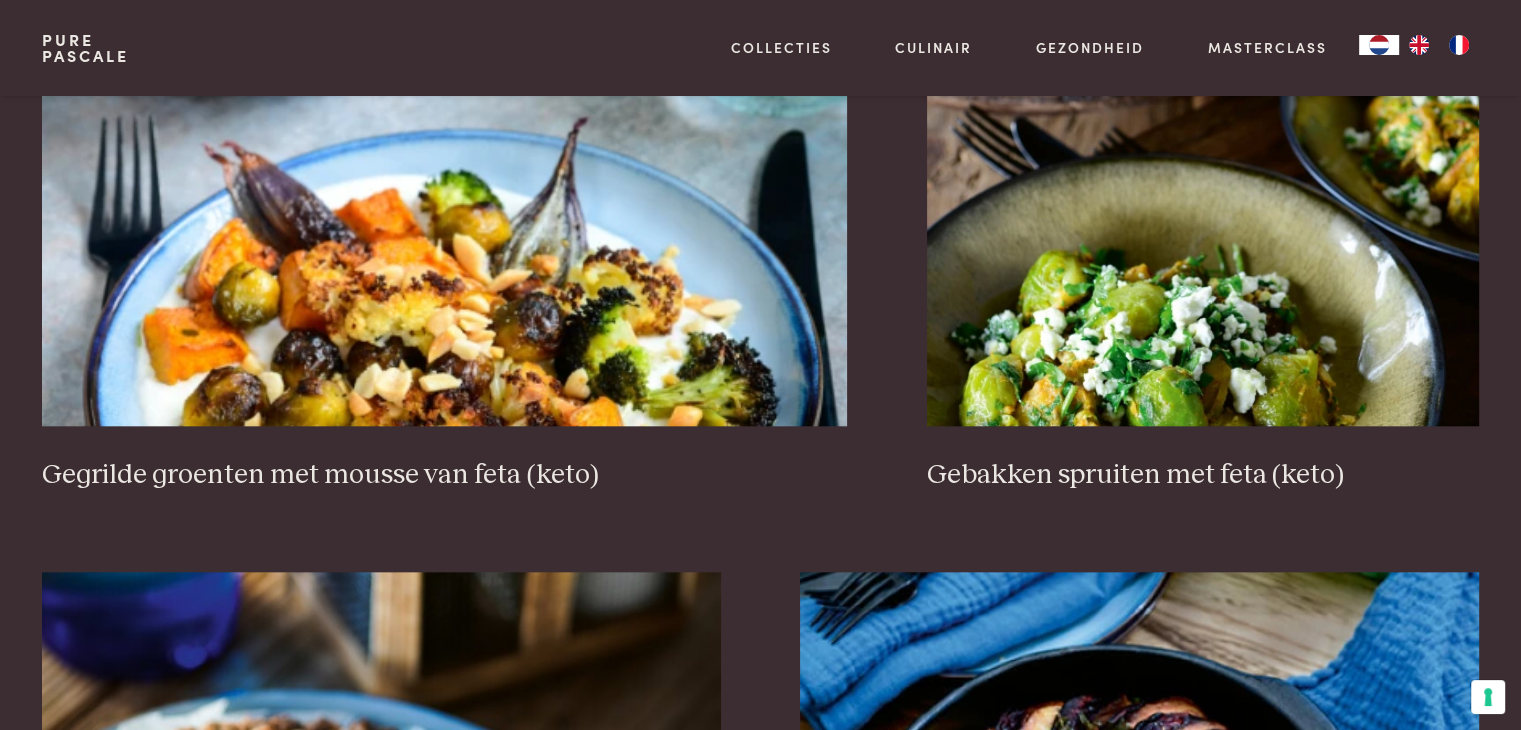 scroll, scrollTop: 2059, scrollLeft: 0, axis: vertical 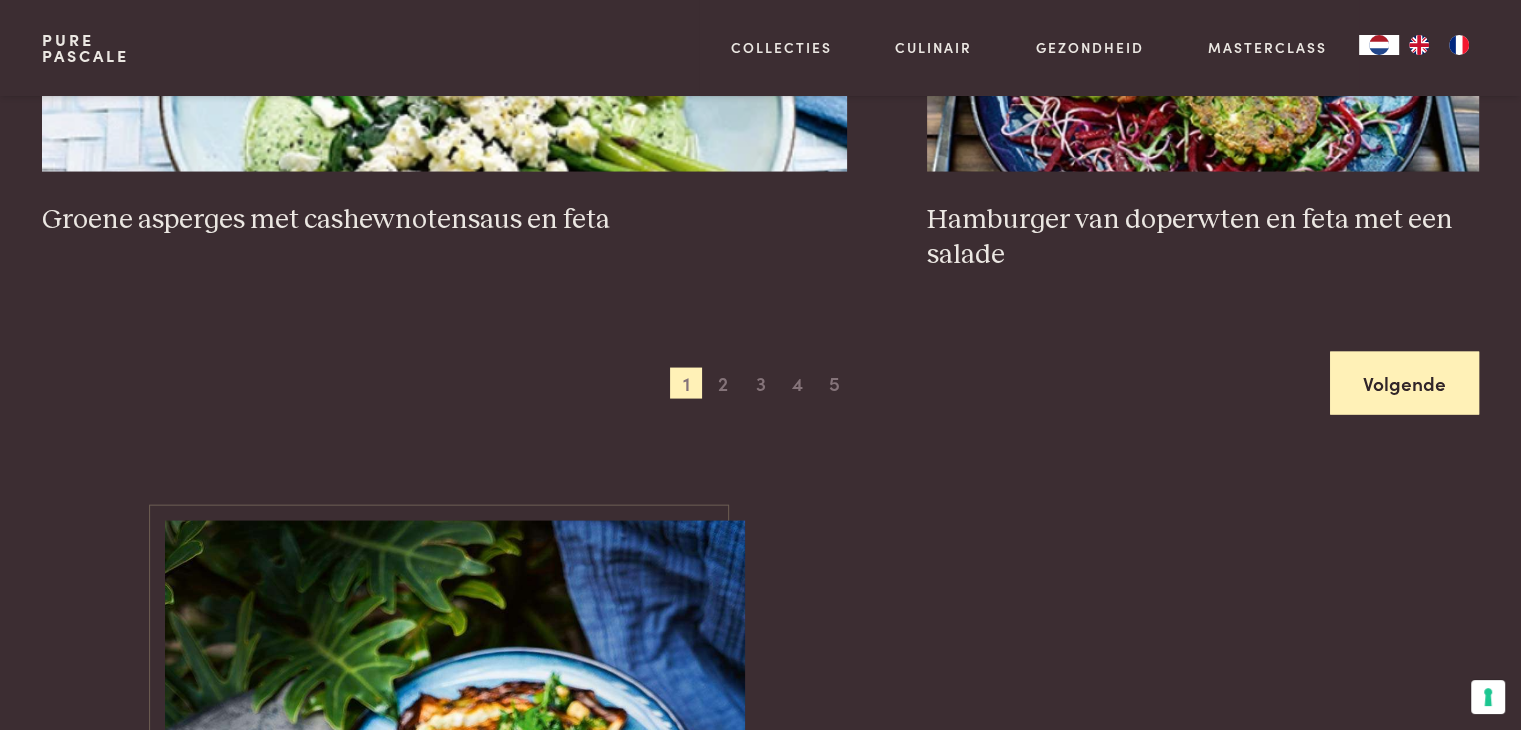 click on "Volgende" at bounding box center (1404, 383) 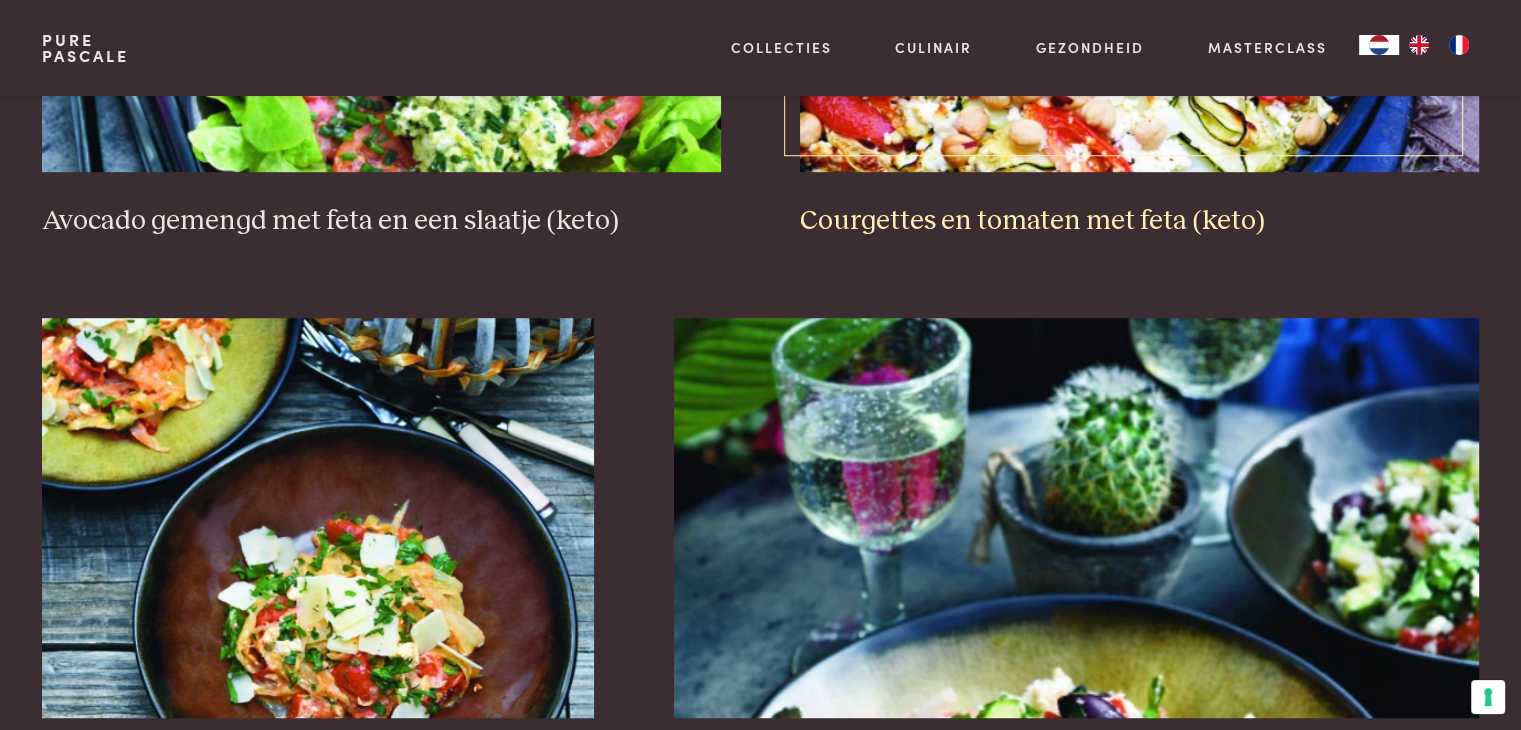 scroll, scrollTop: 1359, scrollLeft: 0, axis: vertical 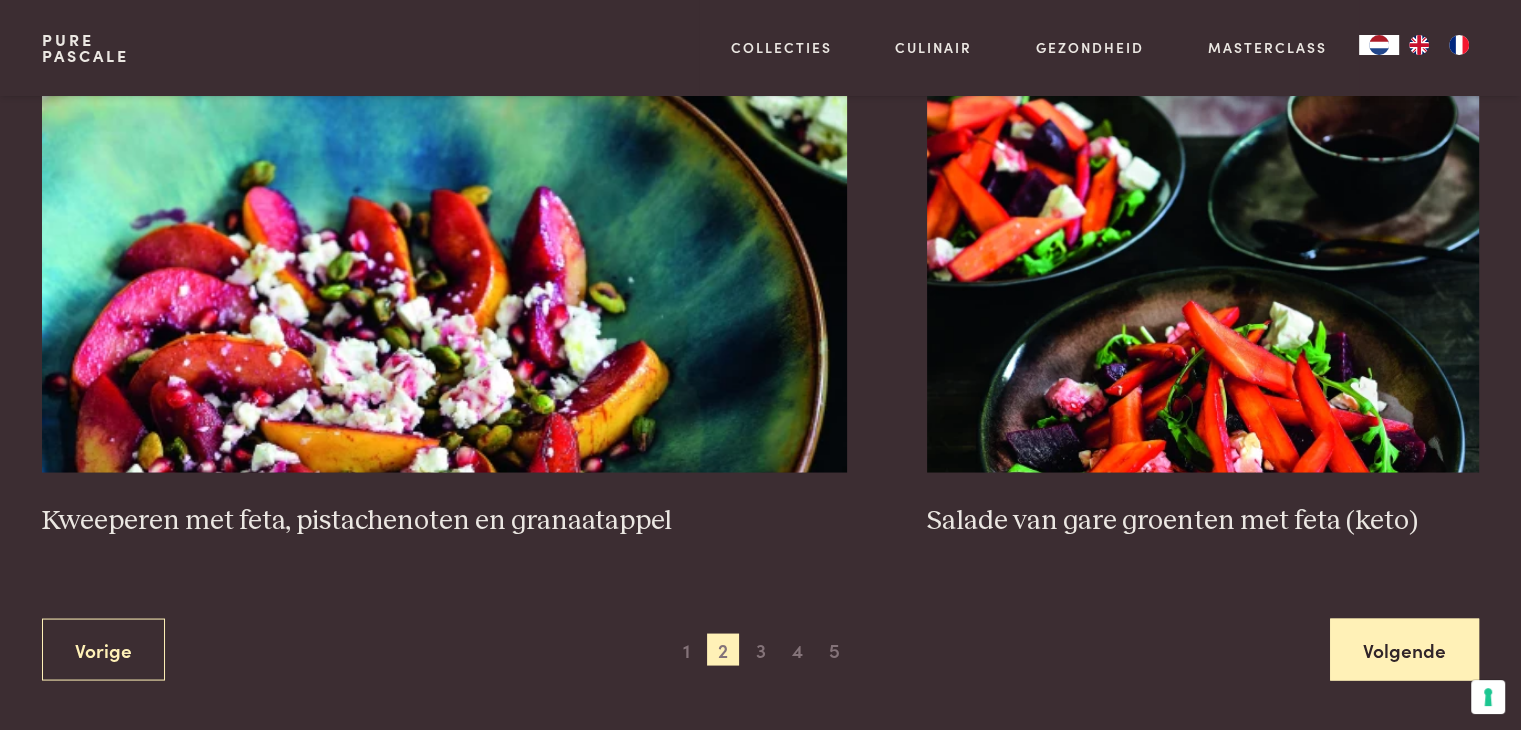 click on "Volgende" at bounding box center (1404, 649) 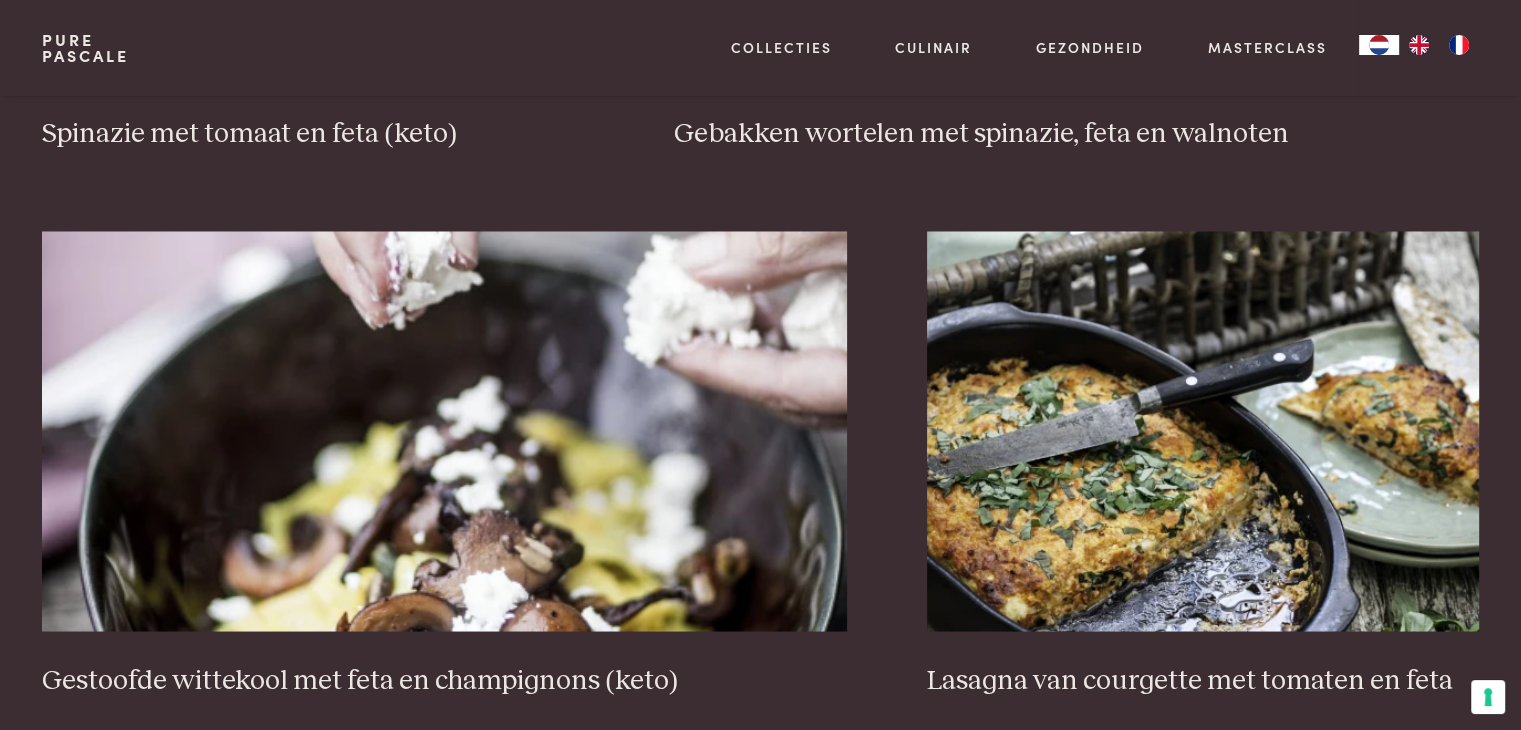 scroll, scrollTop: 3659, scrollLeft: 0, axis: vertical 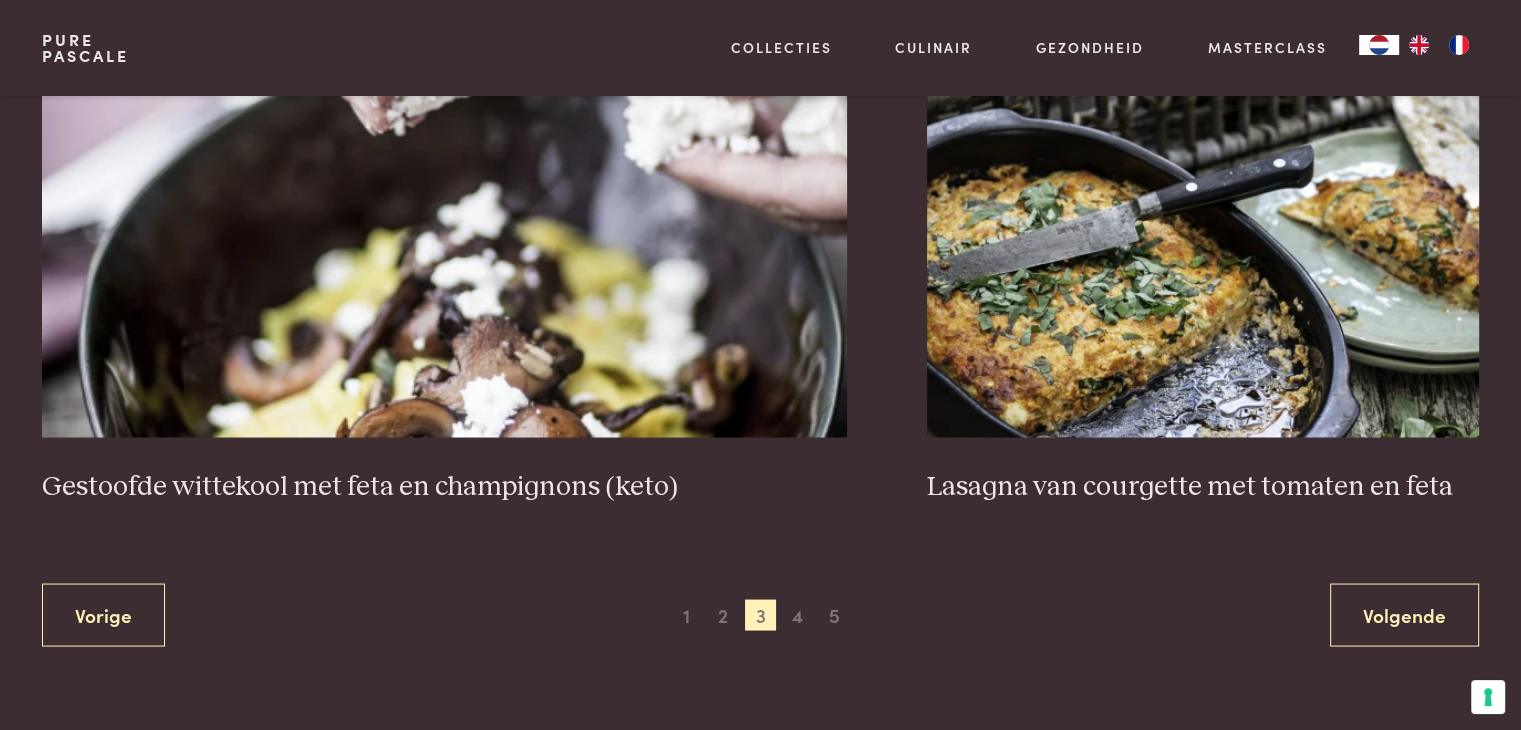 click on "Recepten   Ontdek de kracht van natuurlijke voeding.   Wil je zelf ervaren wat natuurlijke voeding met je doet? Ga dan meteen aan de slag. Je zult versteld staan hoe eenvoudig en lekker de gerechten zijn en hoe snel je het verschil voelt. Eens je zo begint te koken, wil je niet anders meer en je krijgt er meteen ook een strak en energiek lichaam van. Veel succes en vooral:geniet ervan!   Zoeken       Gratis recepten
Gratis recepten op de website
Alle recepten uit alle boeken
Meer zoekopties    Ingrediënt   kaas zalm kip feta chocolade kabeljauw geitenkaas halloumi parmezaan spaghetti ijs chocola brood Type gerecht   ovenschotel salade soep omelet taart maaltijdsoep cake spiegelei koekjes Maaltijd   diner lunch meeneemlunch hapje voorgerecht ontbijt dessert fruitontbijt Eetpatroon   vegetarisch vis vlees vegan Keto   keto         Gestoofde groenten met feta (keto)" at bounding box center (760, 281) 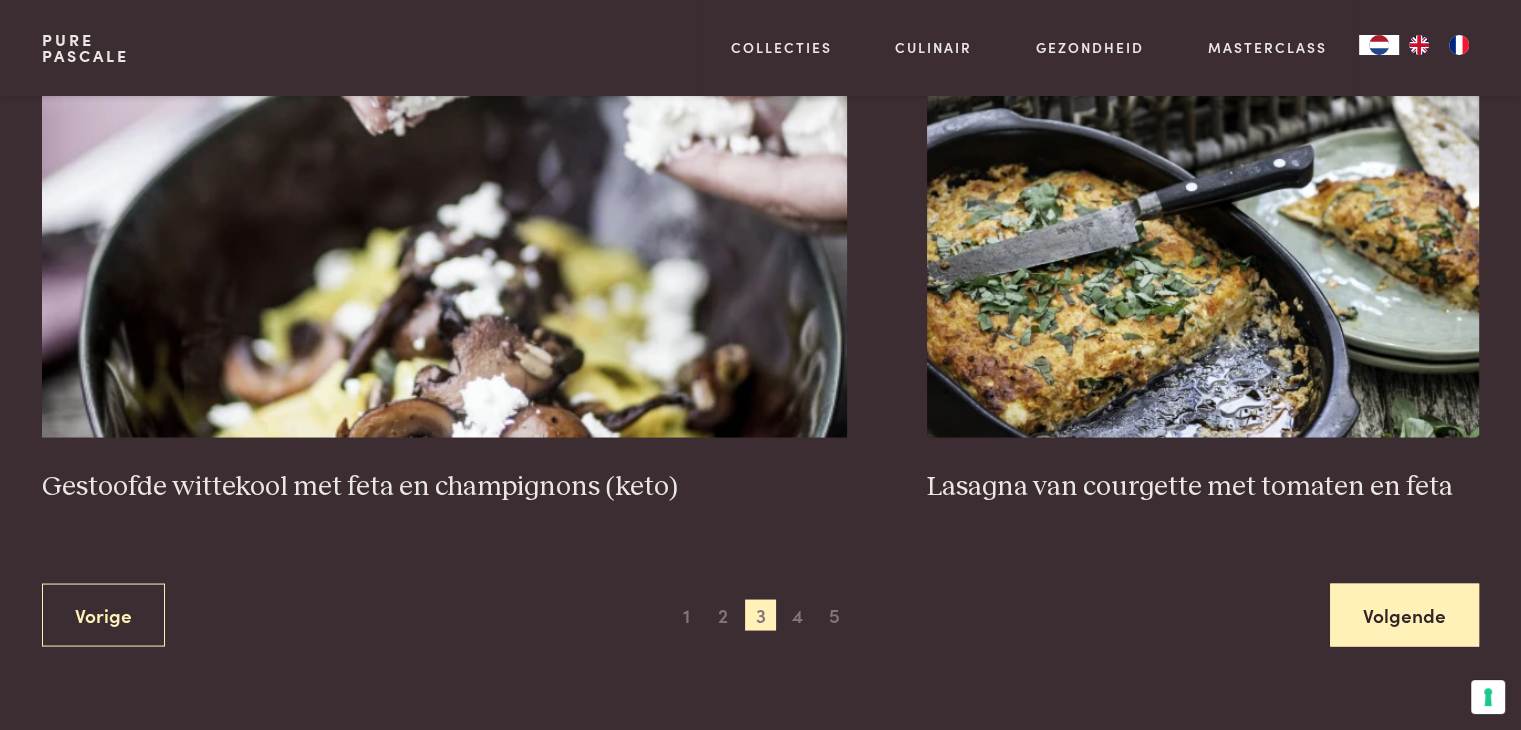 click on "Volgende" at bounding box center [1404, 614] 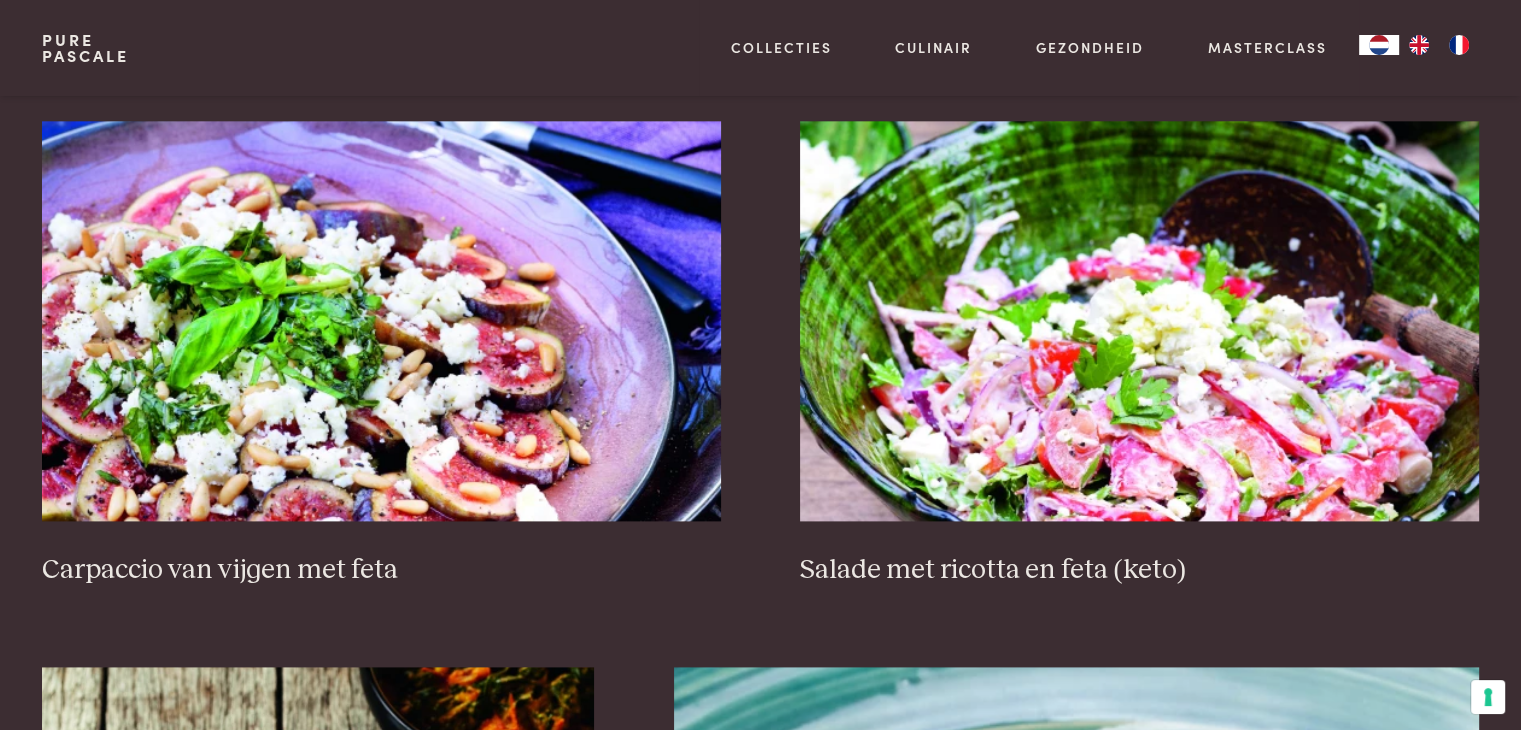 scroll, scrollTop: 2459, scrollLeft: 0, axis: vertical 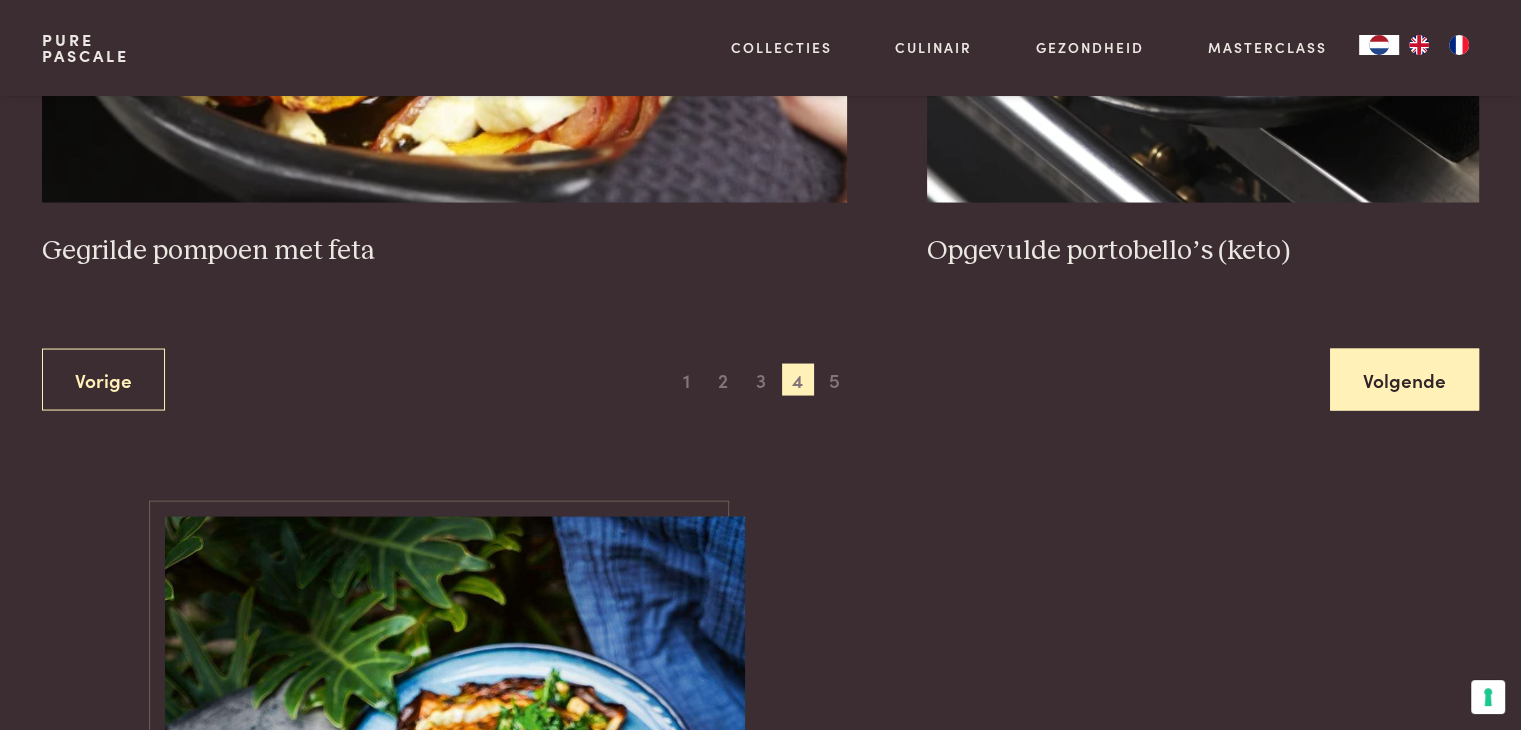 click on "Volgende" at bounding box center [1404, 380] 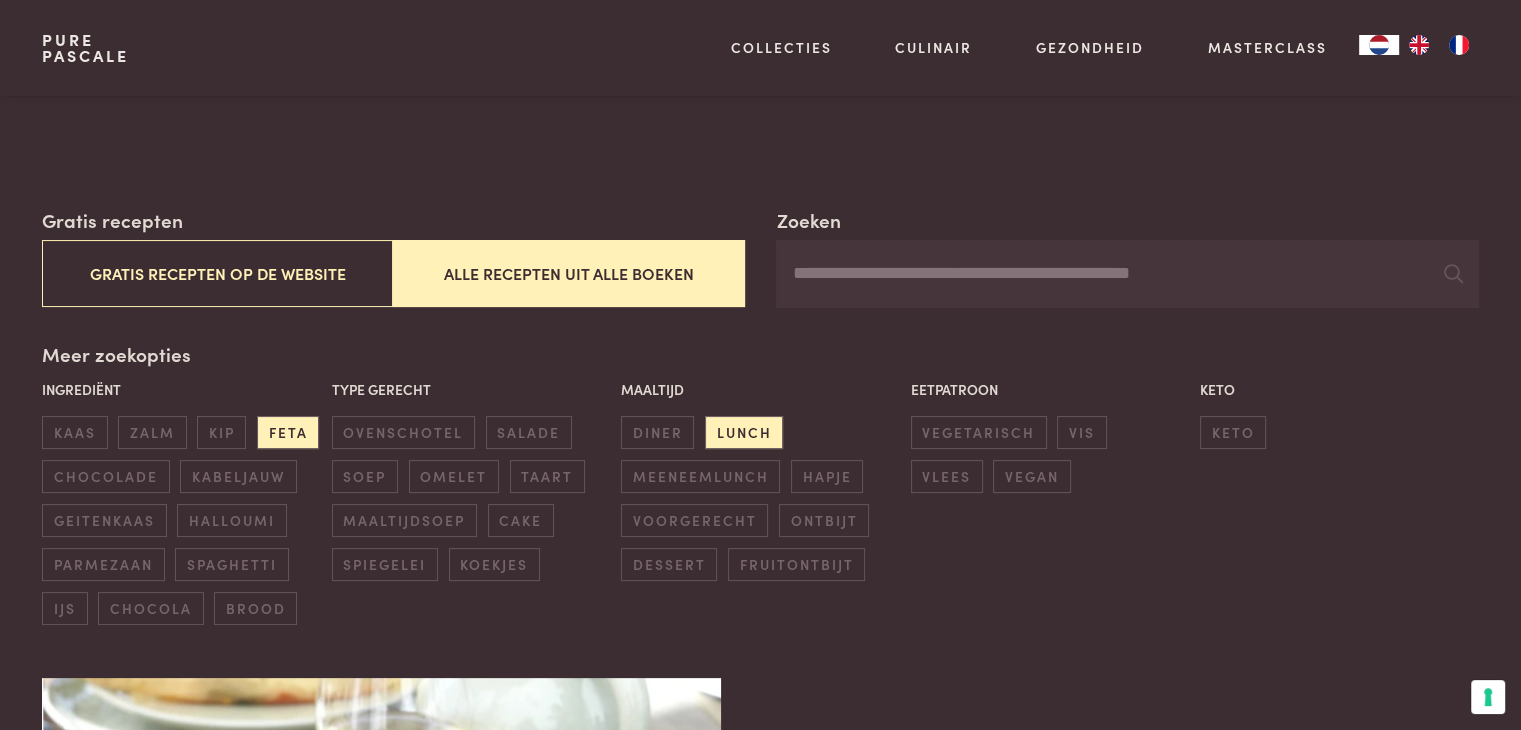 scroll, scrollTop: 400, scrollLeft: 0, axis: vertical 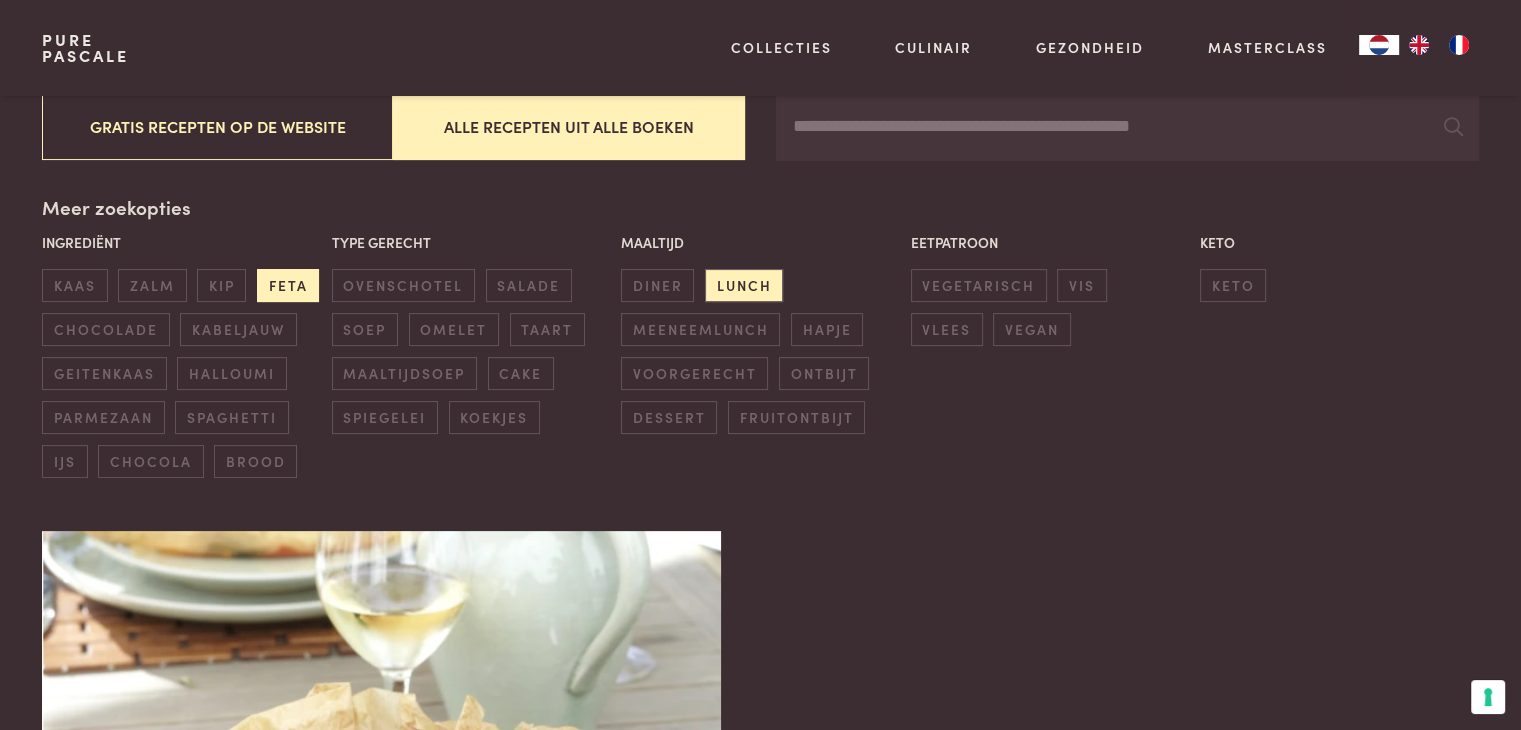 click on "feta" at bounding box center [288, 285] 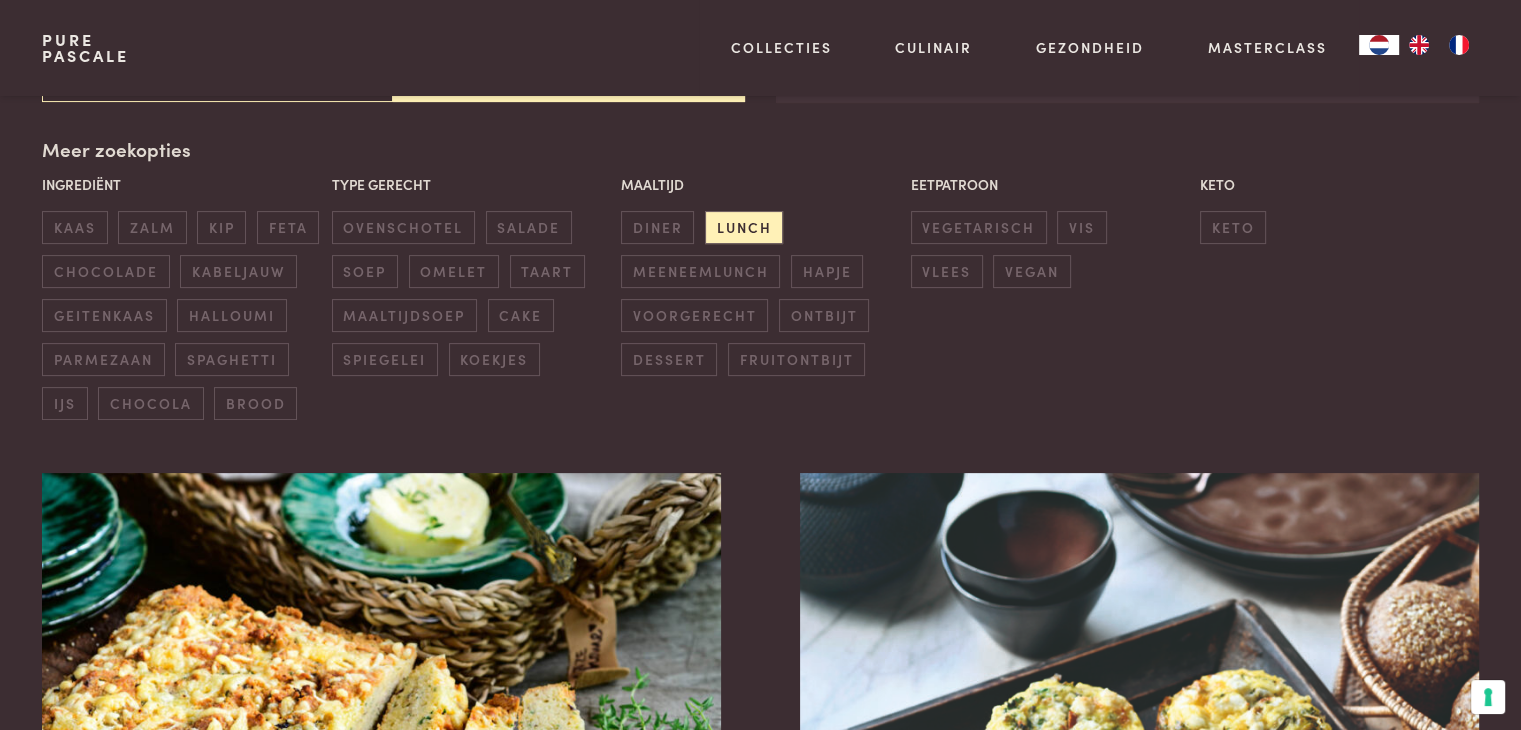 scroll, scrollTop: 459, scrollLeft: 0, axis: vertical 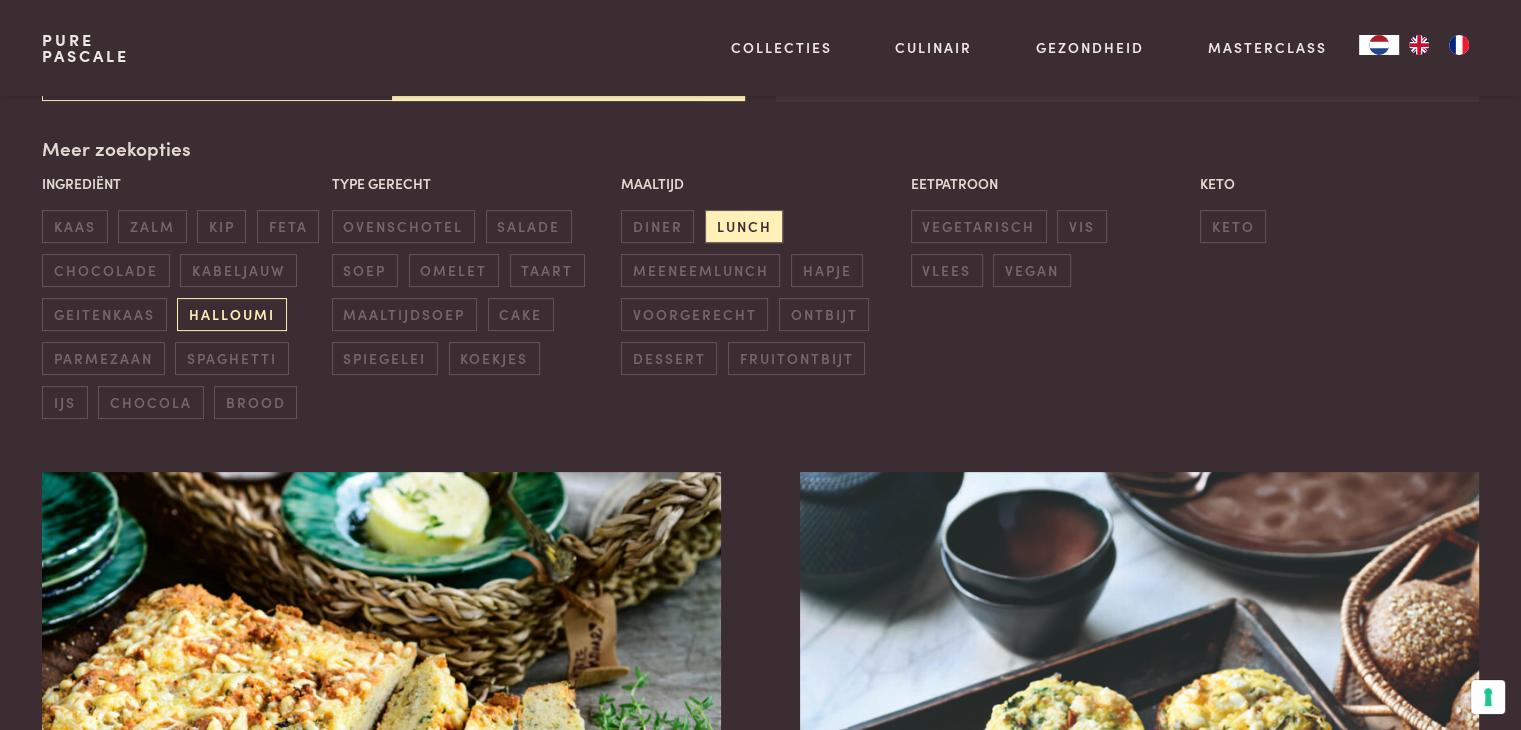 click on "halloumi" at bounding box center (231, 314) 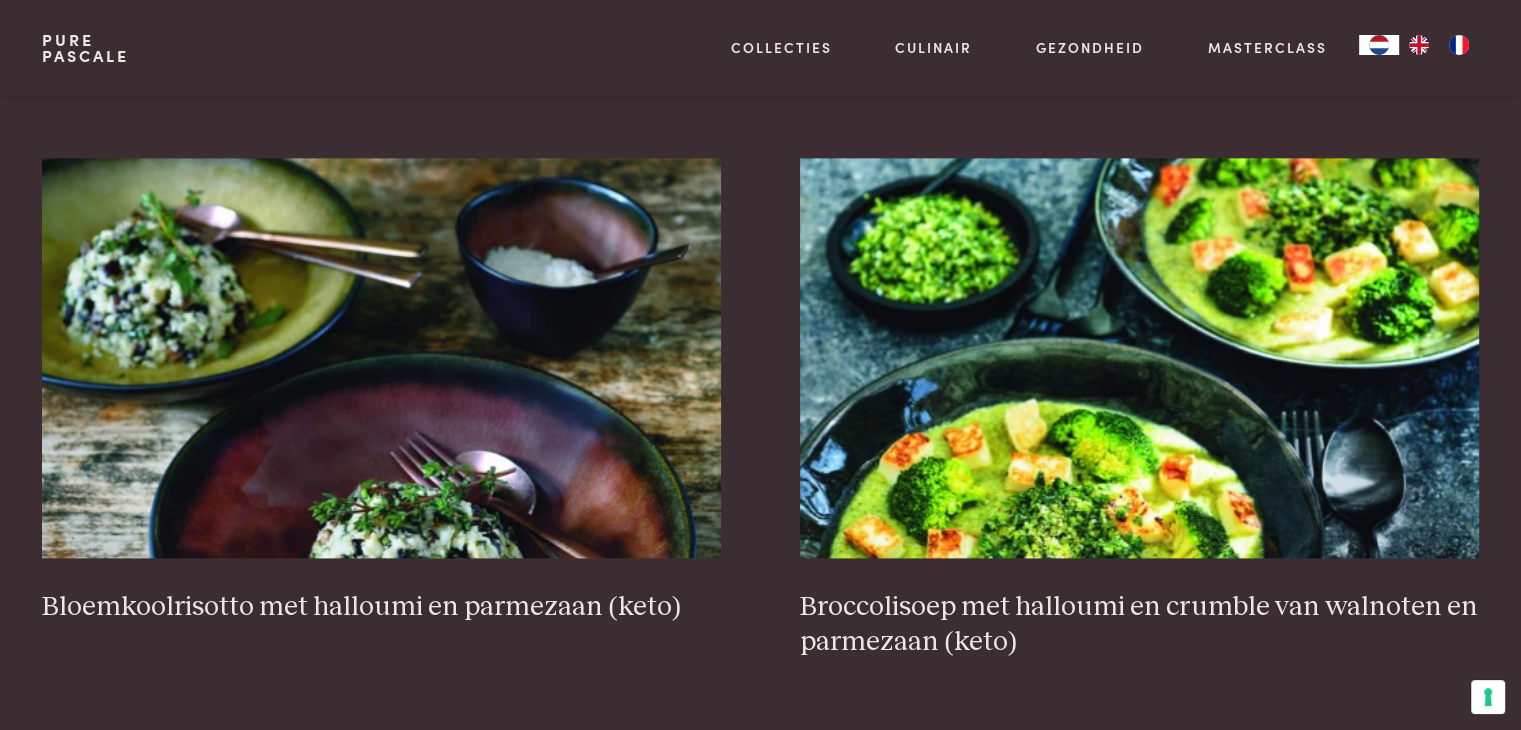 scroll, scrollTop: 2659, scrollLeft: 0, axis: vertical 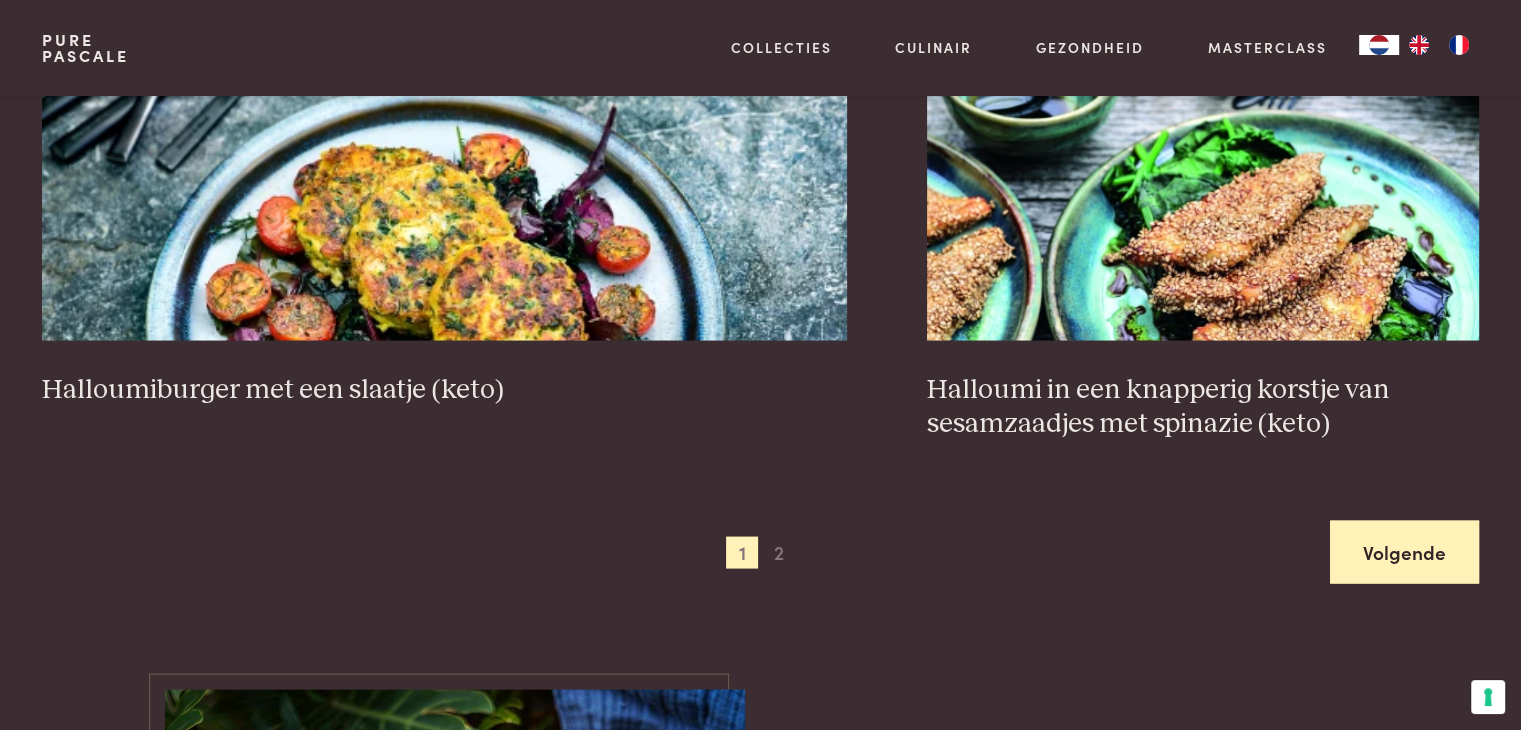 click on "Volgende" at bounding box center (1404, 552) 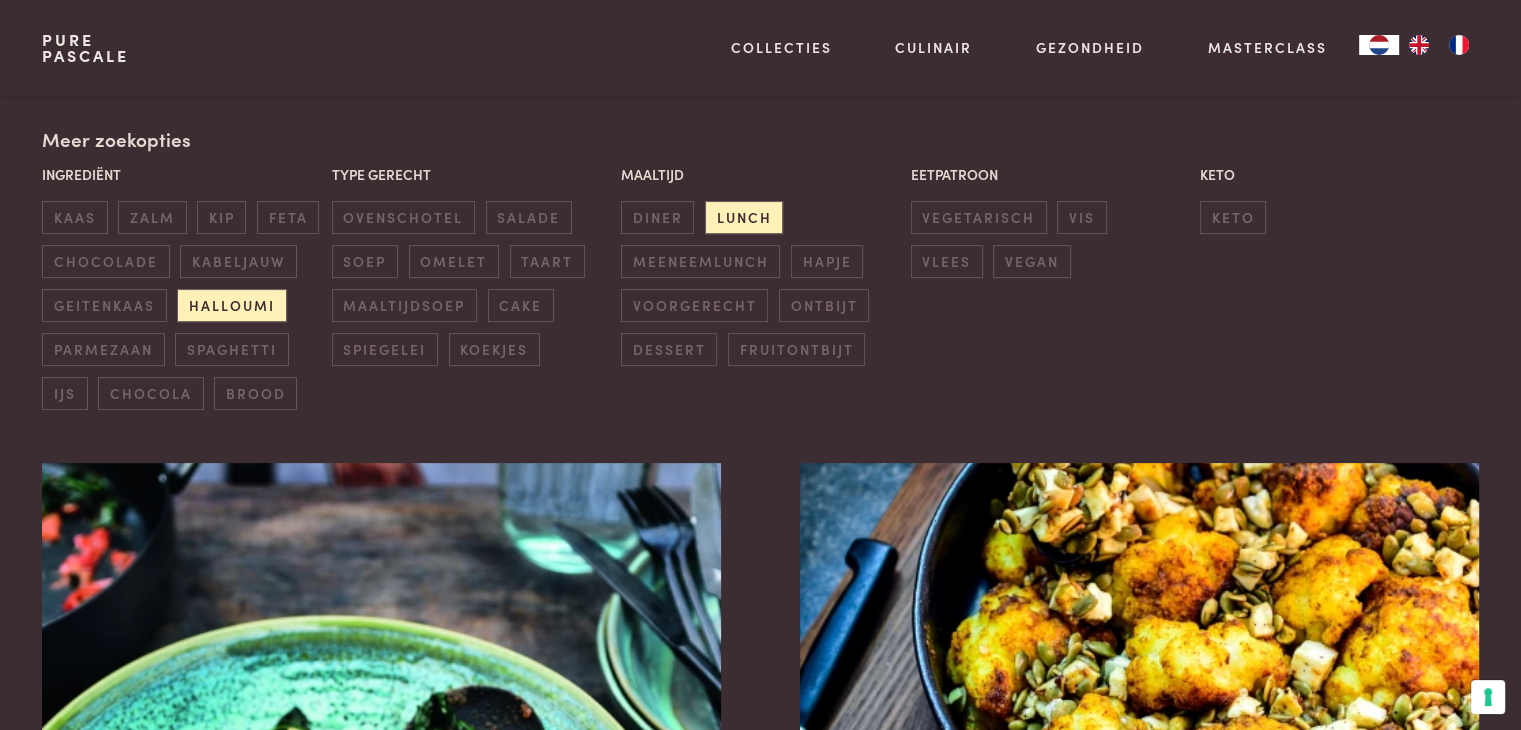 scroll, scrollTop: 159, scrollLeft: 0, axis: vertical 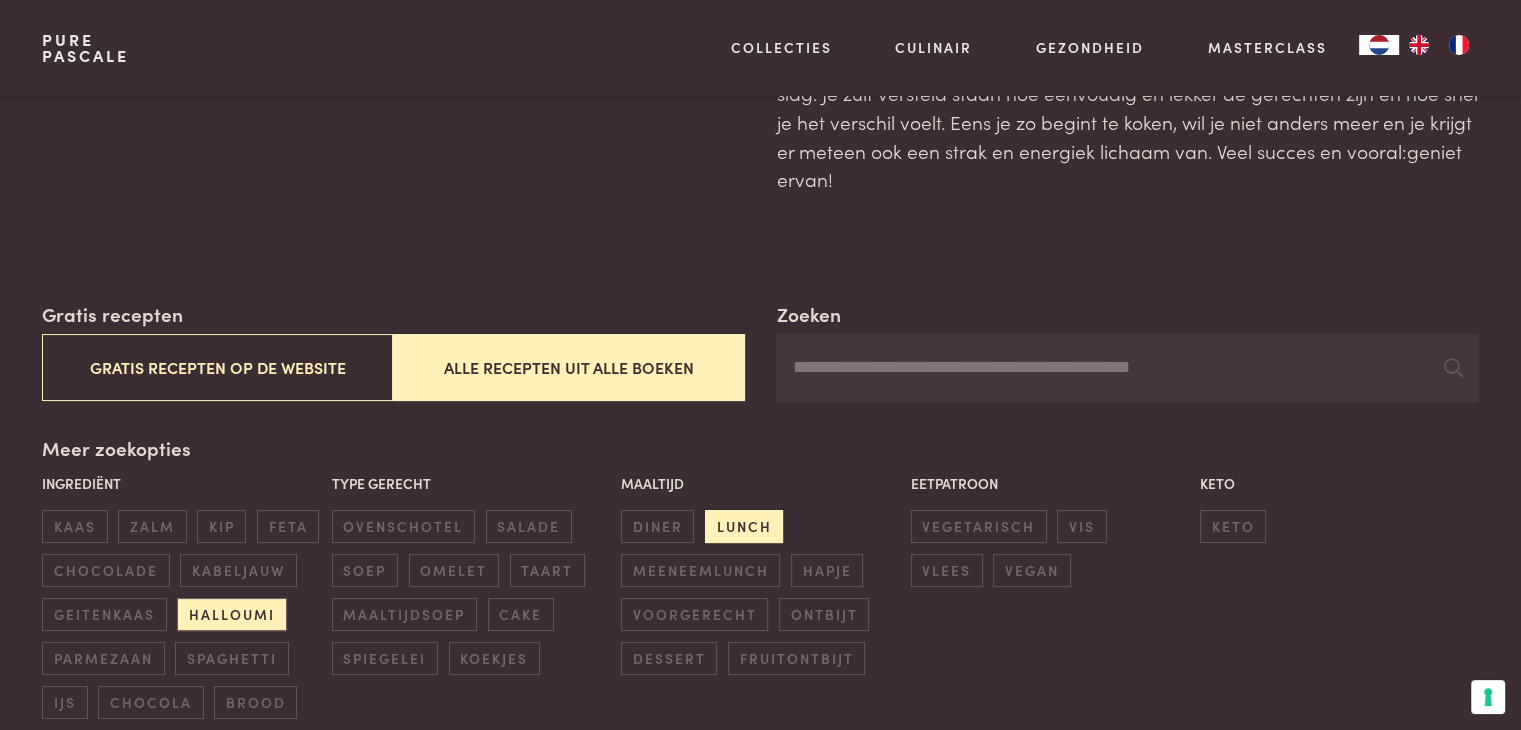 click on "lunch" at bounding box center [744, 526] 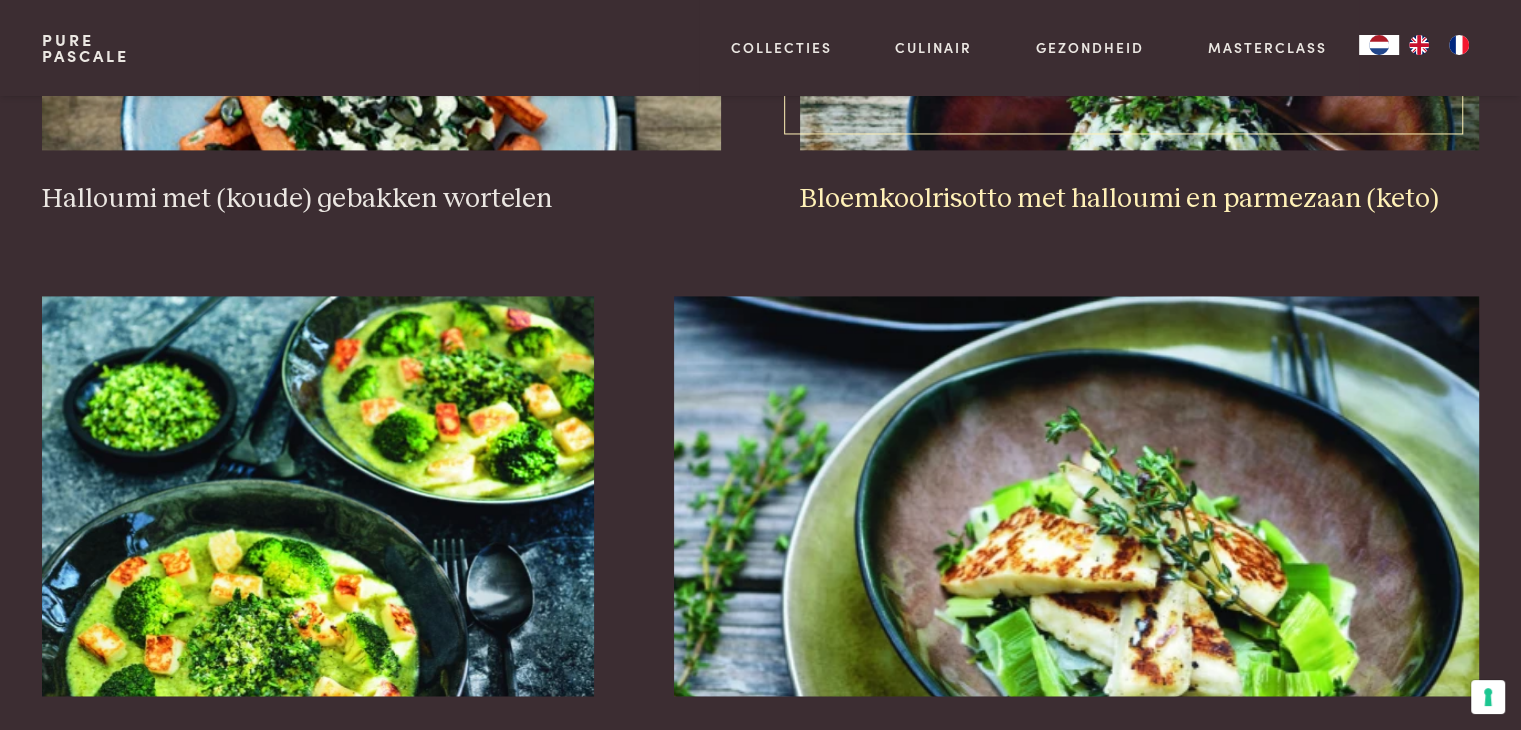 scroll, scrollTop: 2759, scrollLeft: 0, axis: vertical 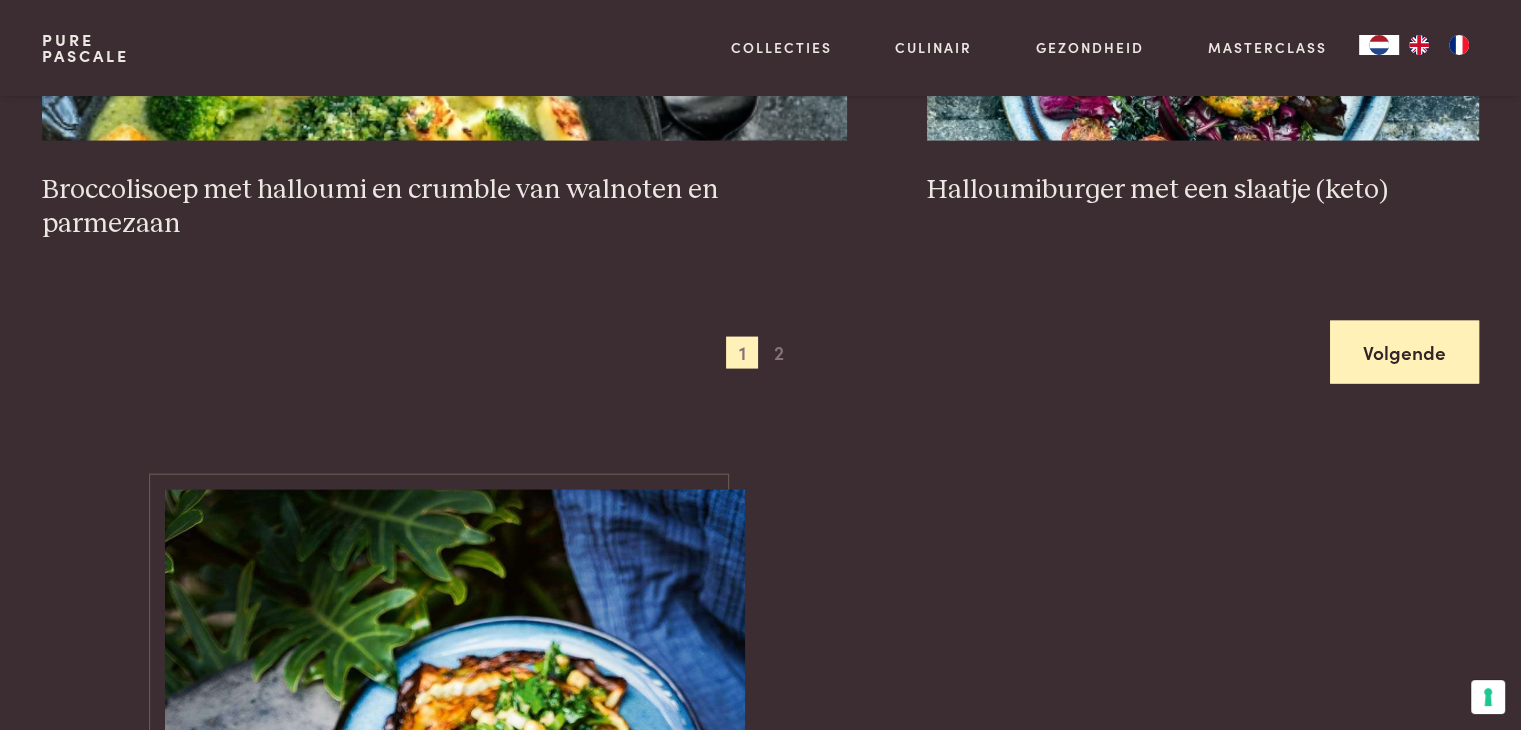 click on "Volgende" at bounding box center (1404, 352) 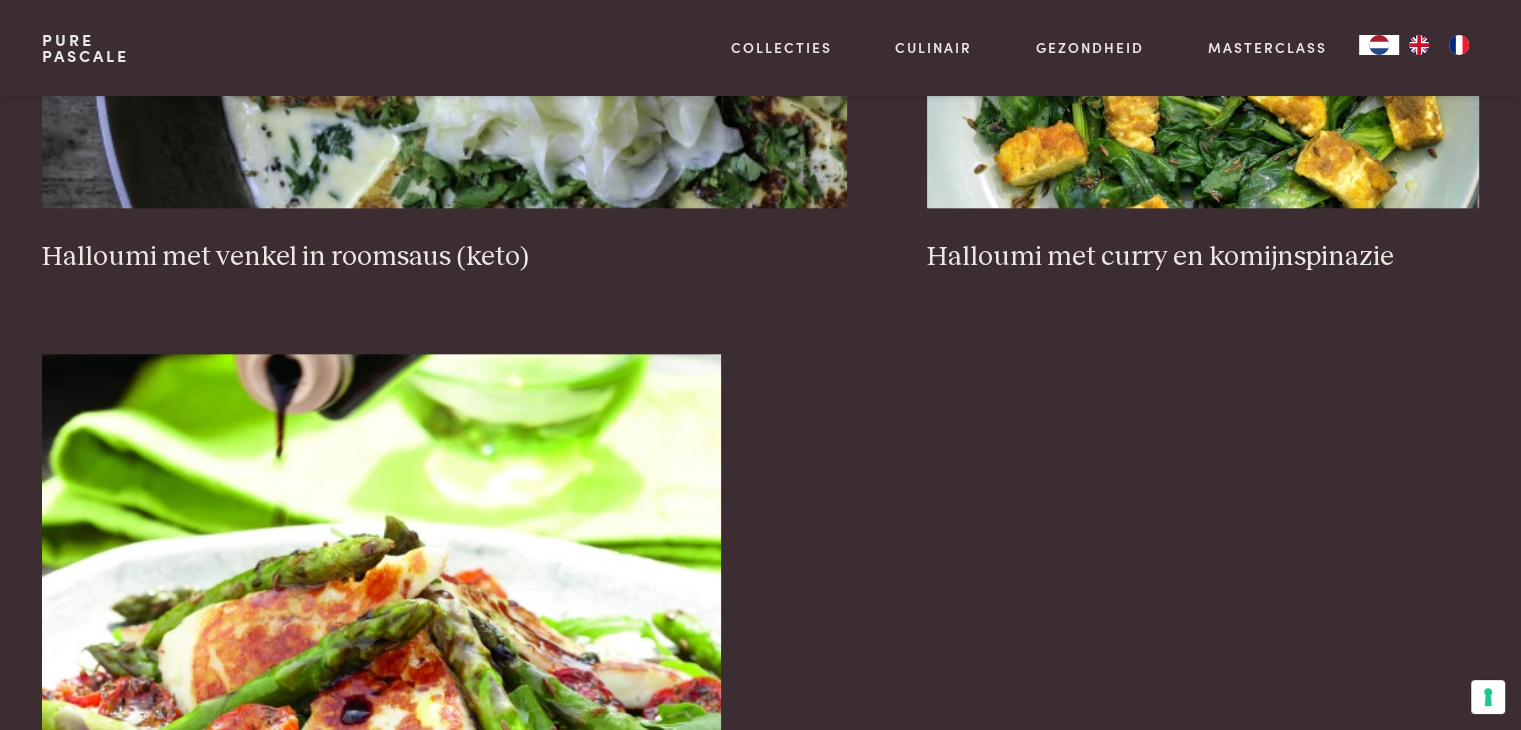 scroll, scrollTop: 2359, scrollLeft: 0, axis: vertical 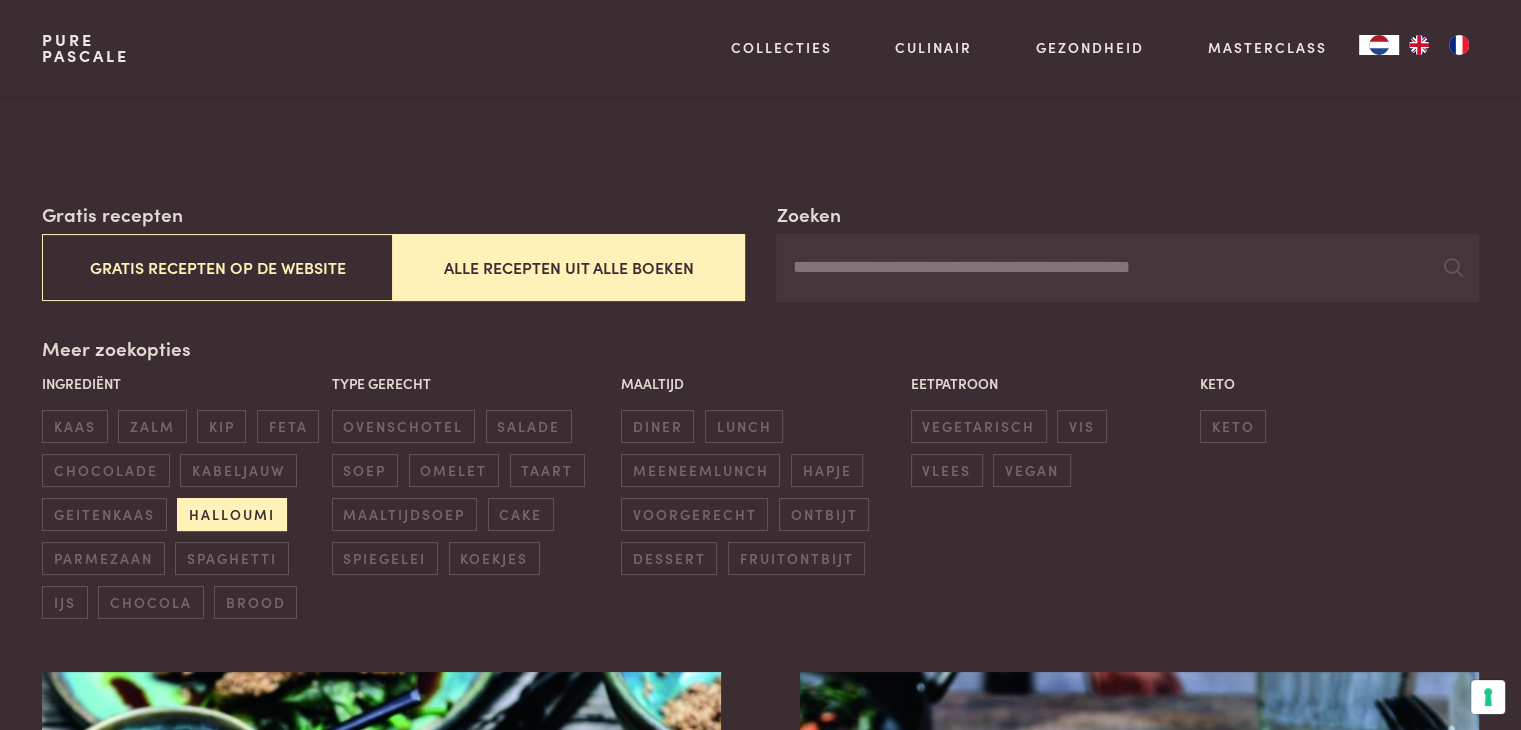 click on "halloumi" at bounding box center (231, 514) 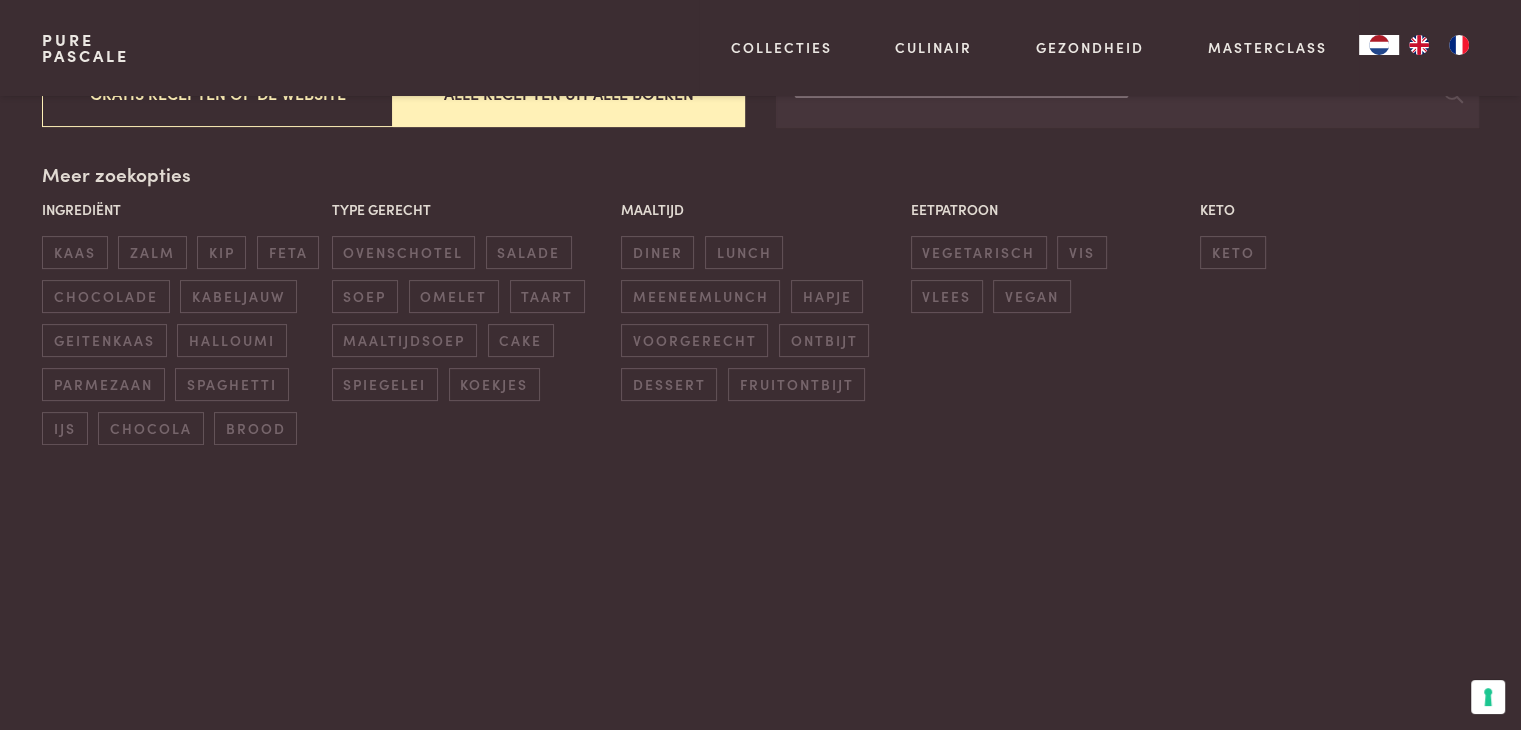 scroll, scrollTop: 459, scrollLeft: 0, axis: vertical 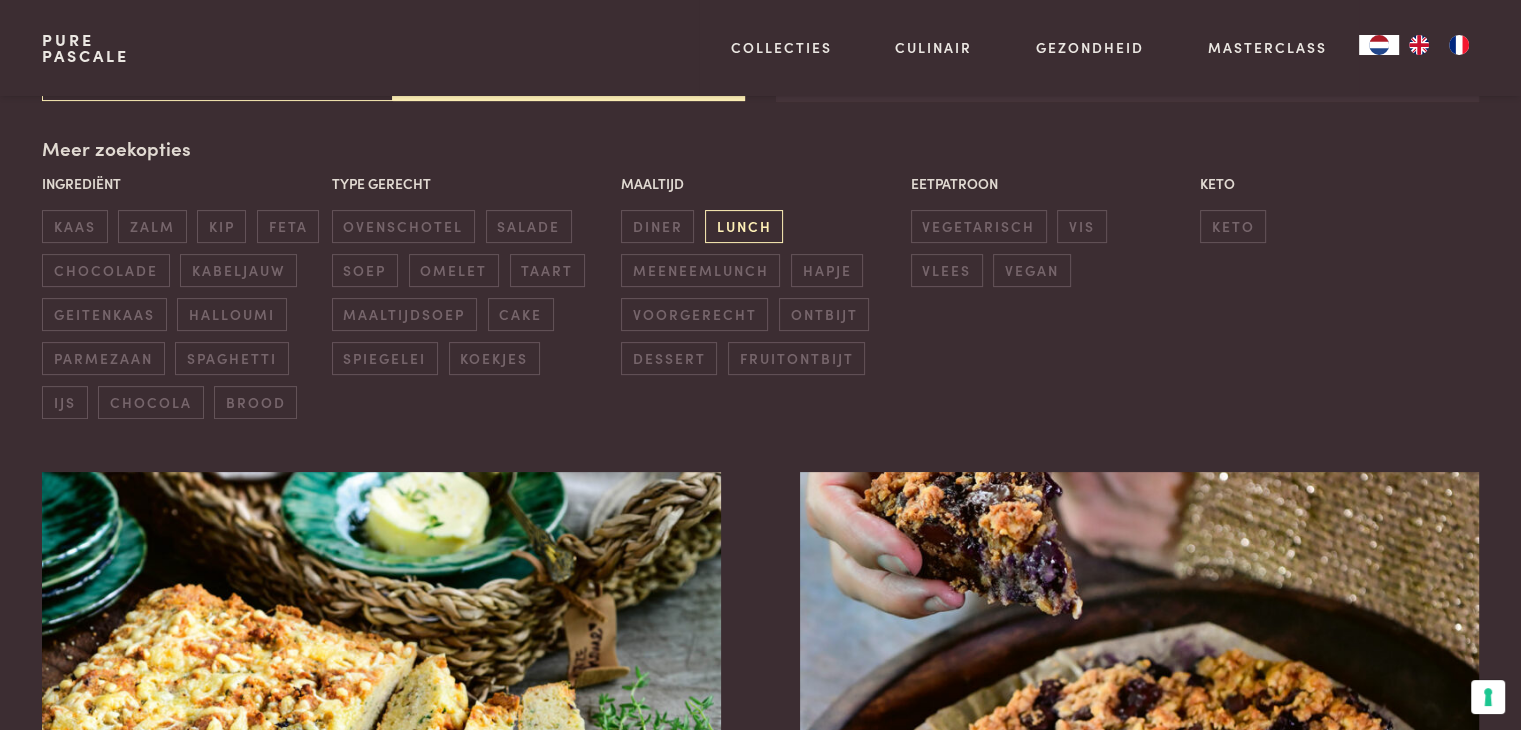 click on "lunch" at bounding box center [744, 226] 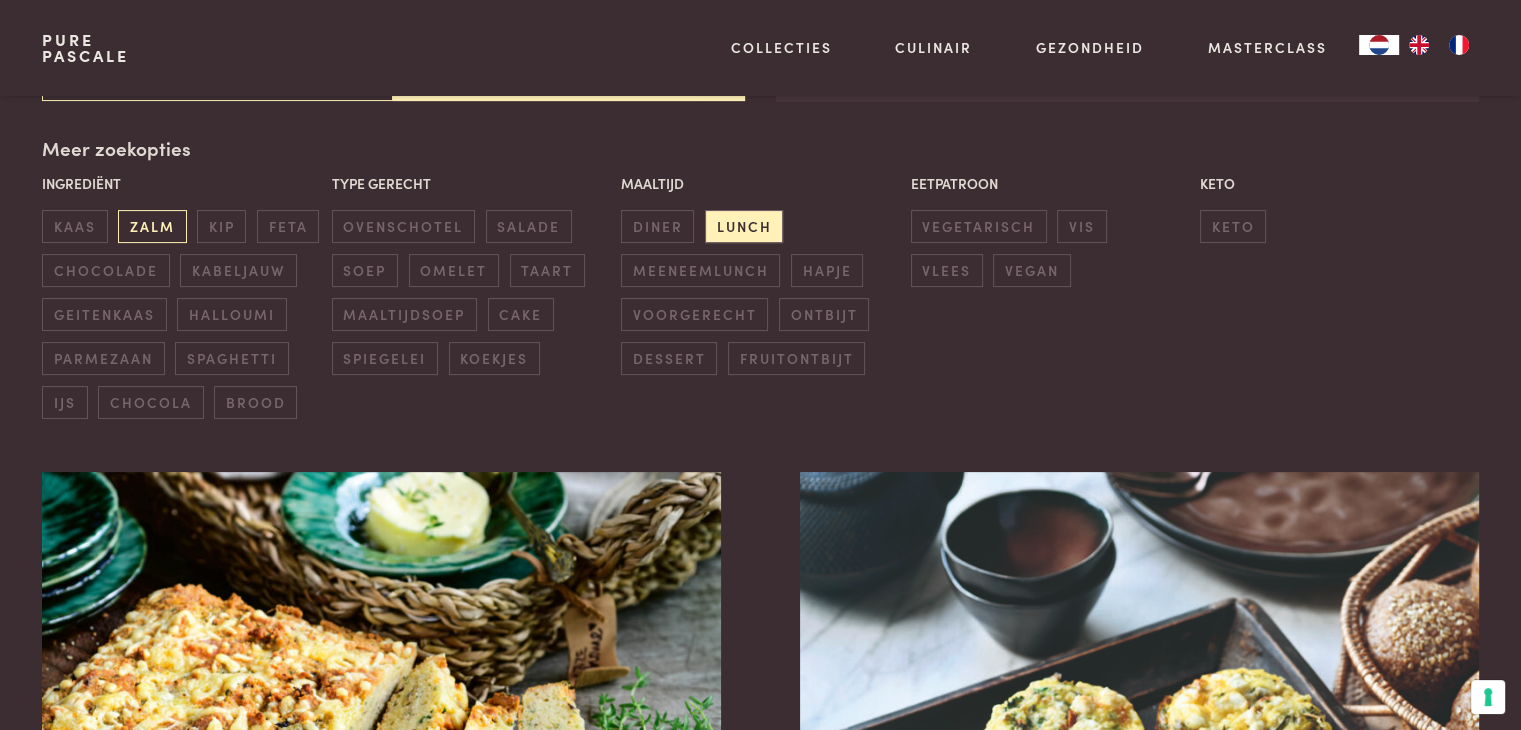 click on "zalm" at bounding box center [152, 226] 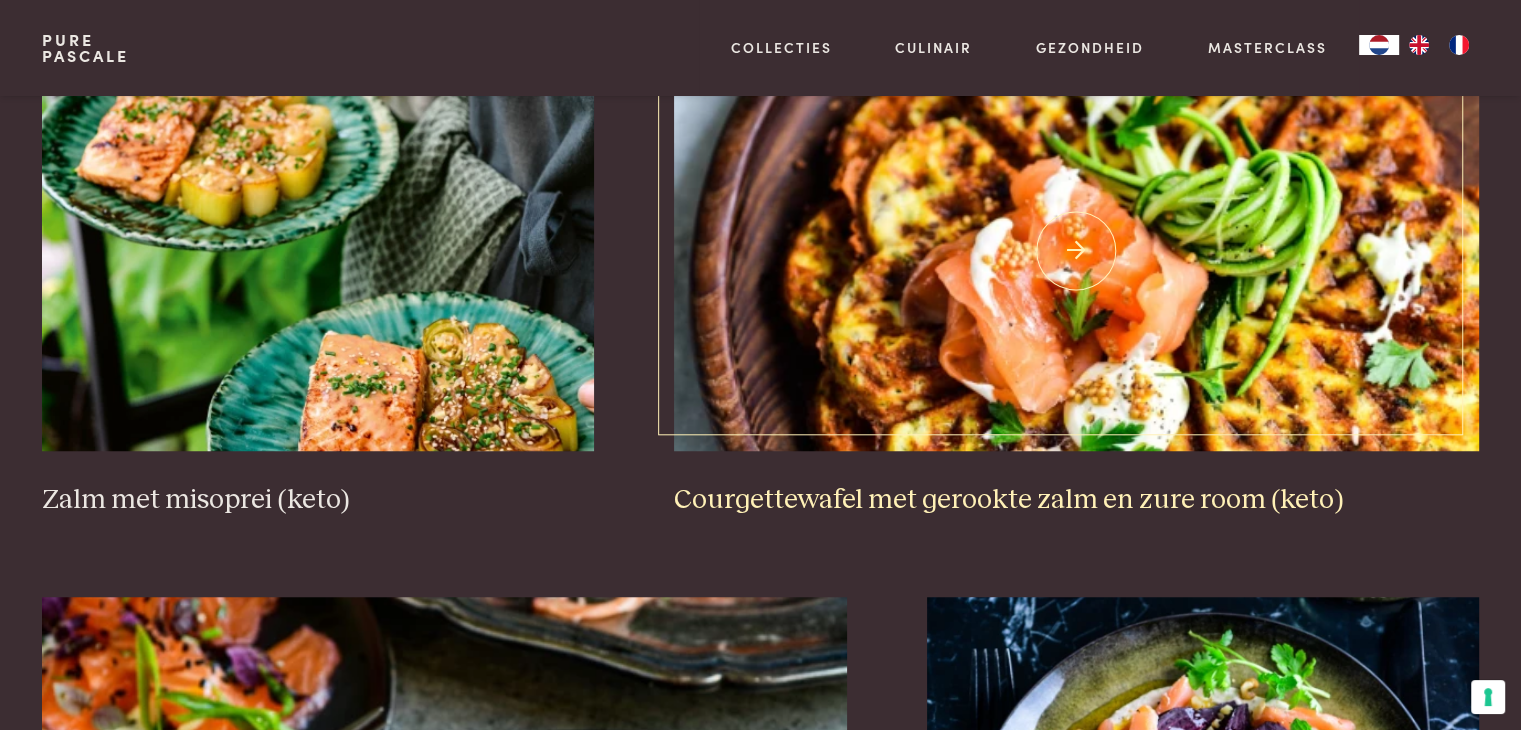 scroll, scrollTop: 1459, scrollLeft: 0, axis: vertical 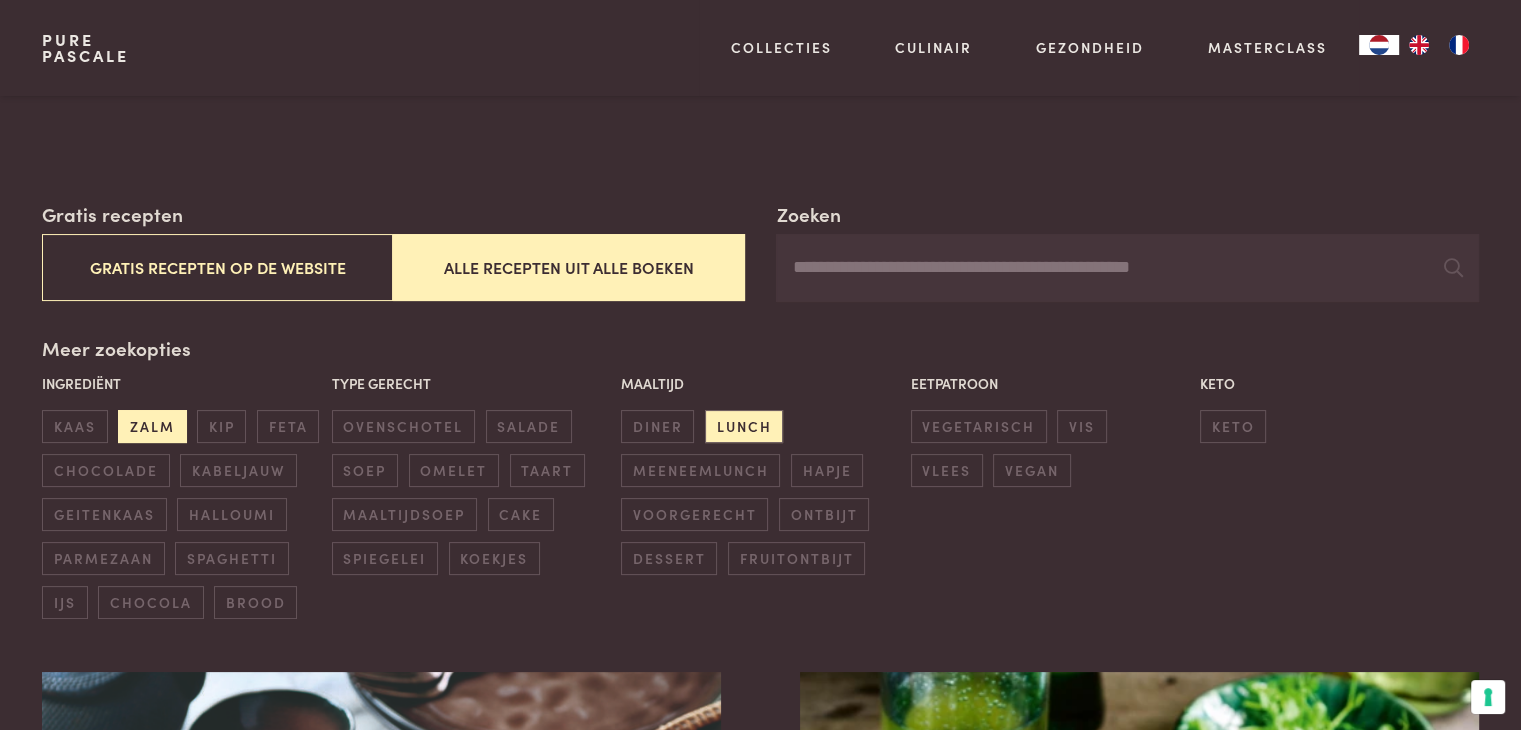 click on "zalm" at bounding box center (152, 426) 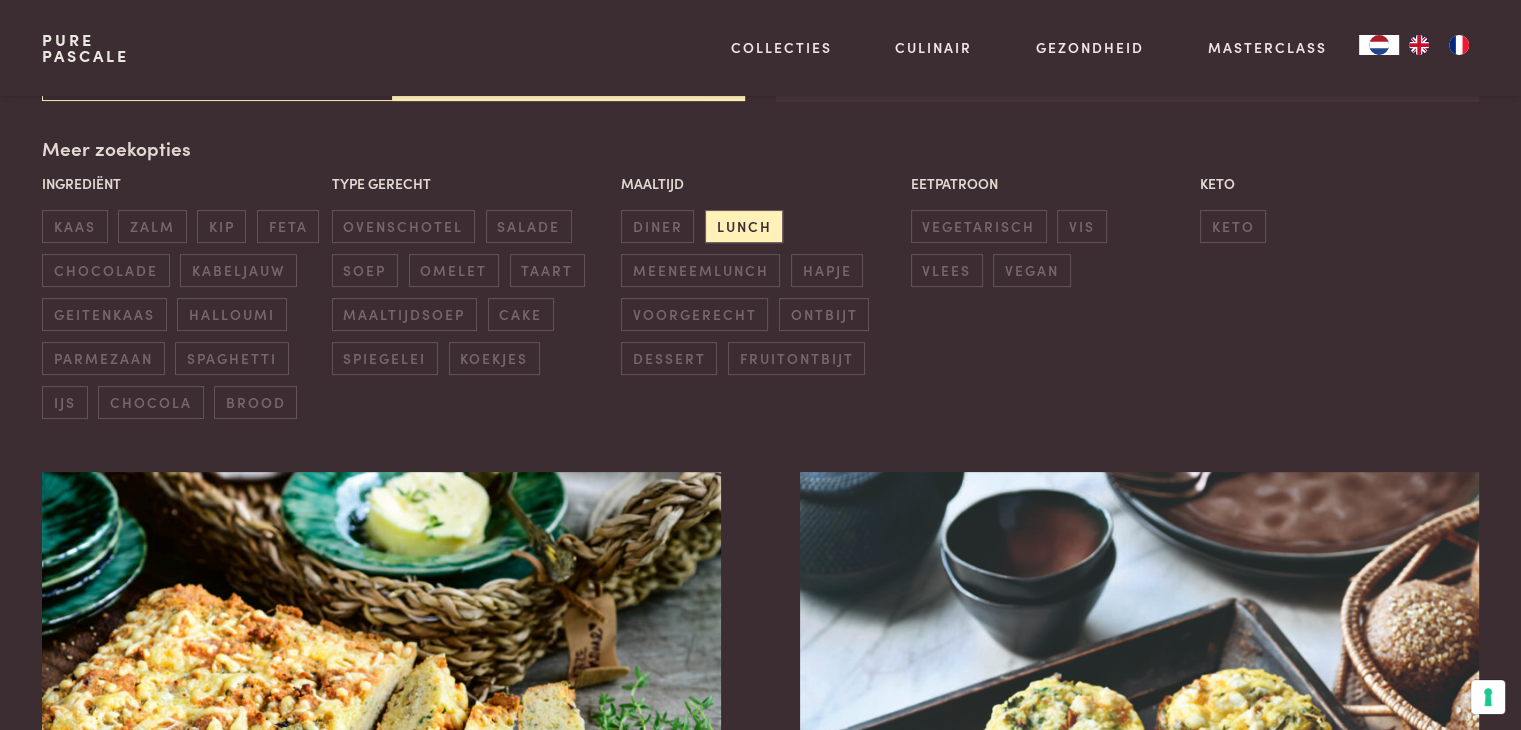 scroll, scrollTop: 59, scrollLeft: 0, axis: vertical 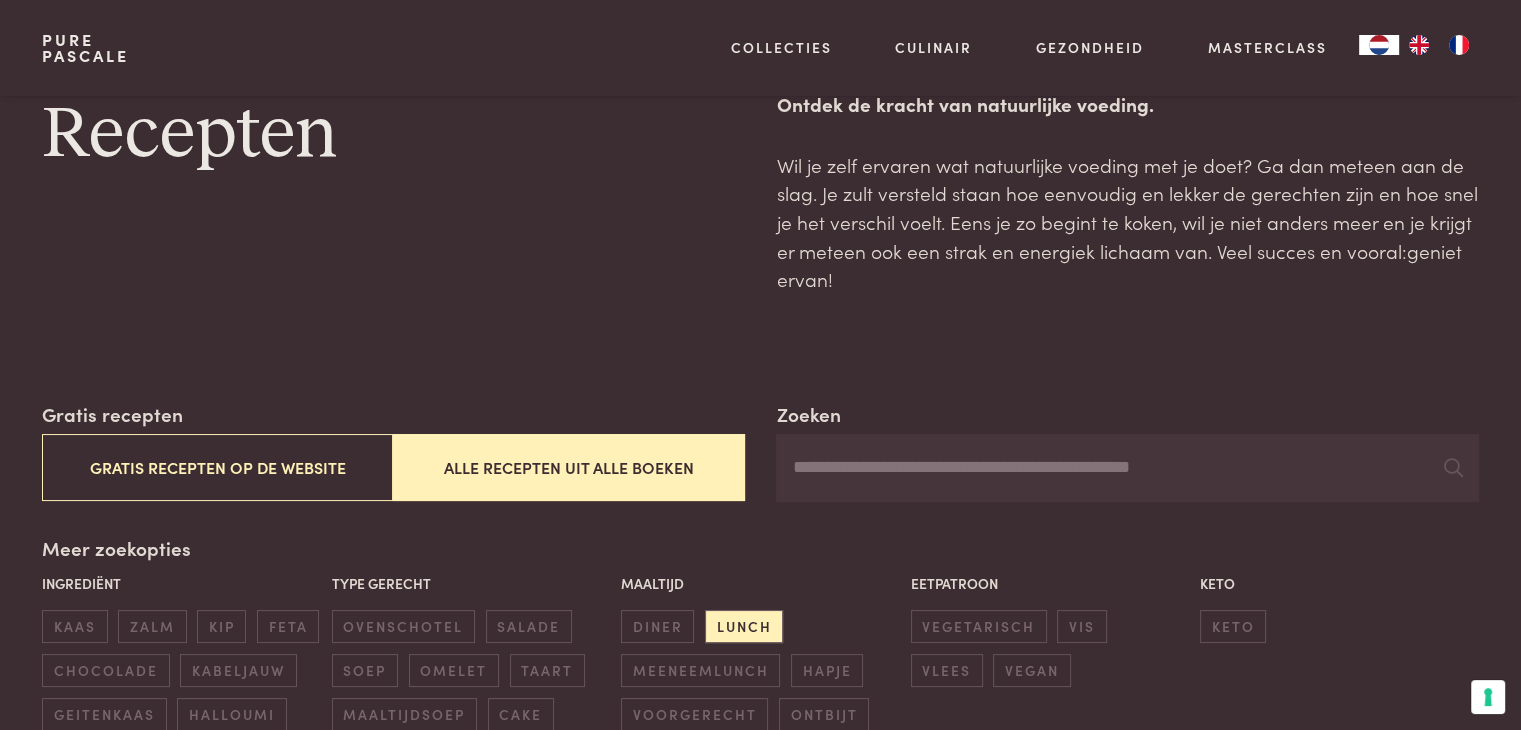 click on "Zoeken" at bounding box center (1127, 468) 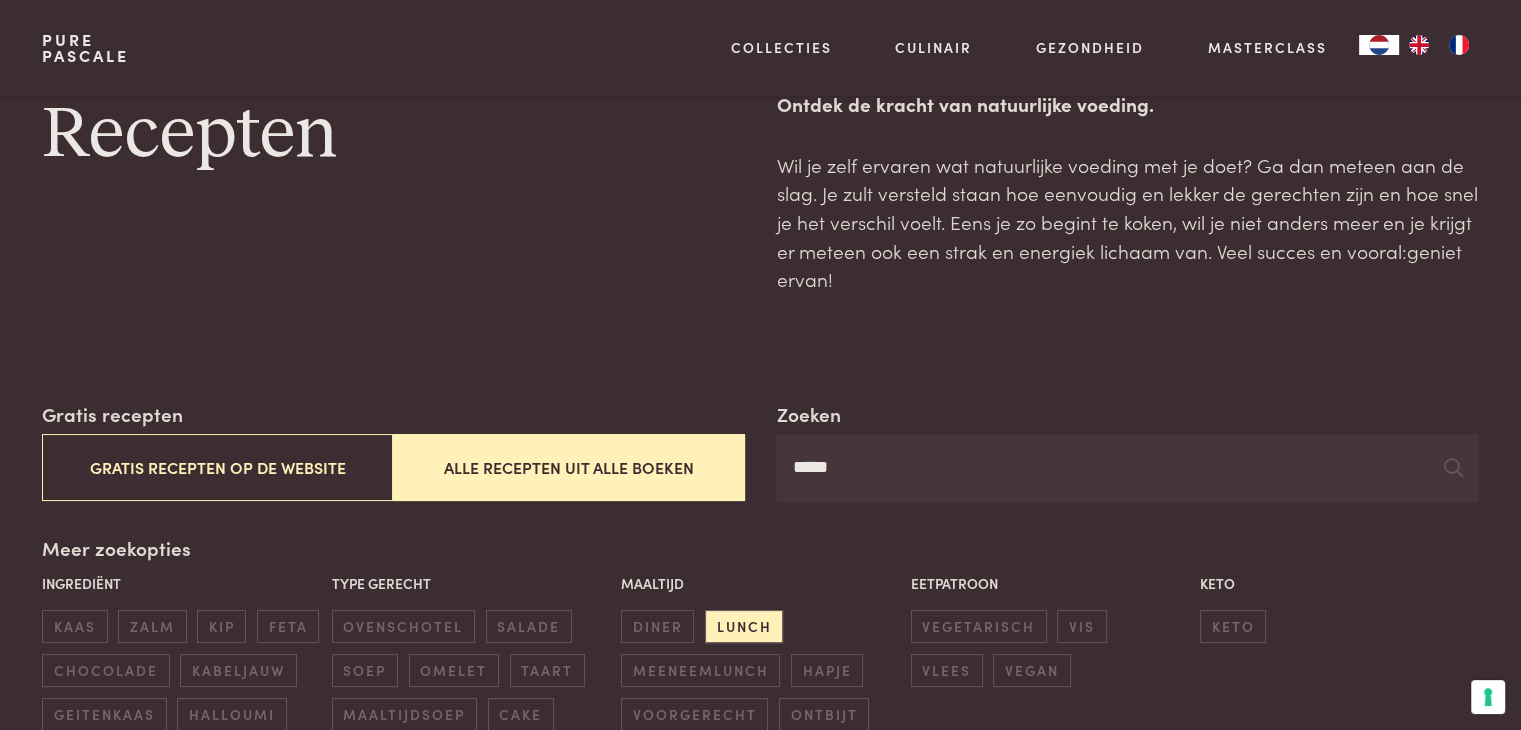type on "*****" 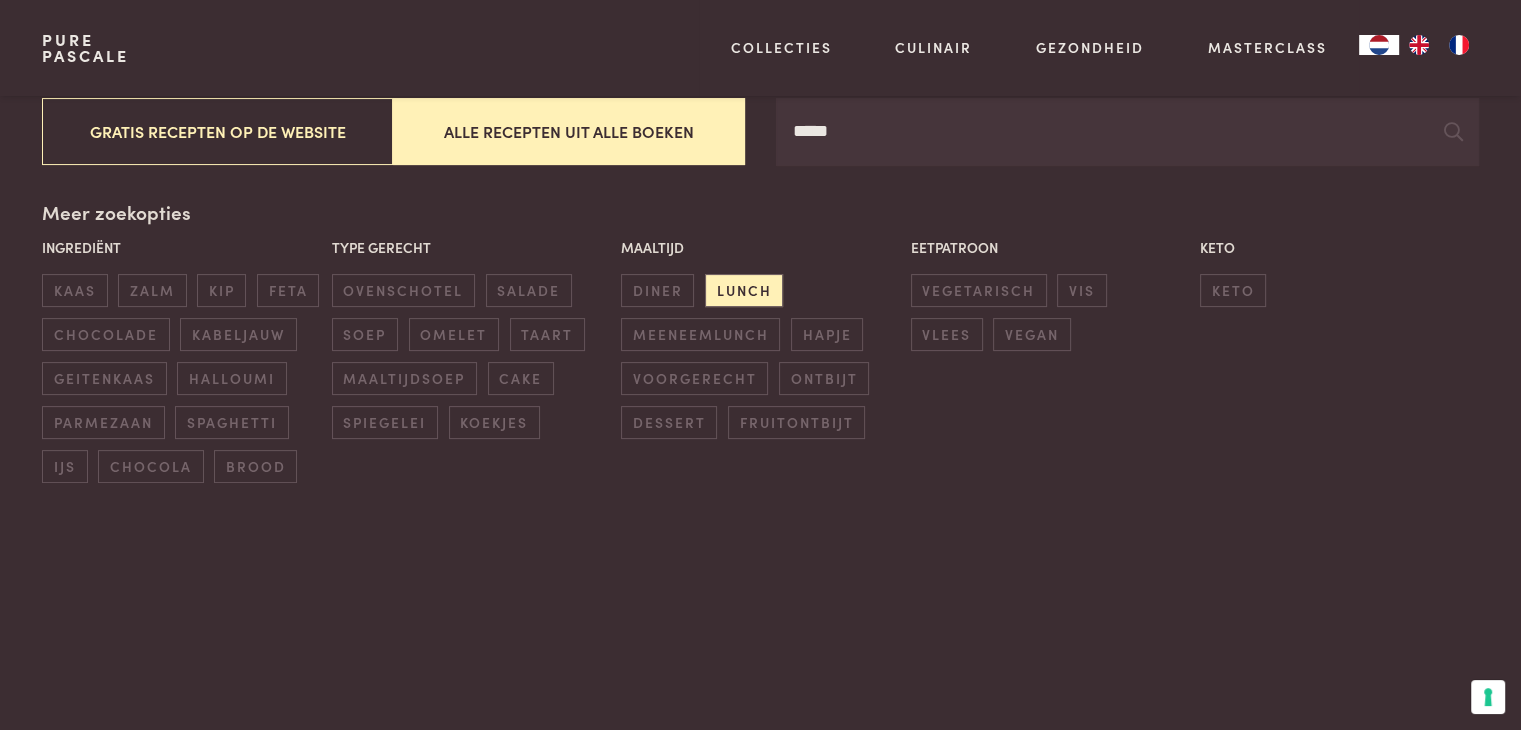 scroll, scrollTop: 159, scrollLeft: 0, axis: vertical 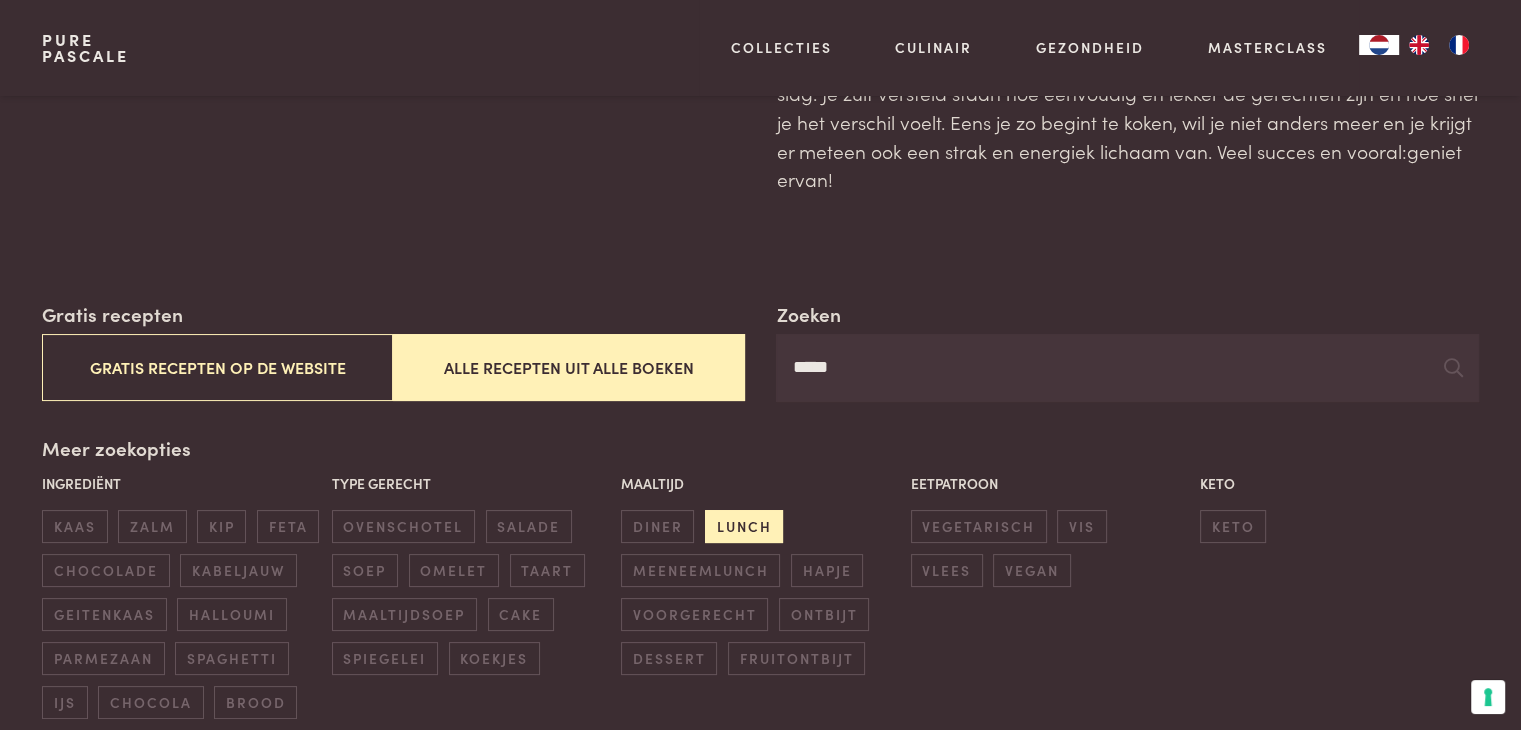 click on "lunch" at bounding box center [744, 526] 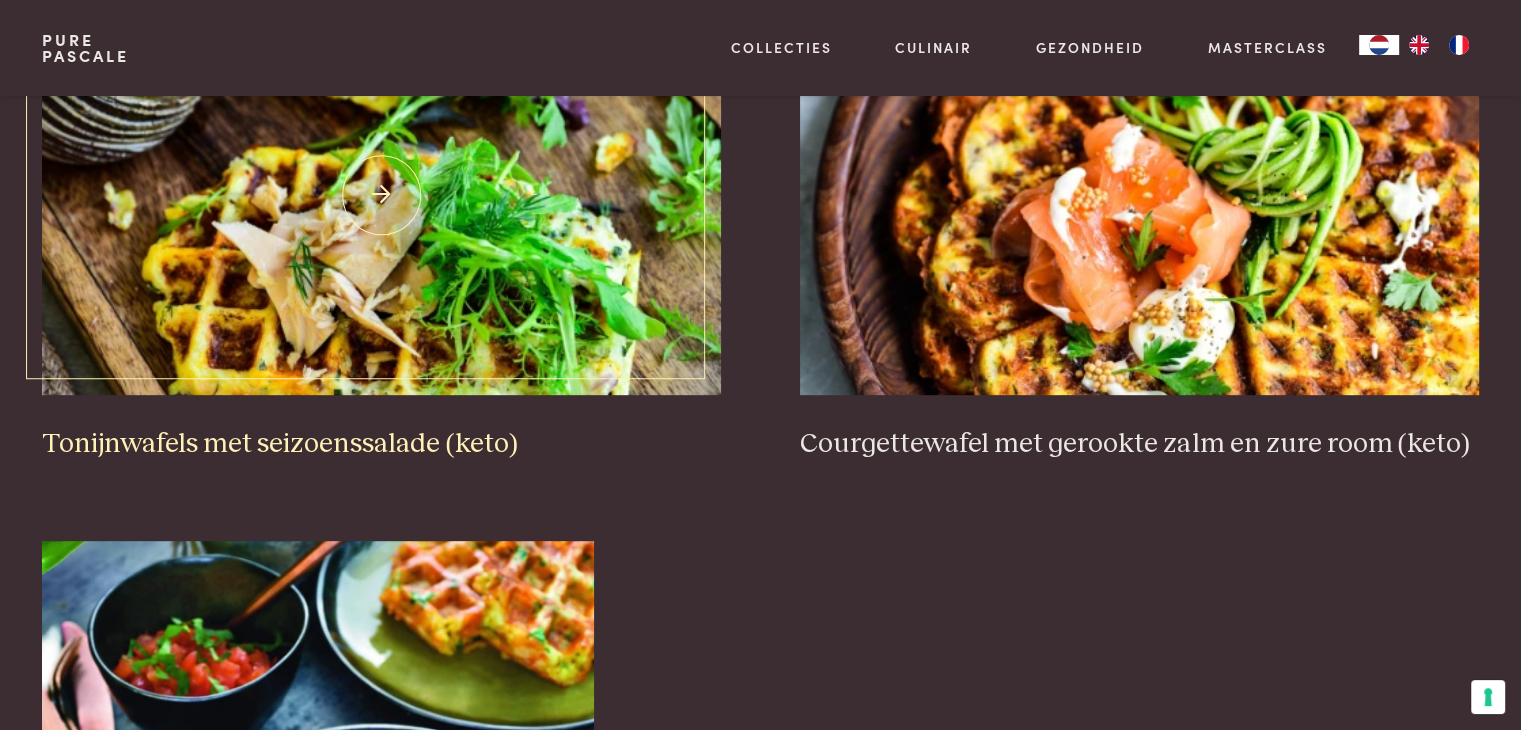 scroll, scrollTop: 1059, scrollLeft: 0, axis: vertical 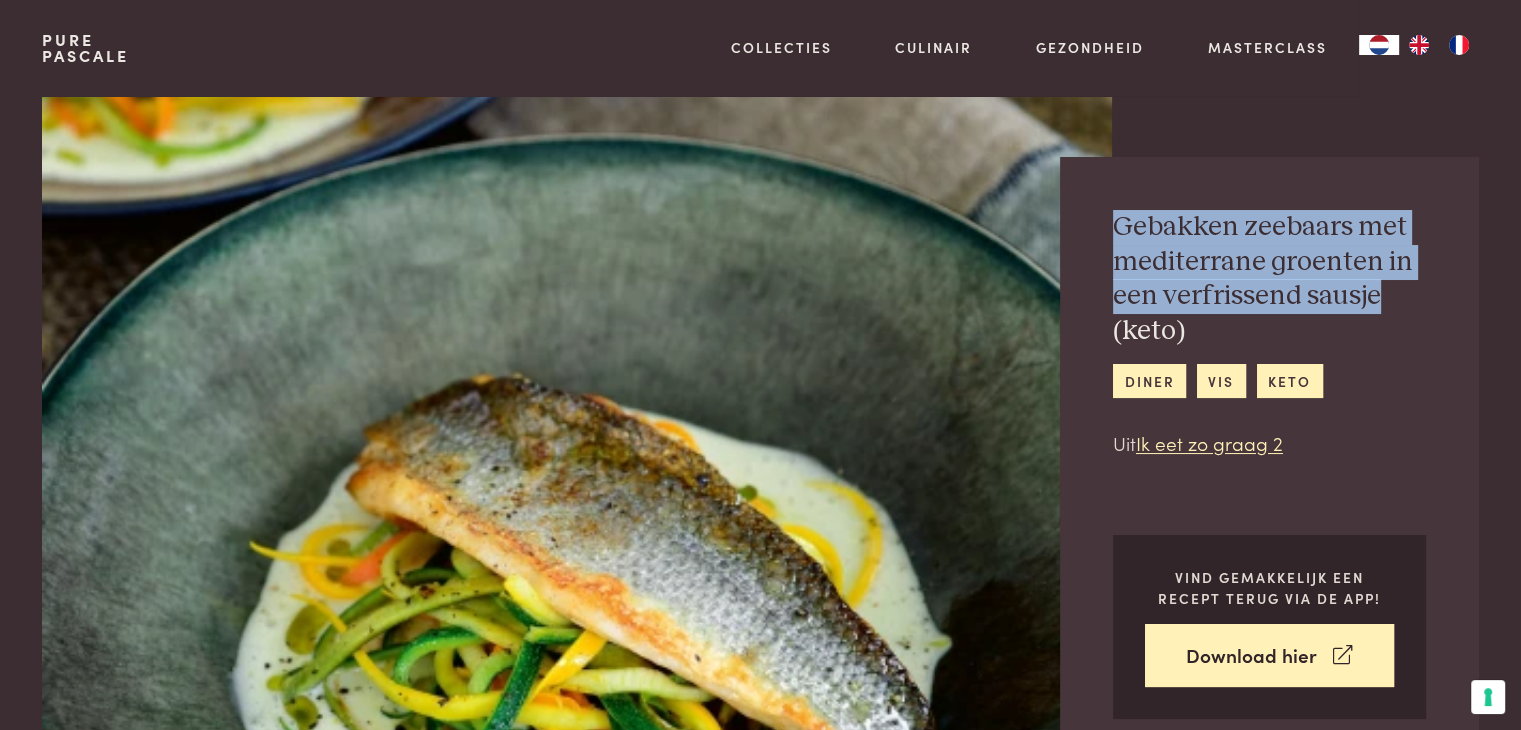 drag, startPoint x: 1388, startPoint y: 289, endPoint x: 1098, endPoint y: 227, distance: 296.55353 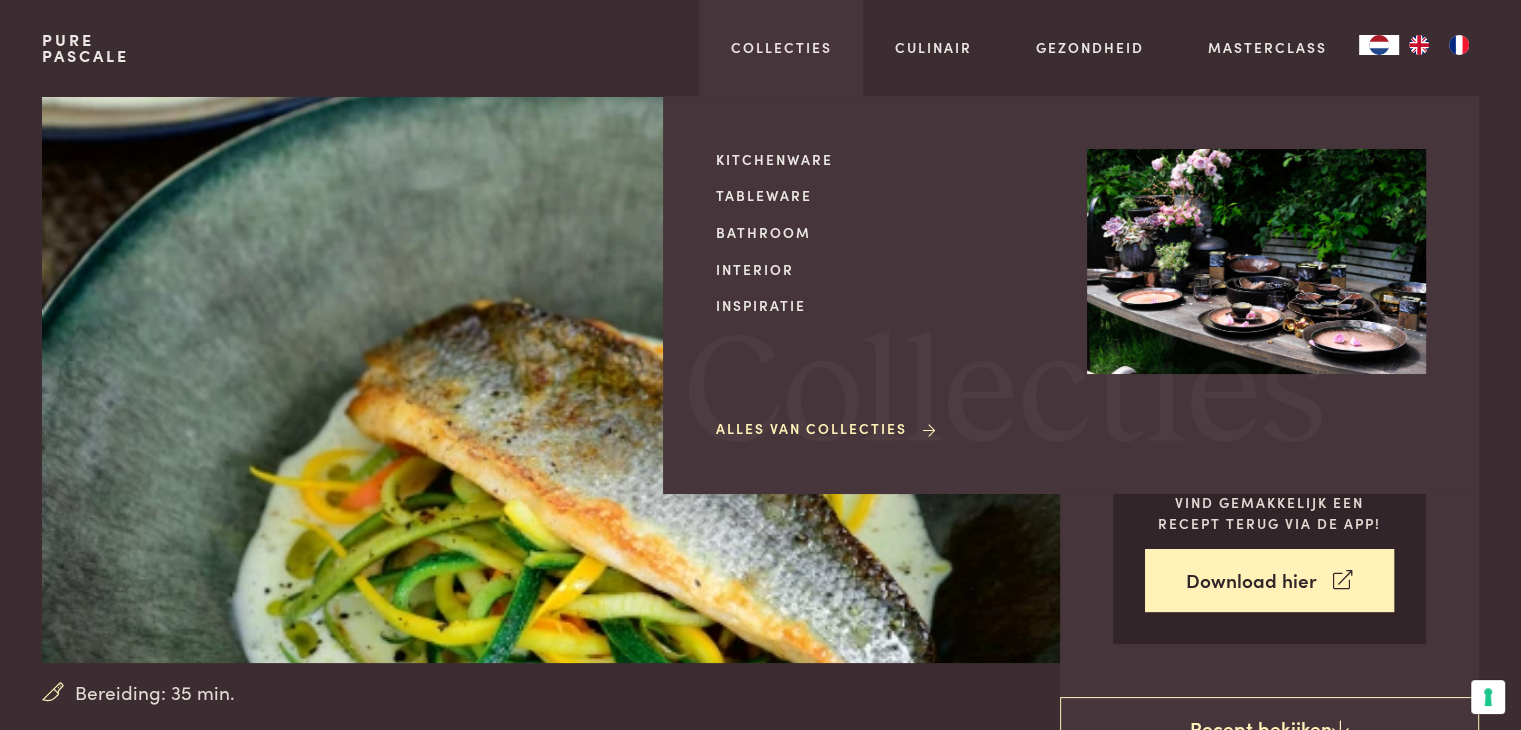 scroll, scrollTop: 0, scrollLeft: 0, axis: both 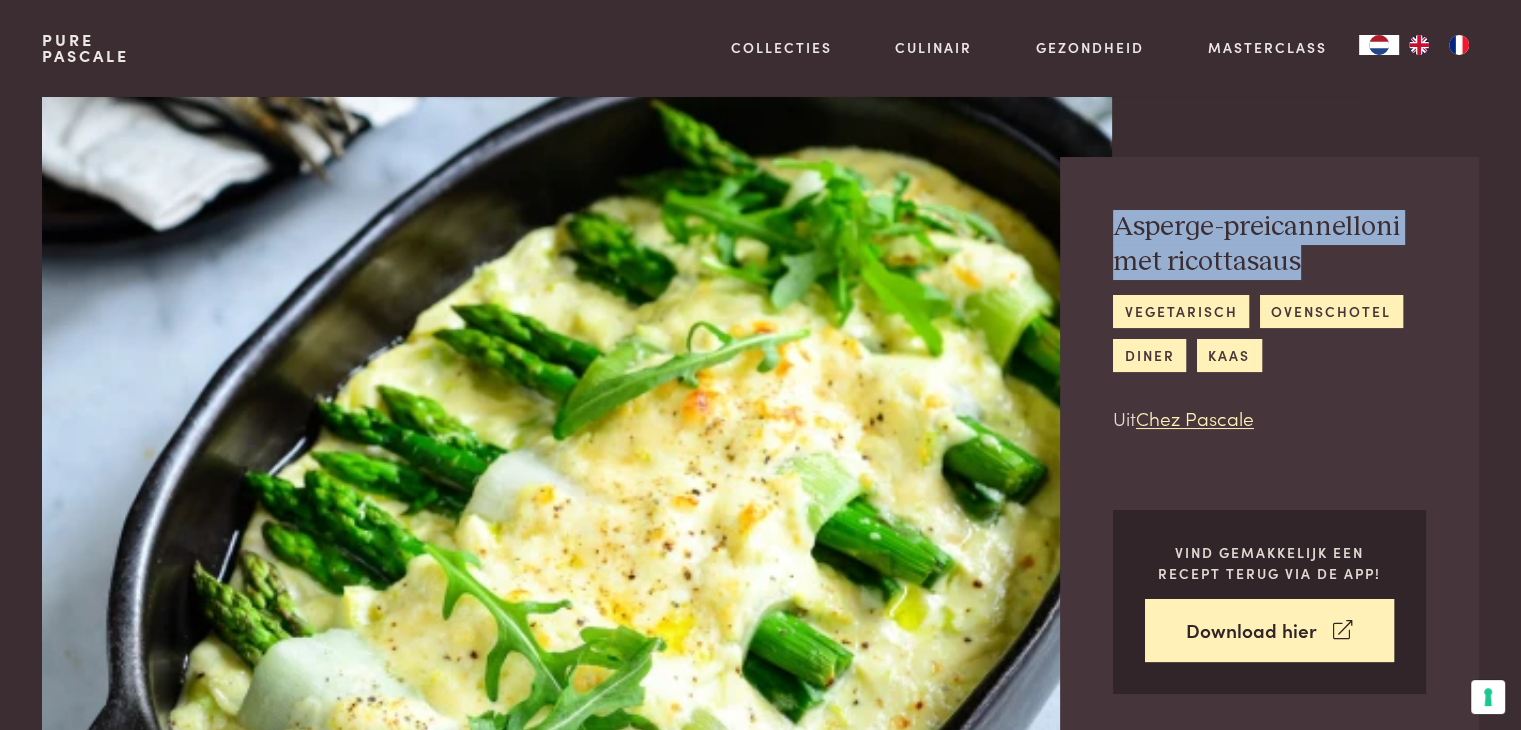 drag, startPoint x: 1309, startPoint y: 263, endPoint x: 1097, endPoint y: 231, distance: 214.40149 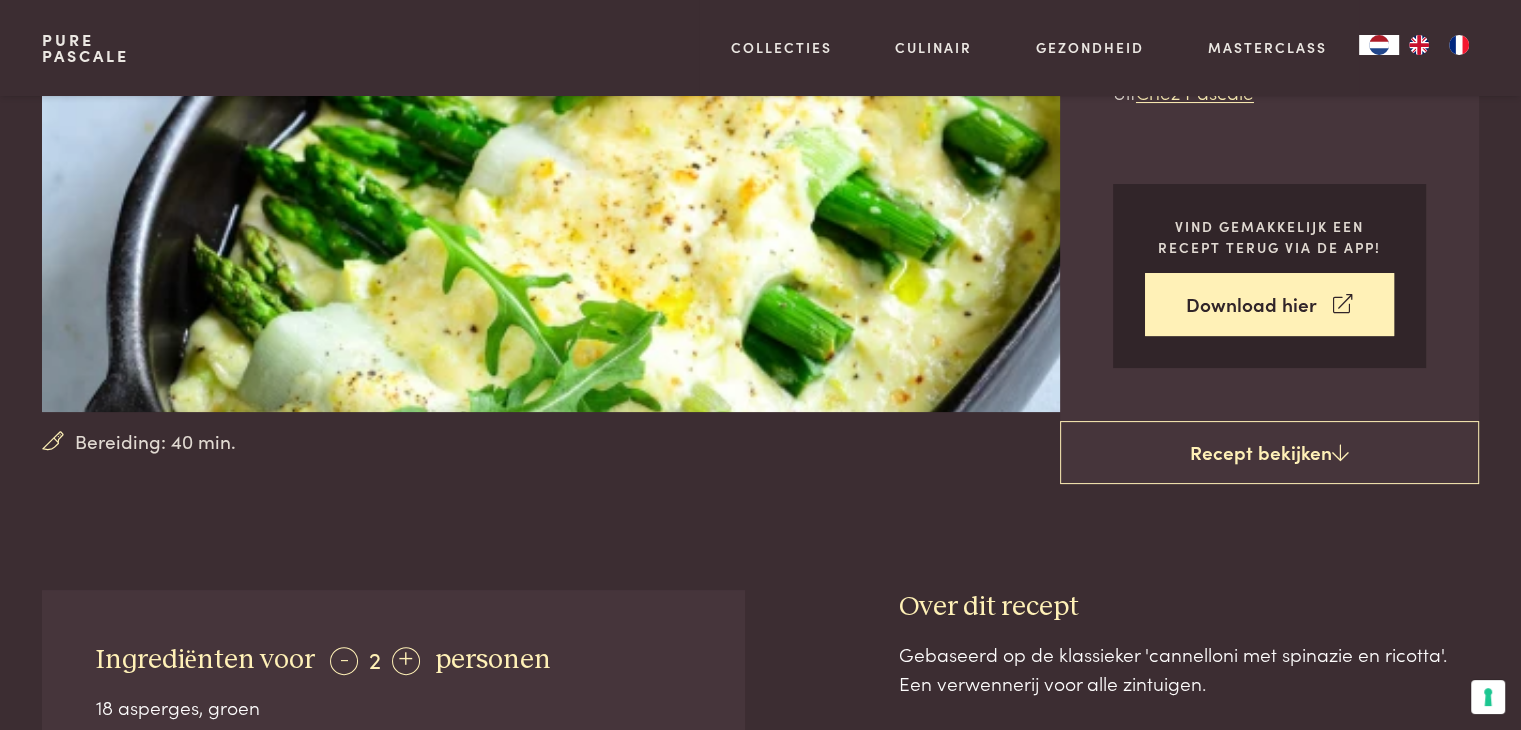 scroll, scrollTop: 100, scrollLeft: 0, axis: vertical 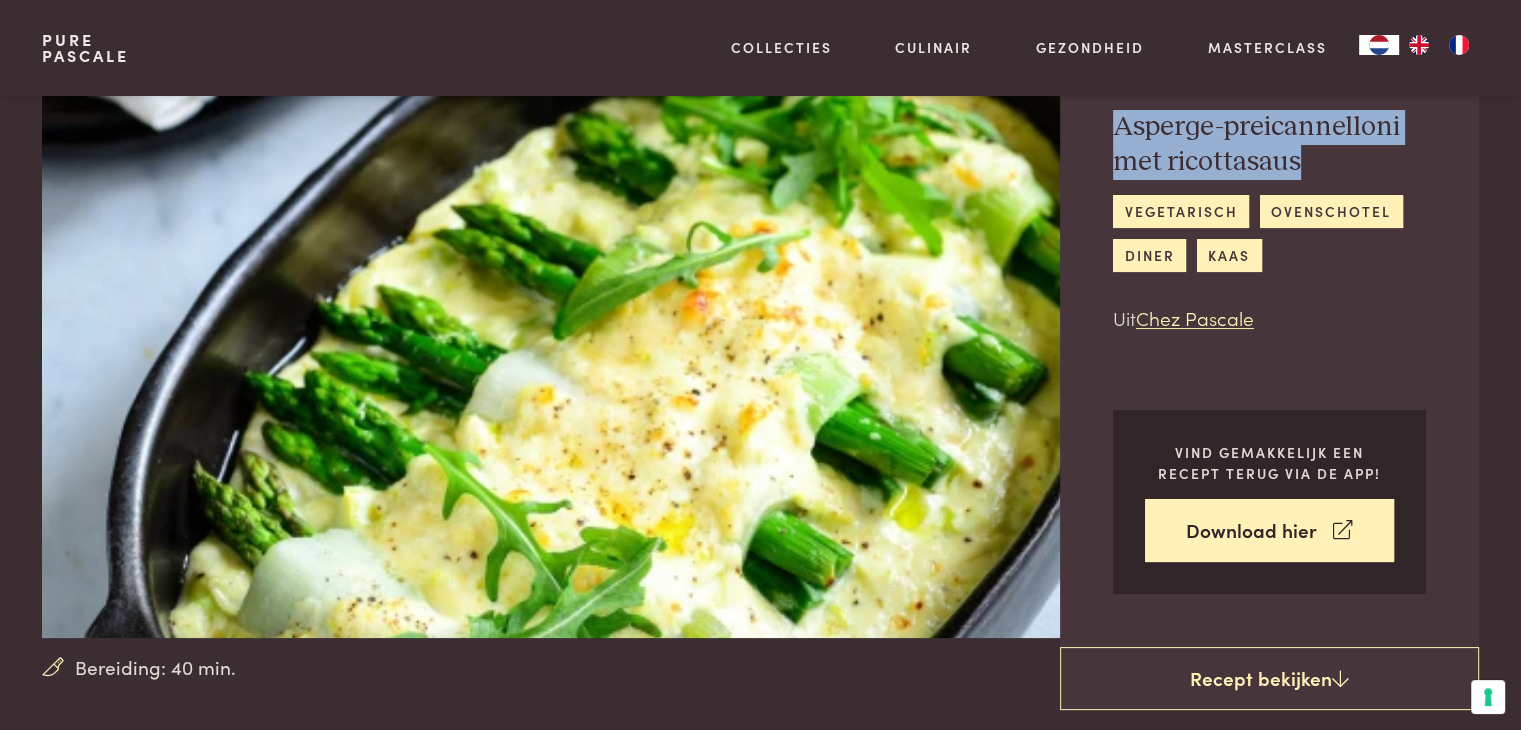 copy on "Asperge-preicannelloni met ricottasaus" 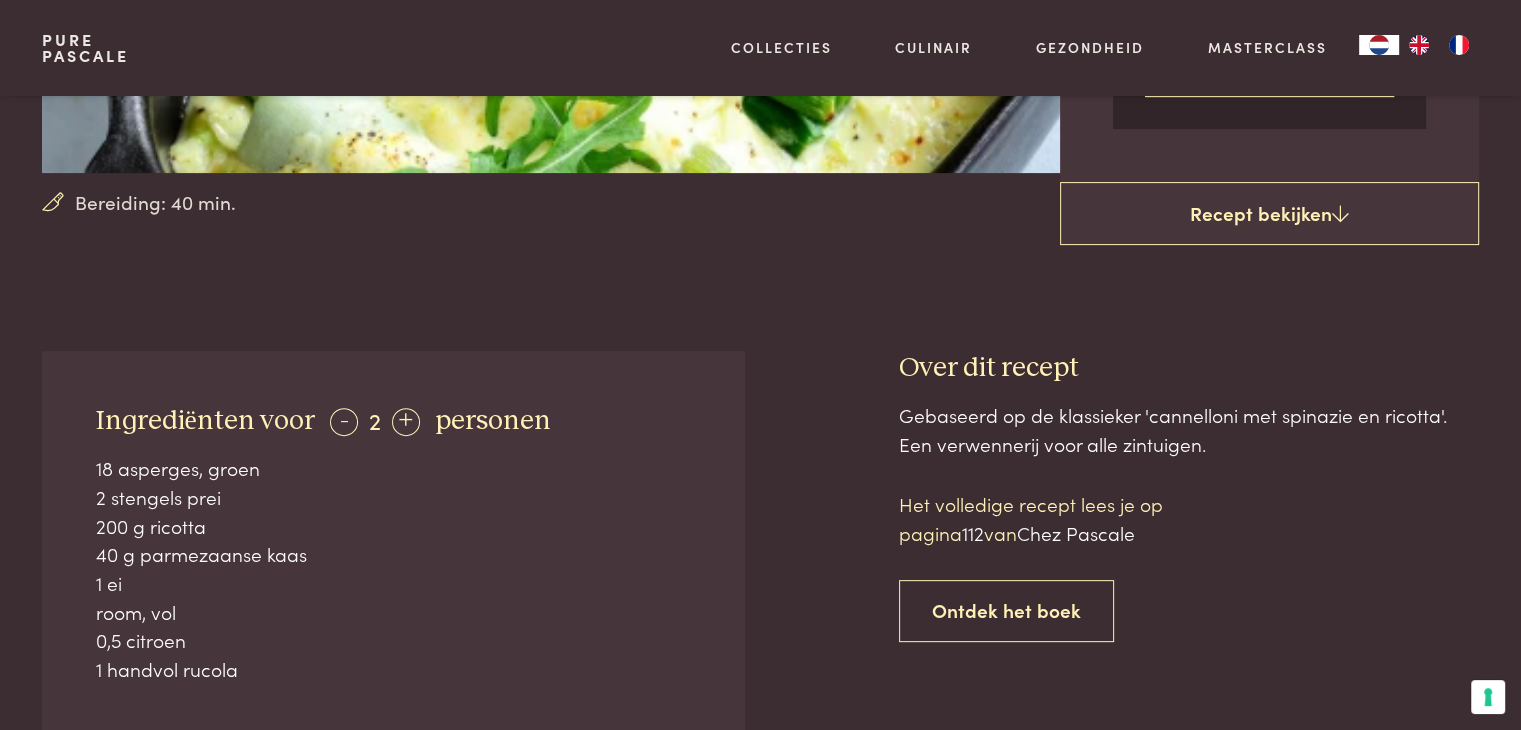 scroll, scrollTop: 600, scrollLeft: 0, axis: vertical 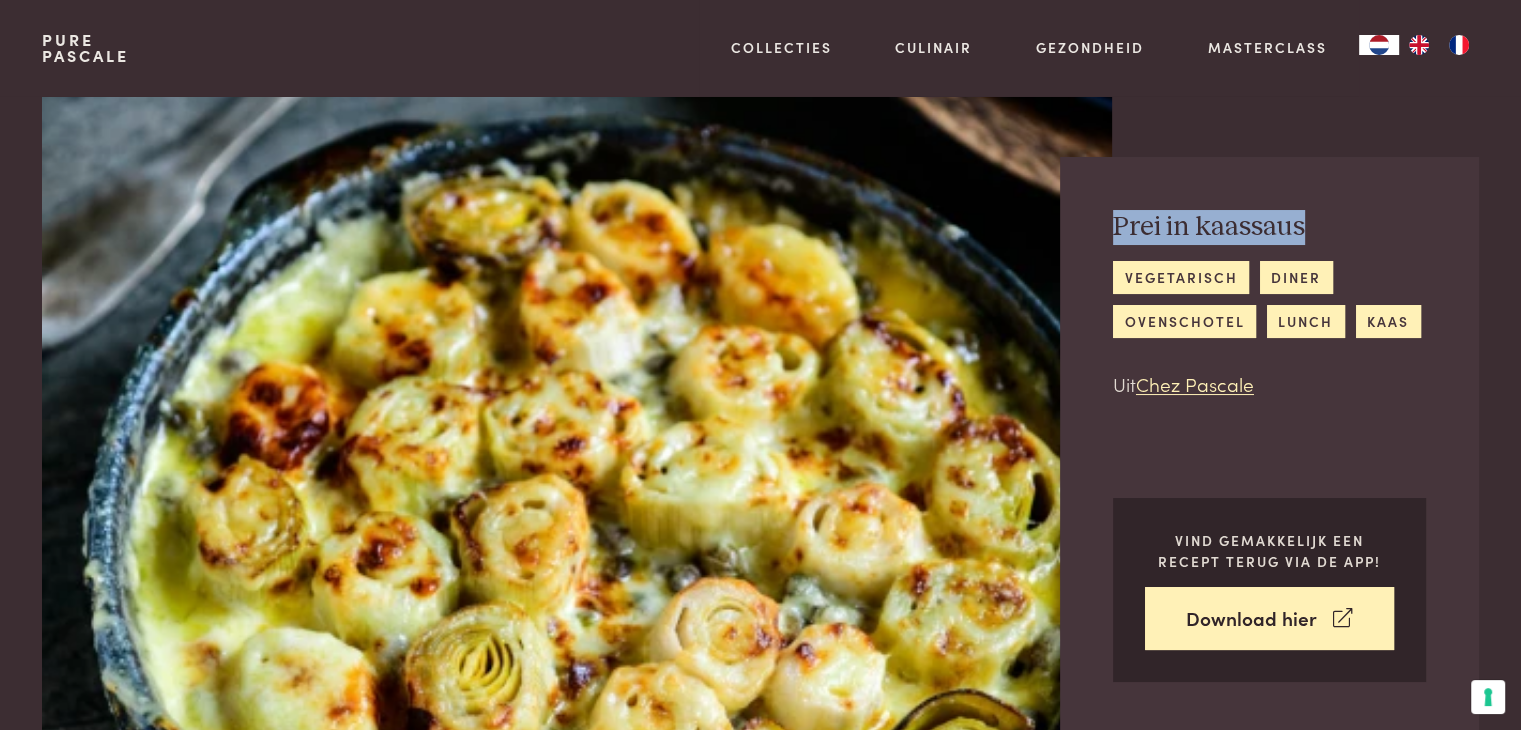 drag, startPoint x: 1313, startPoint y: 221, endPoint x: 1096, endPoint y: 229, distance: 217.14742 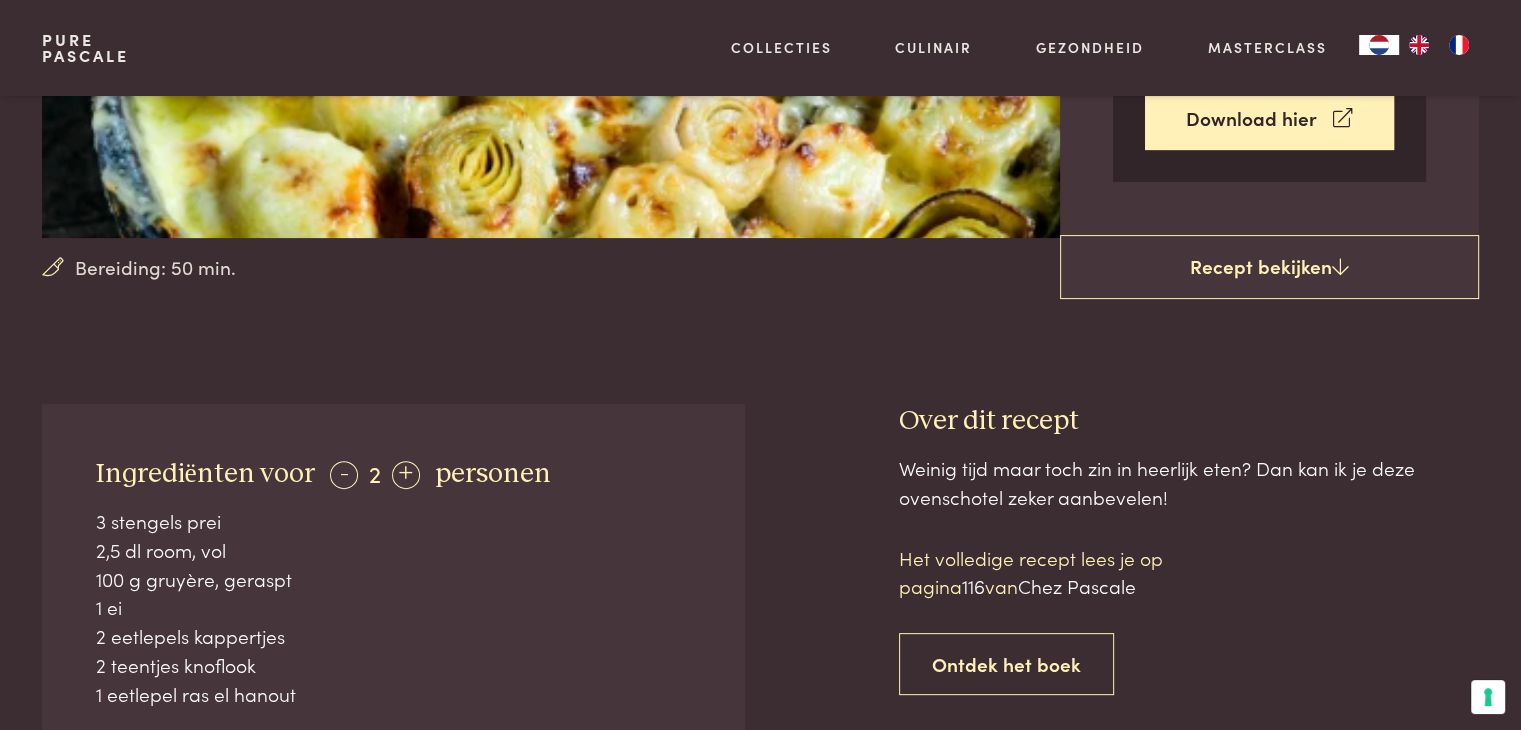 scroll, scrollTop: 700, scrollLeft: 0, axis: vertical 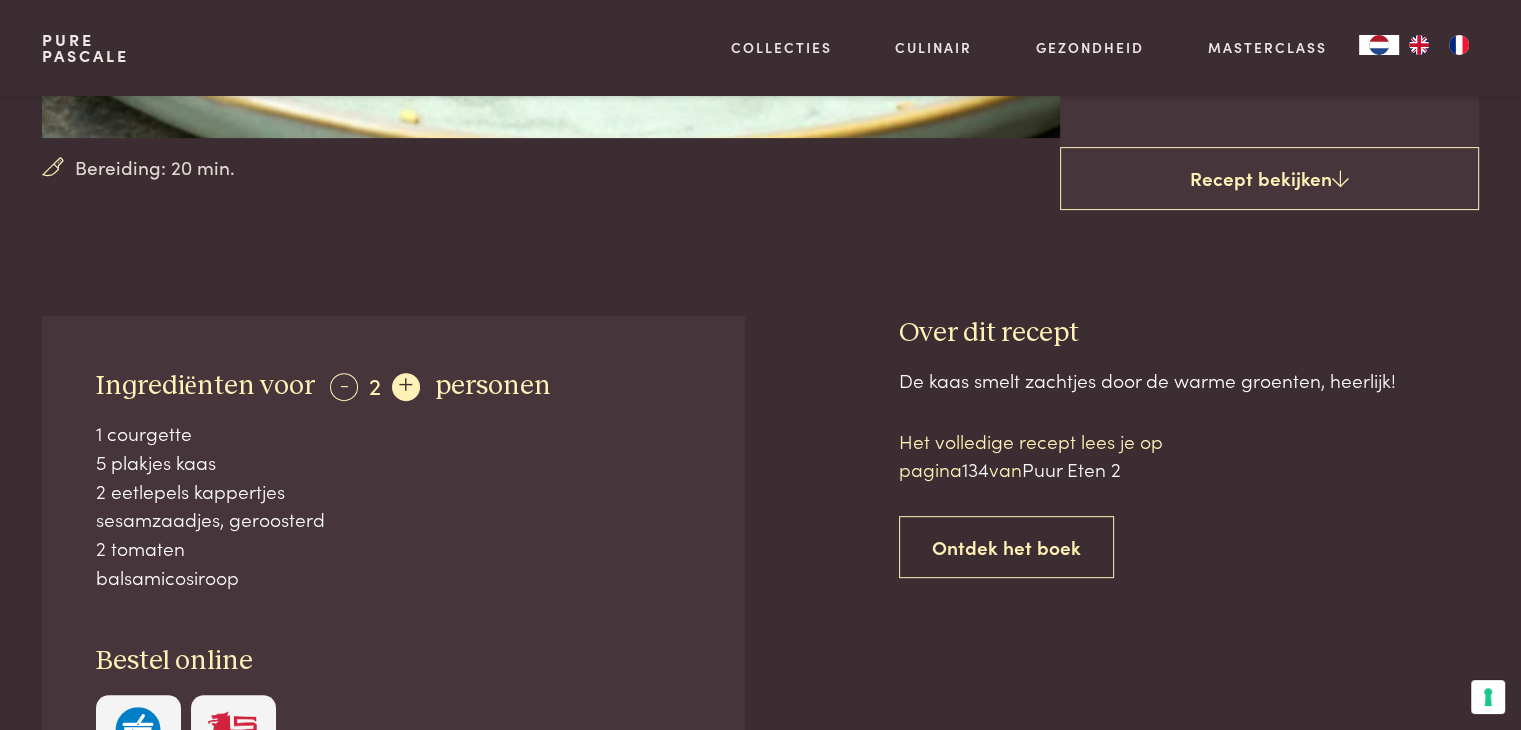 click on "+" at bounding box center (406, 387) 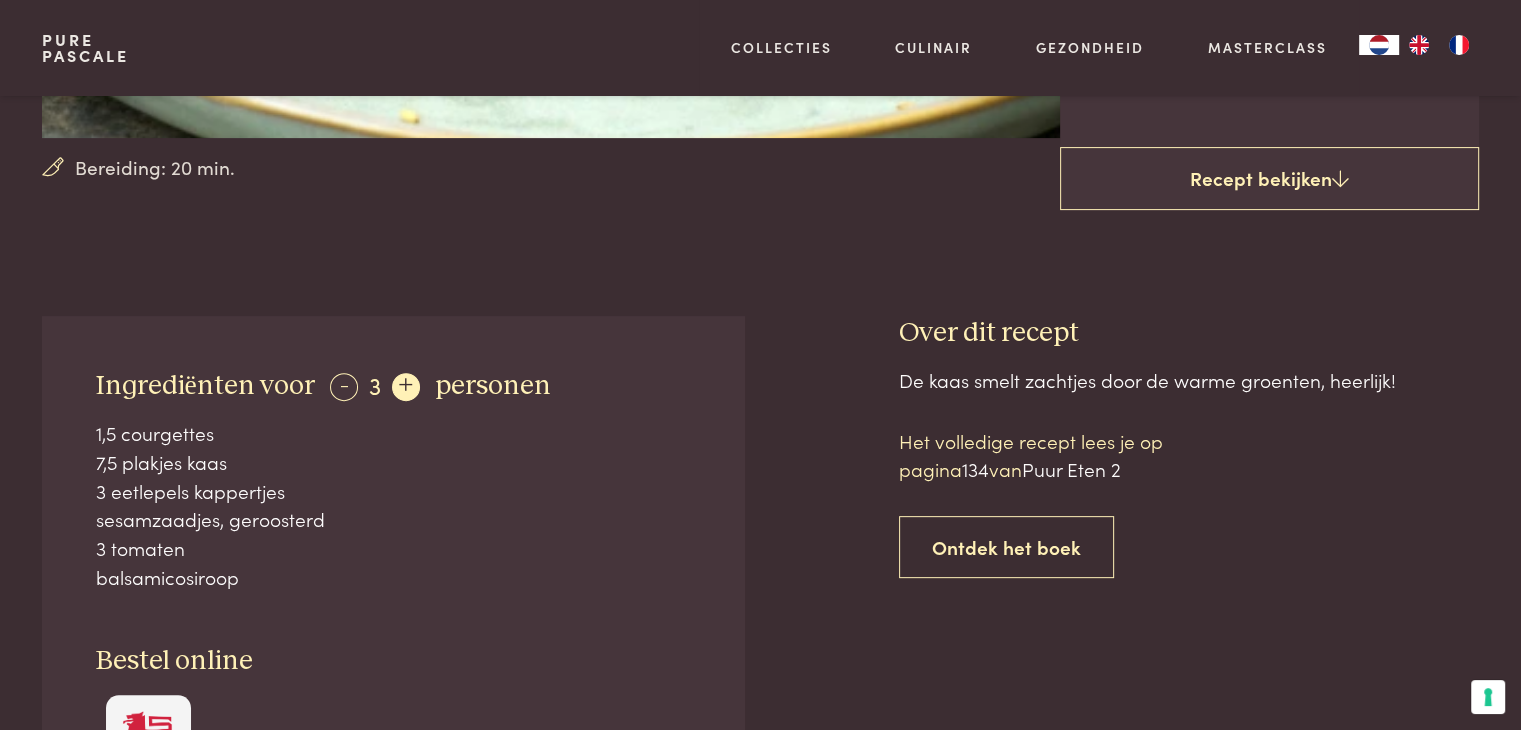 click on "+" at bounding box center [406, 387] 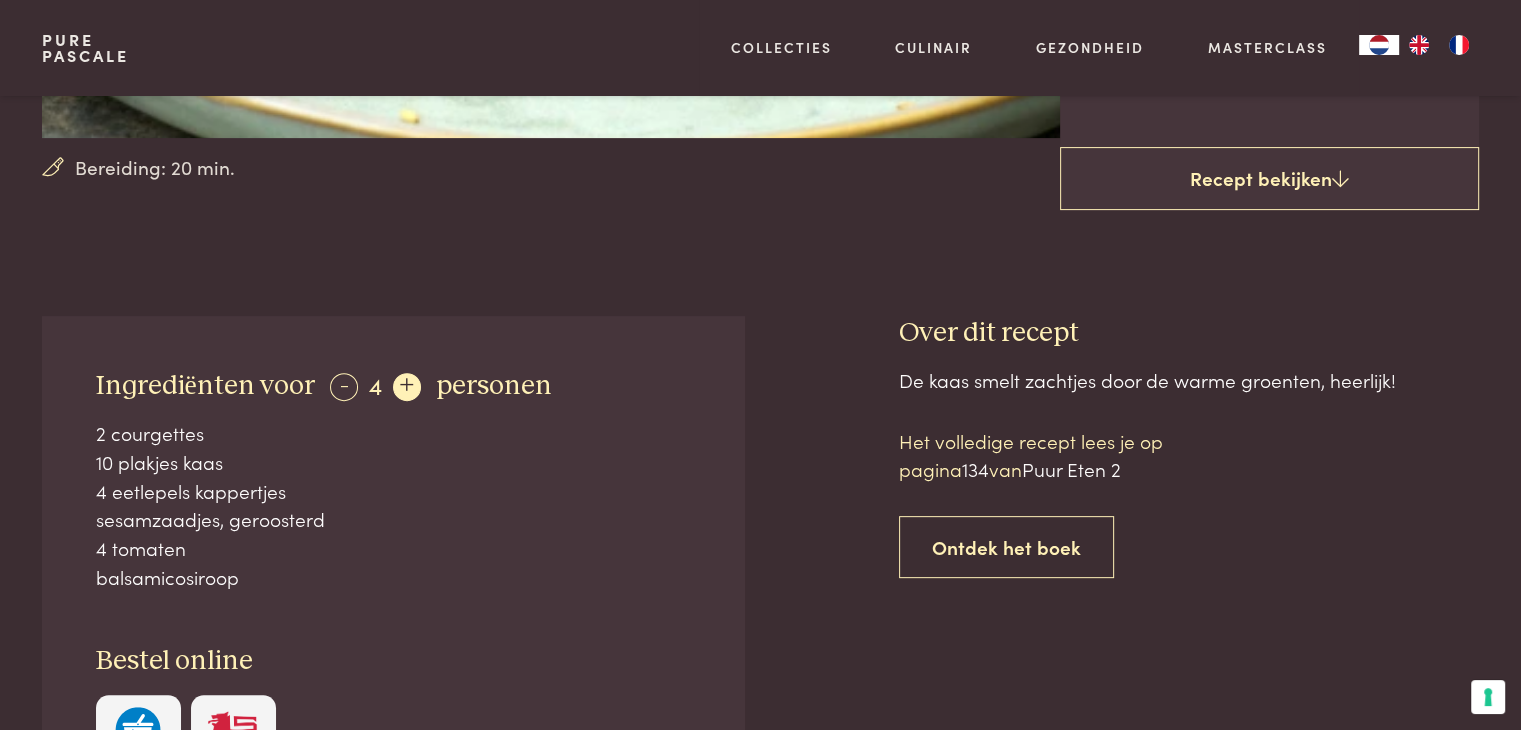 click on "+" at bounding box center [407, 387] 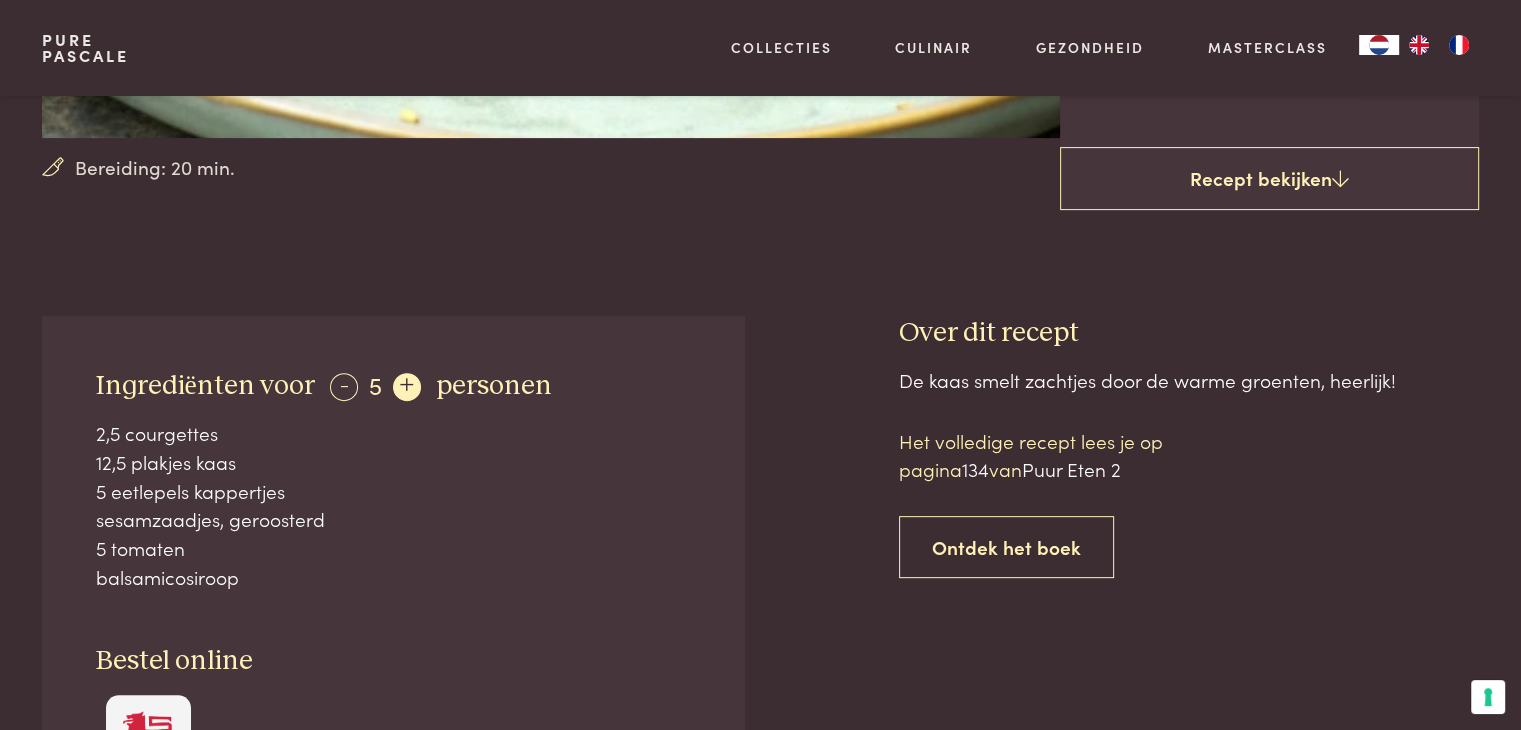 click on "+" at bounding box center (407, 387) 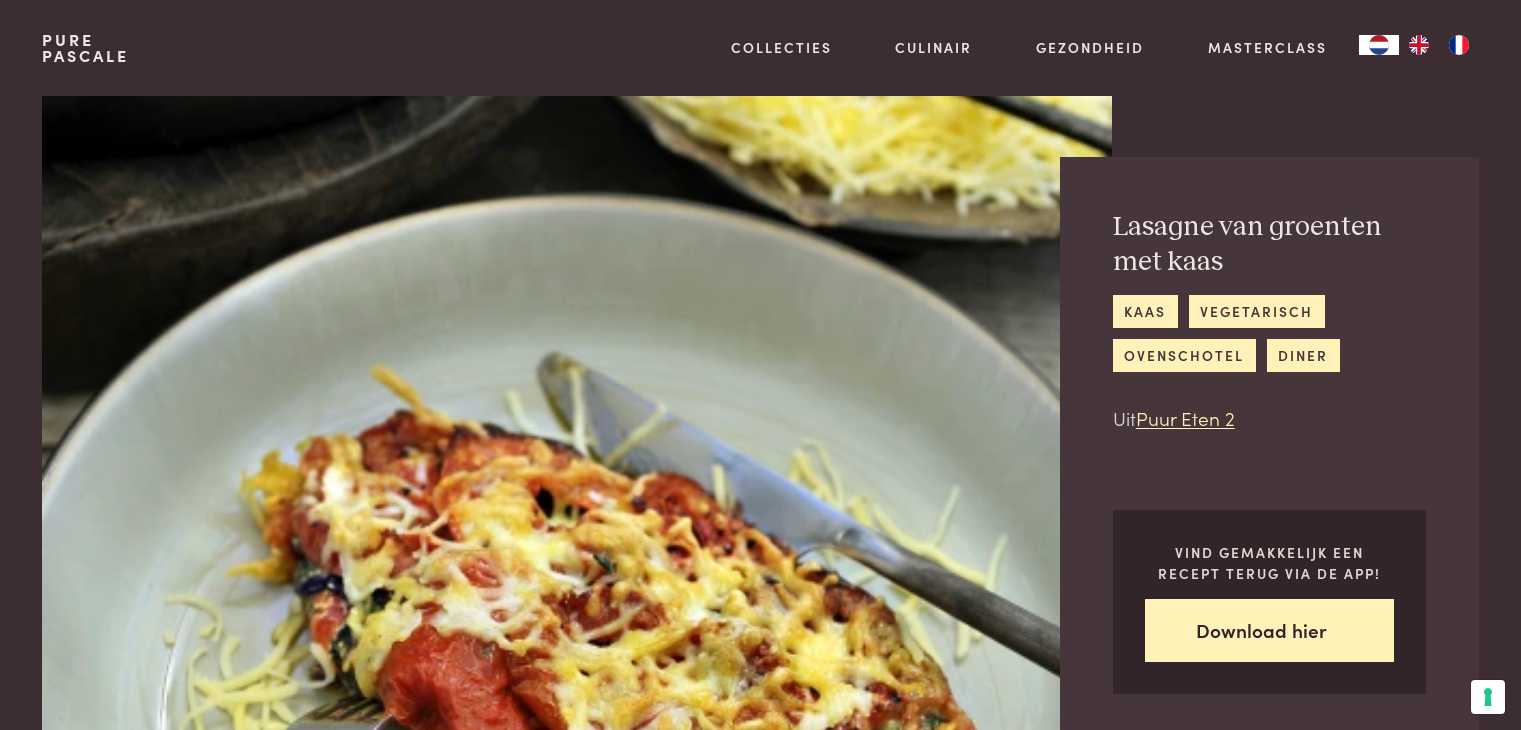 scroll, scrollTop: 0, scrollLeft: 0, axis: both 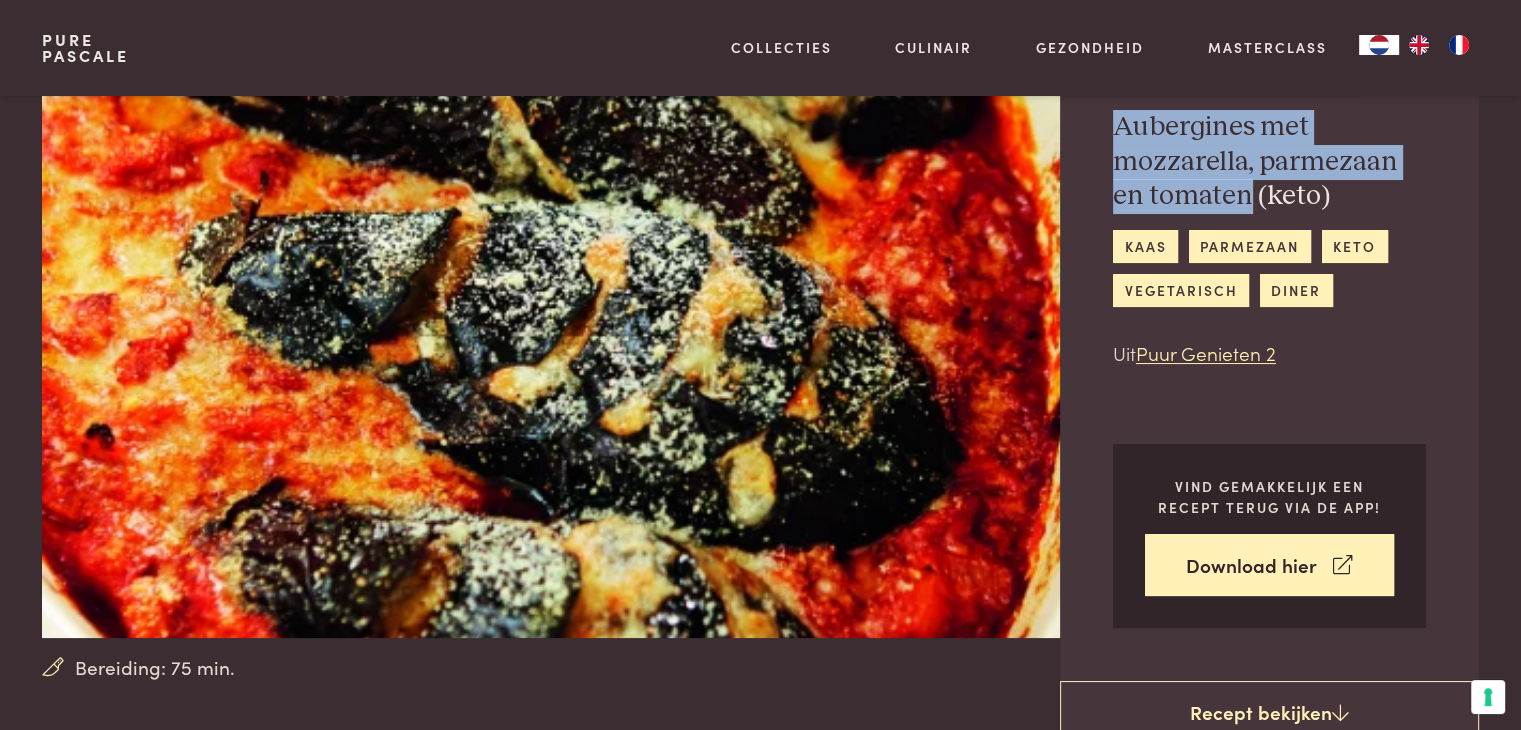 drag, startPoint x: 1250, startPoint y: 189, endPoint x: 1088, endPoint y: 125, distance: 174.1838 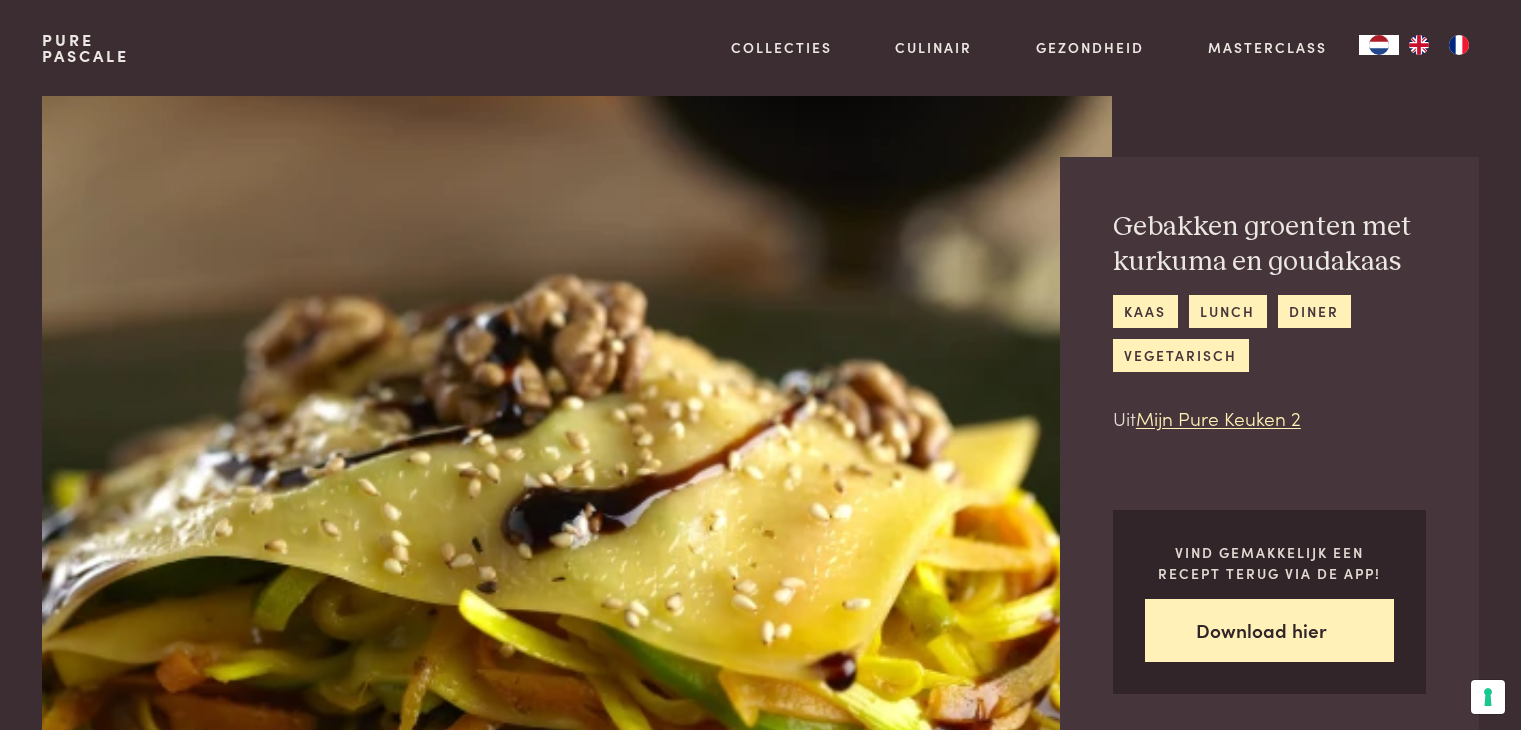 scroll, scrollTop: 0, scrollLeft: 0, axis: both 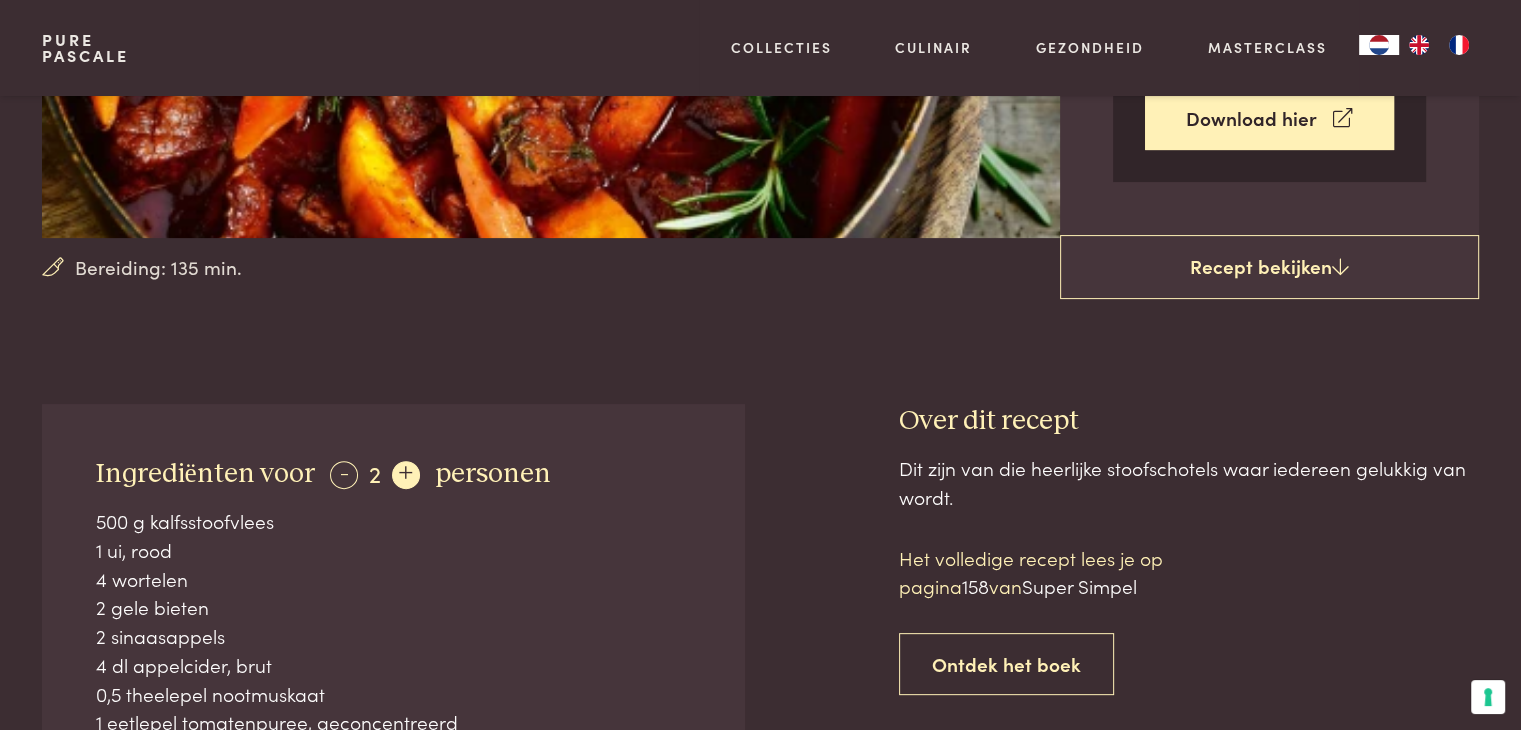 click on "+" at bounding box center [406, 475] 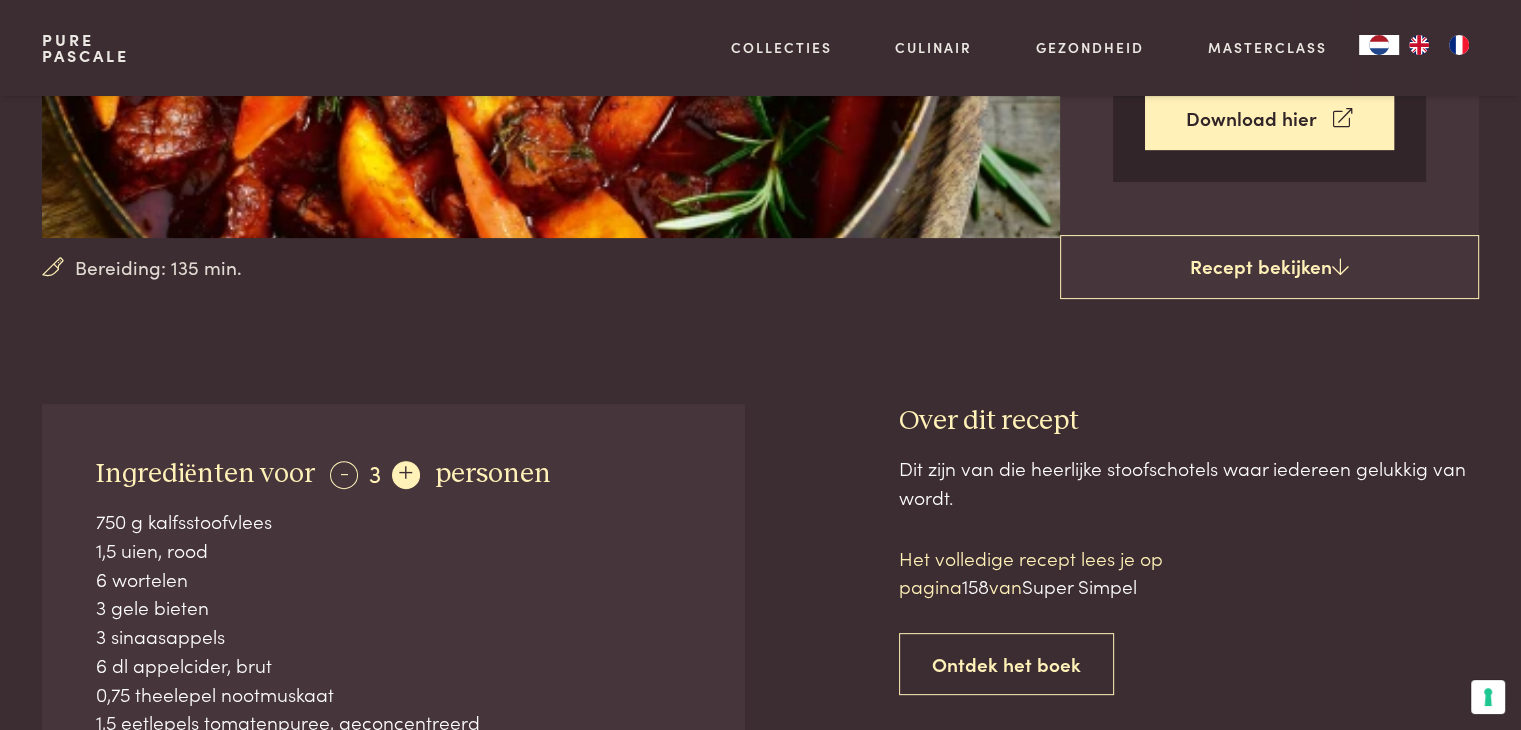 click on "+" at bounding box center [406, 475] 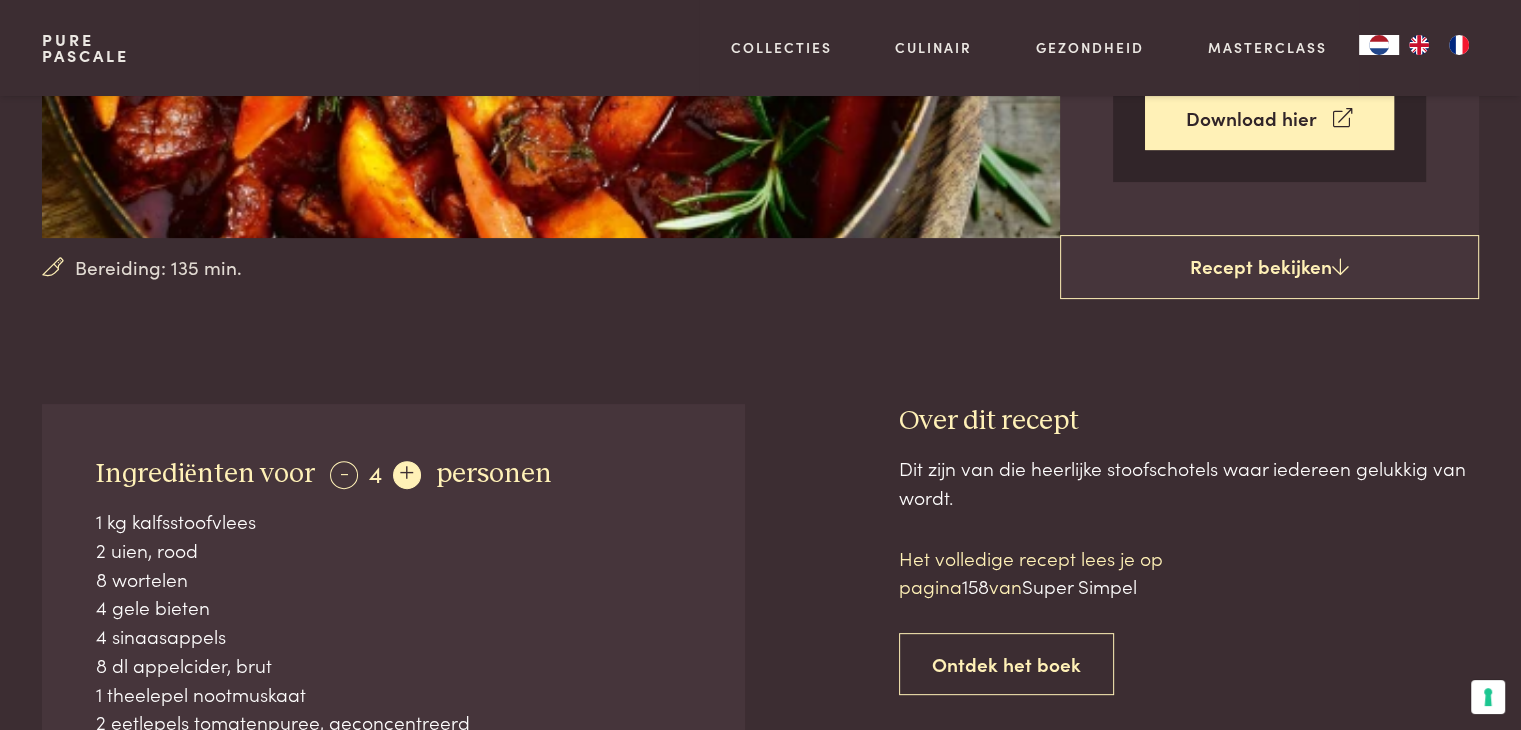 click on "+" at bounding box center [407, 475] 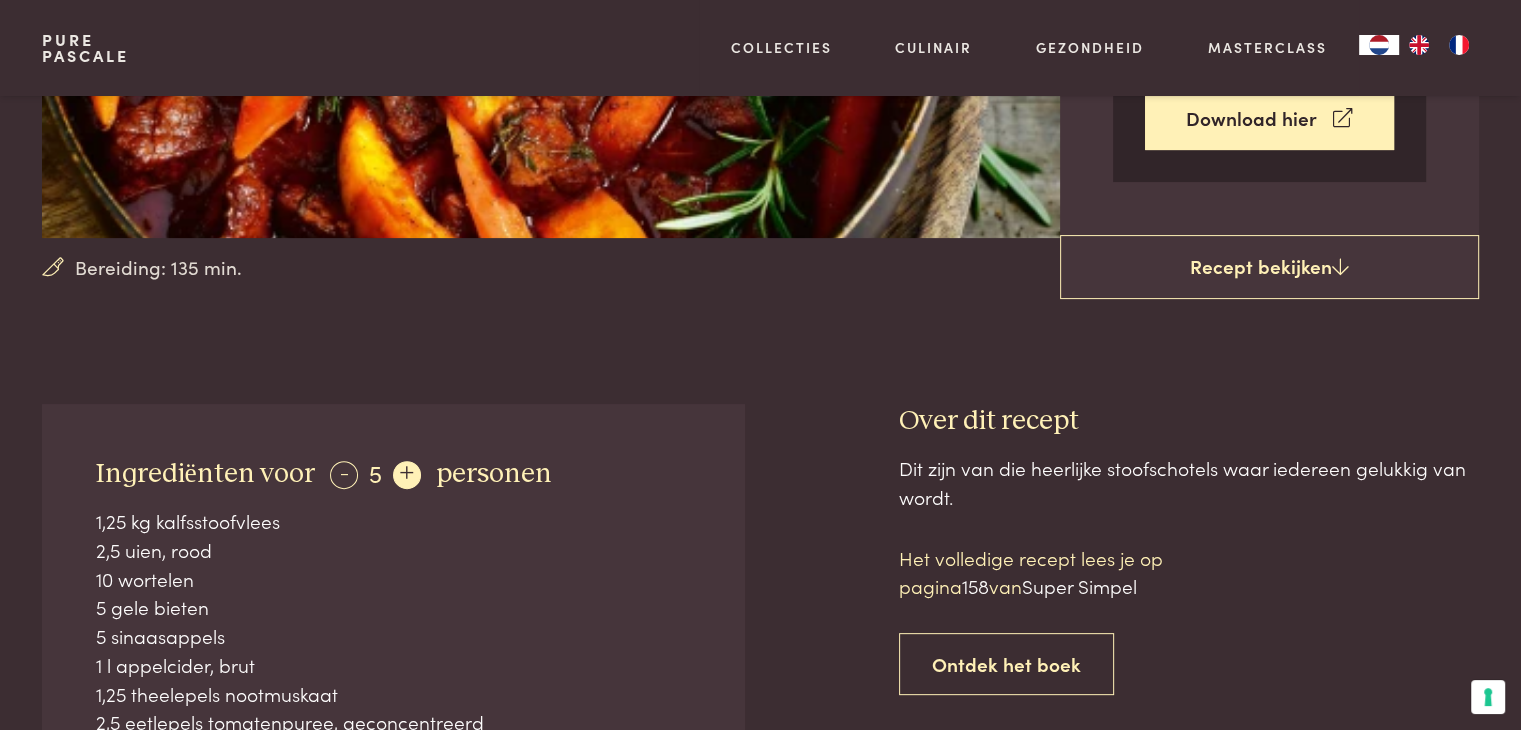 click on "+" at bounding box center [407, 475] 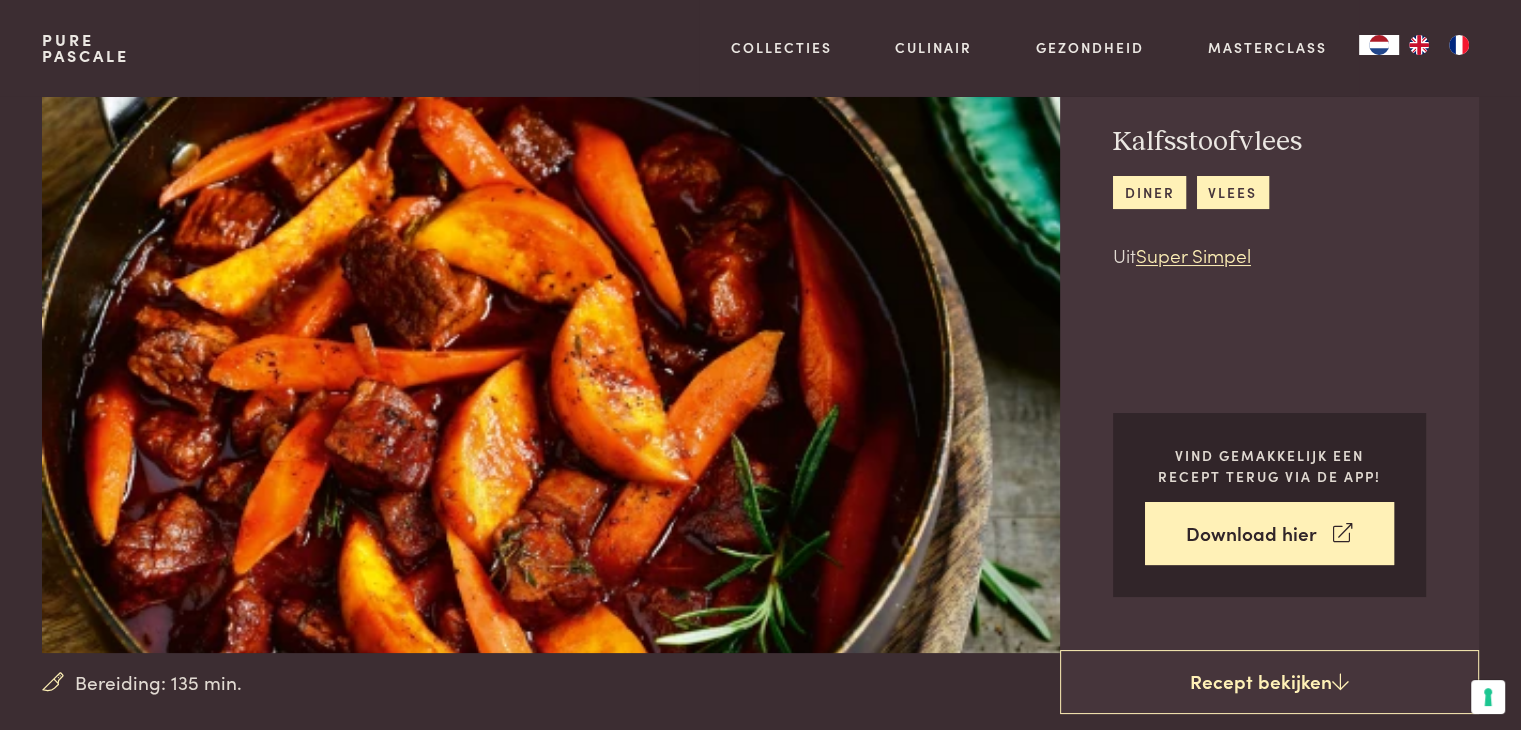scroll, scrollTop: 0, scrollLeft: 0, axis: both 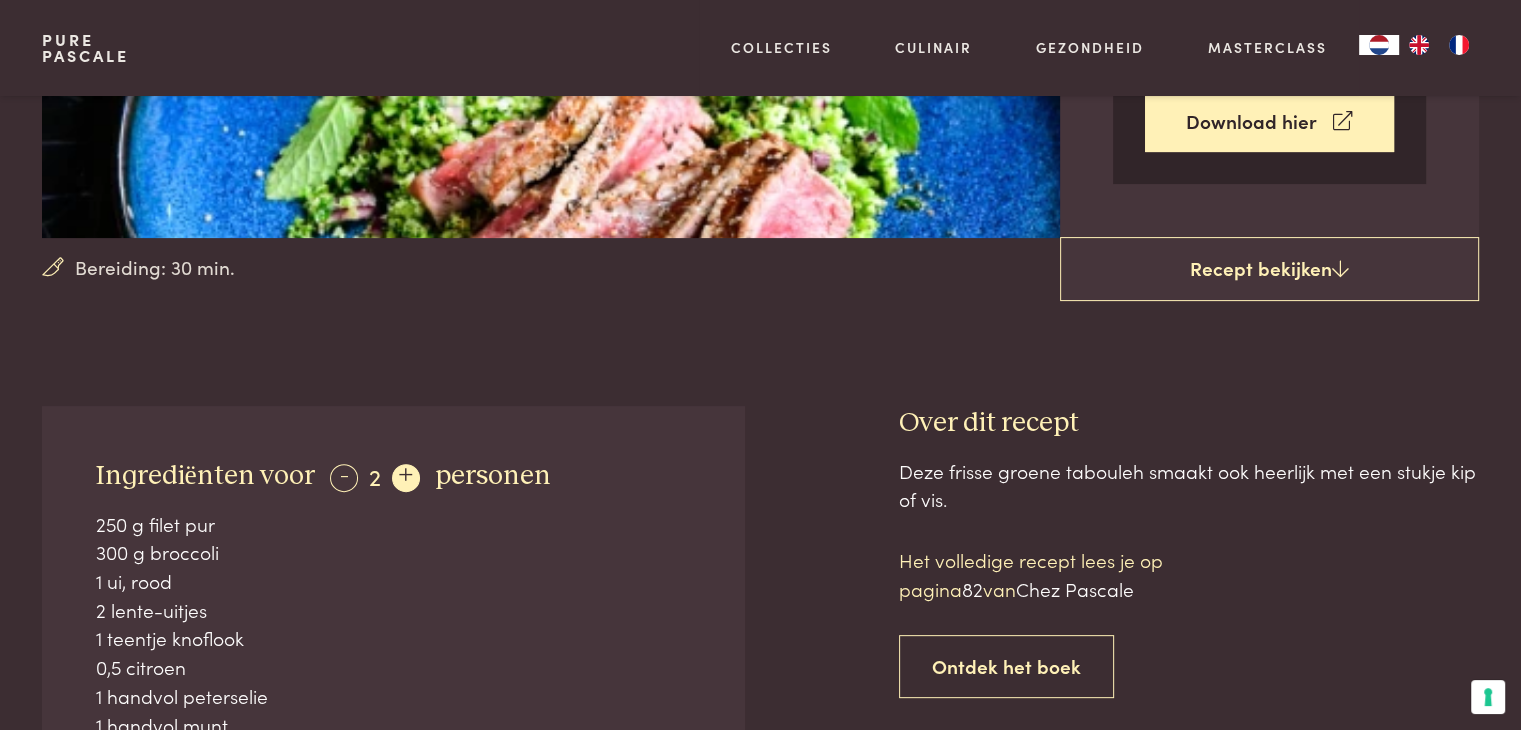 click on "+" at bounding box center (406, 478) 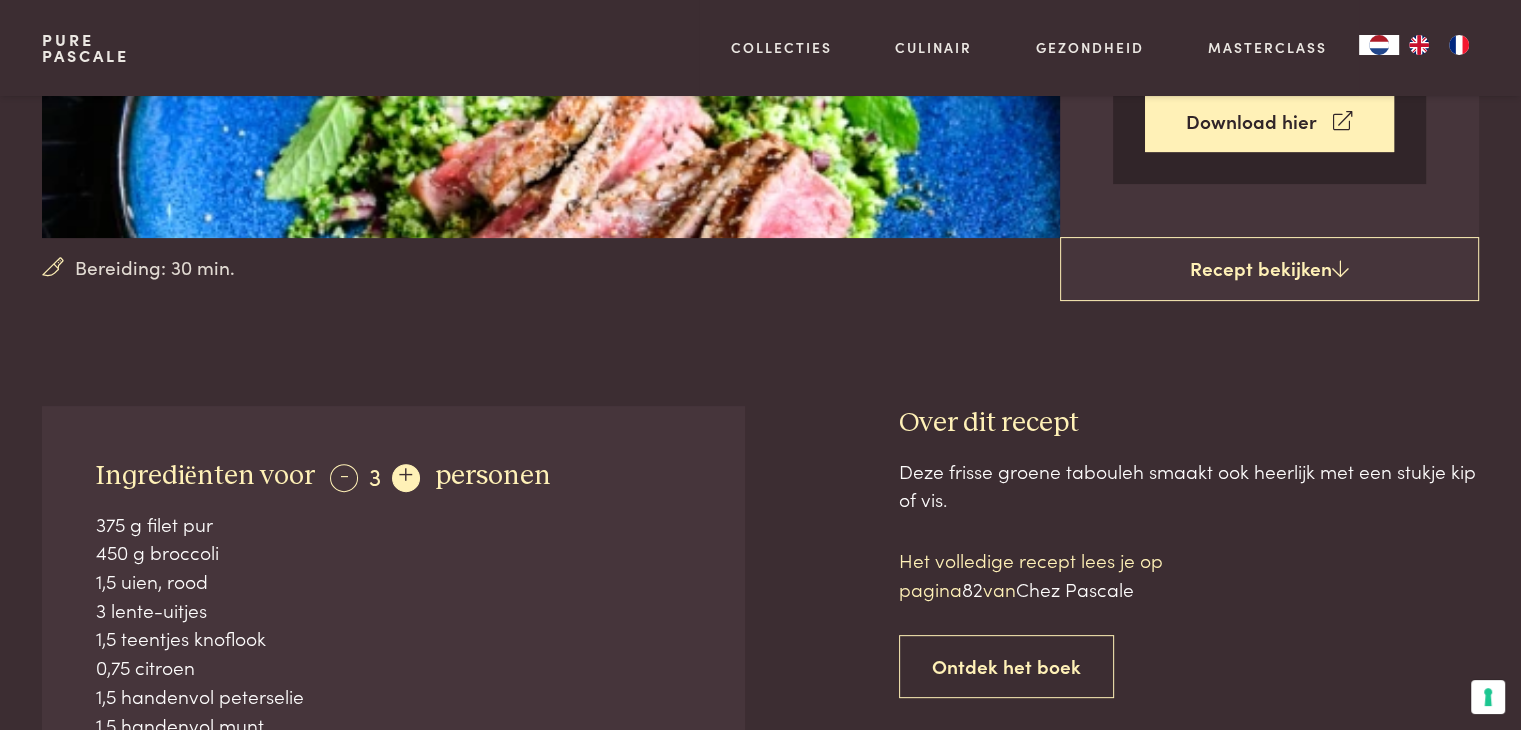 click on "+" at bounding box center (406, 478) 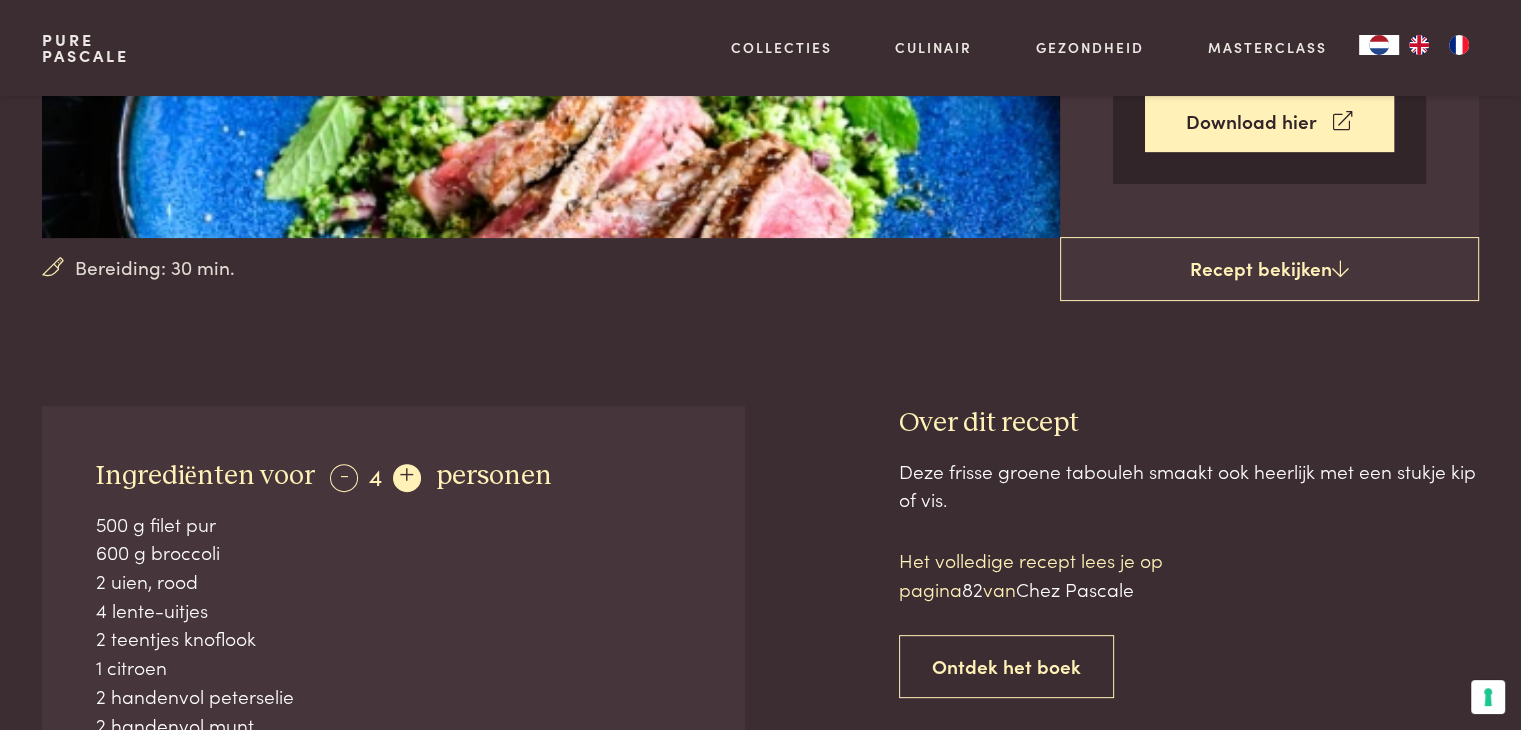 click on "+" at bounding box center [407, 478] 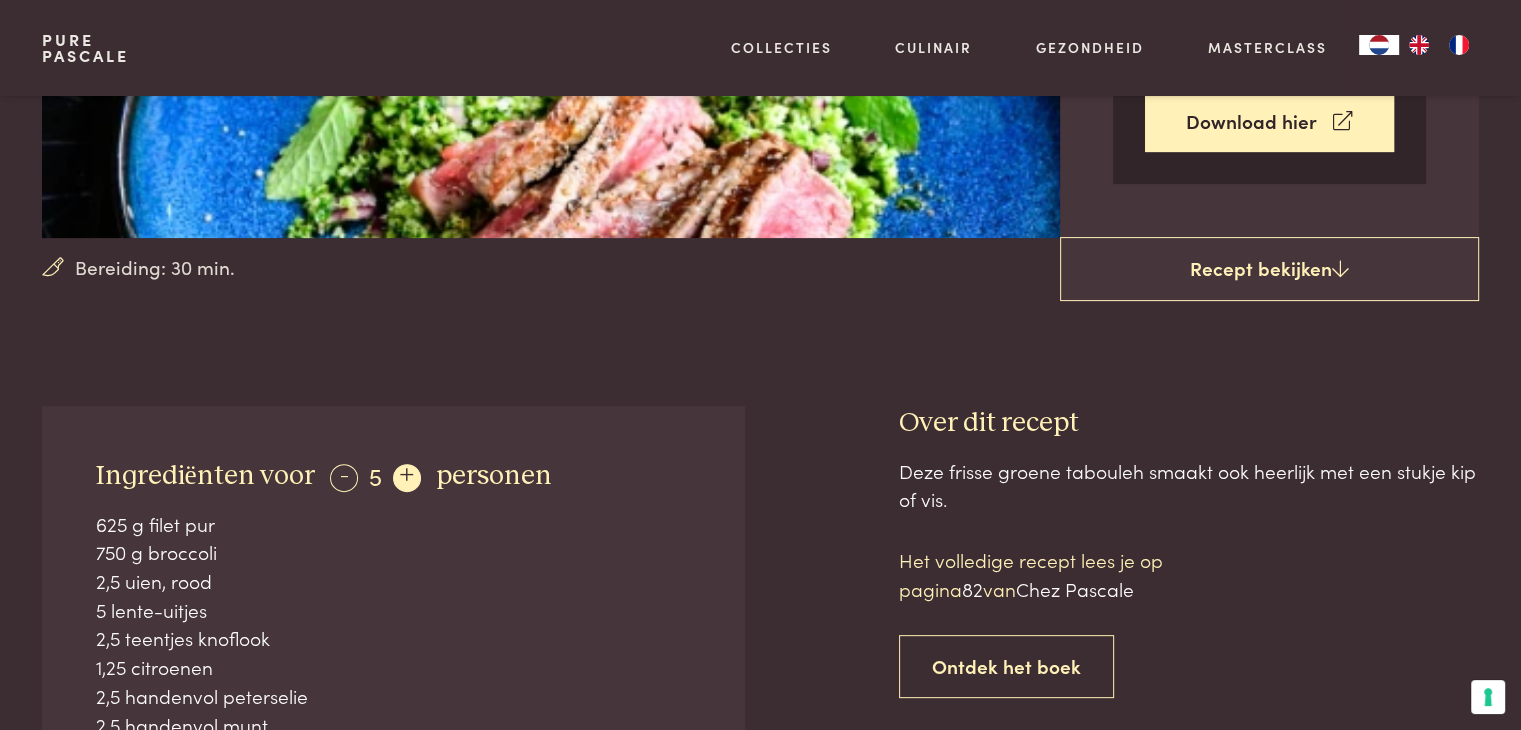 click on "+" at bounding box center [407, 478] 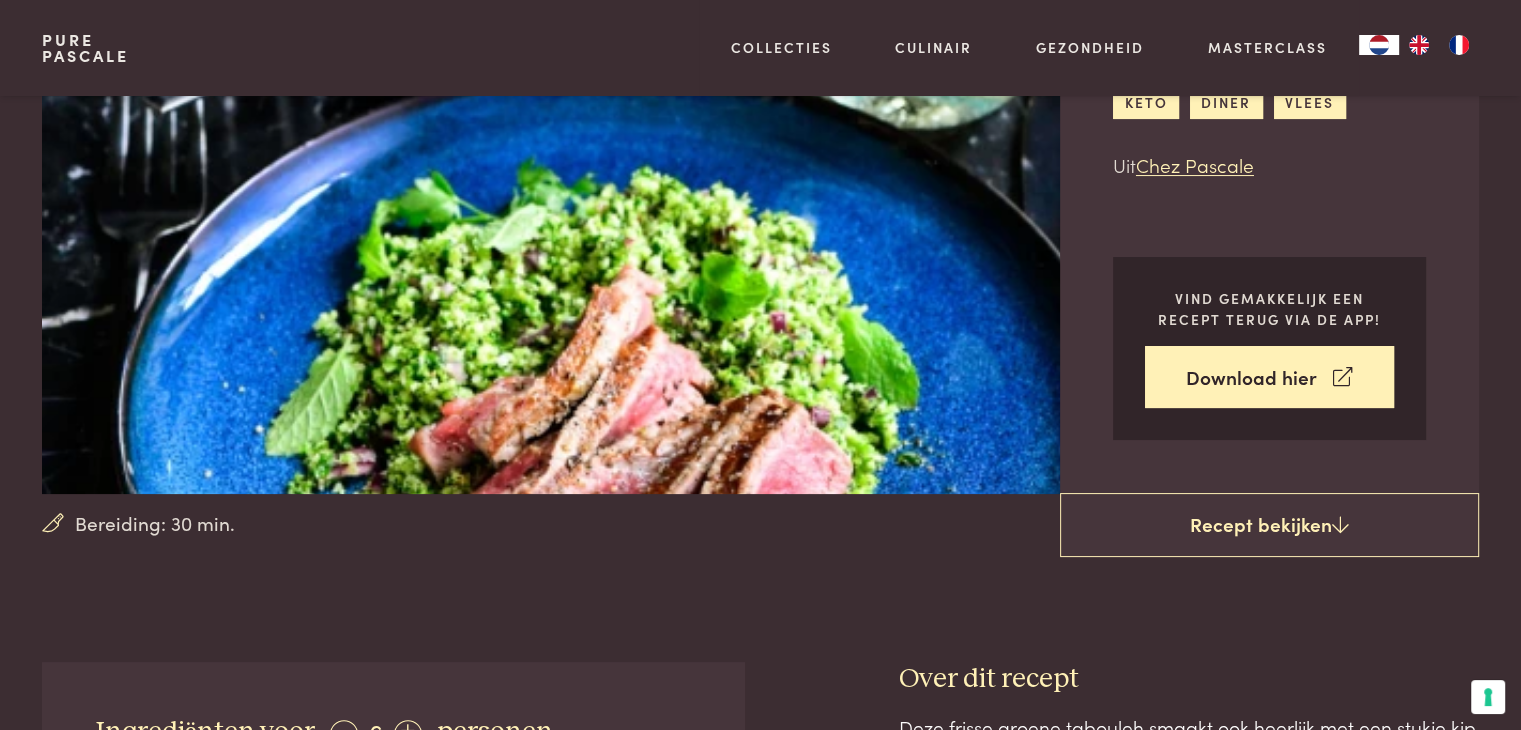 scroll, scrollTop: 100, scrollLeft: 0, axis: vertical 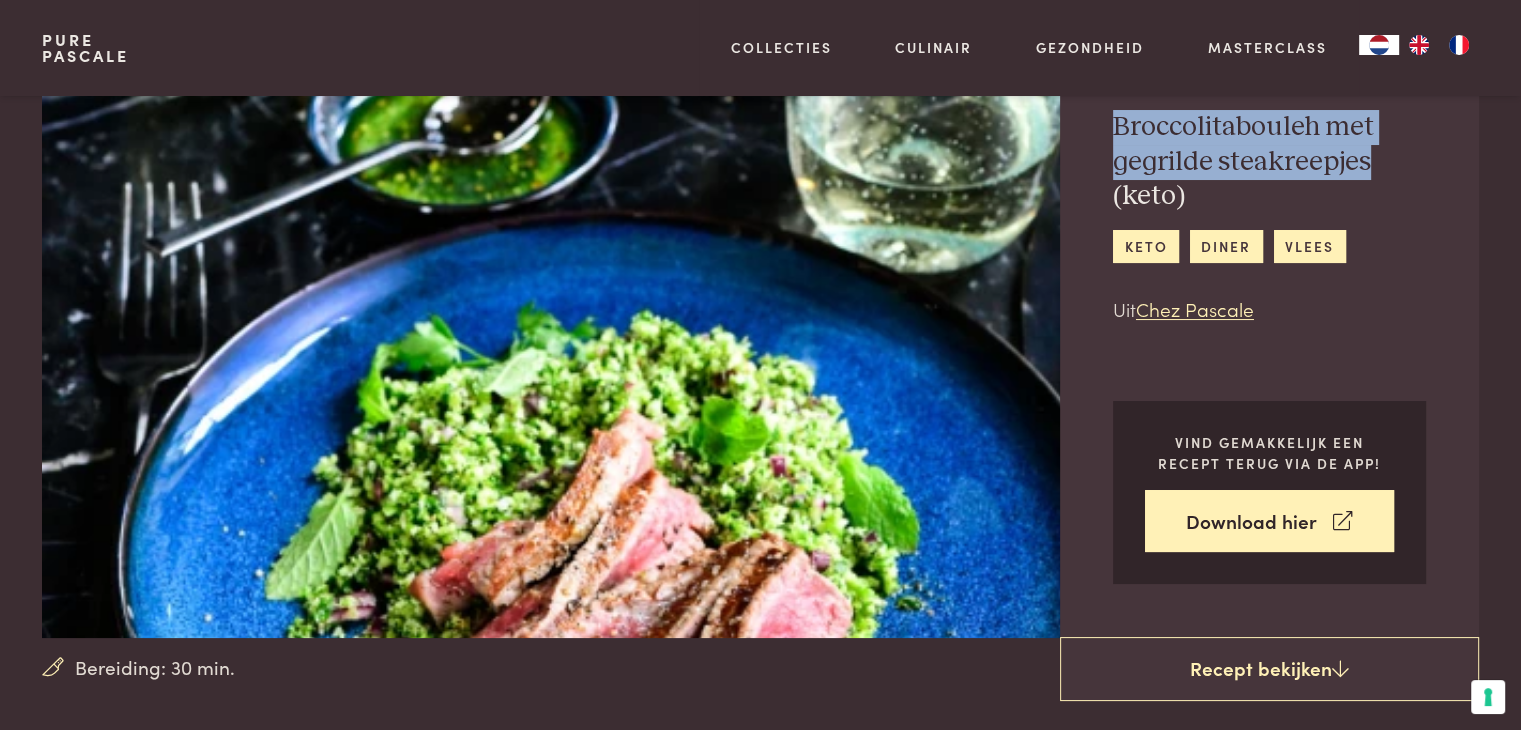 drag, startPoint x: 1288, startPoint y: 158, endPoint x: 1107, endPoint y: 136, distance: 182.3321 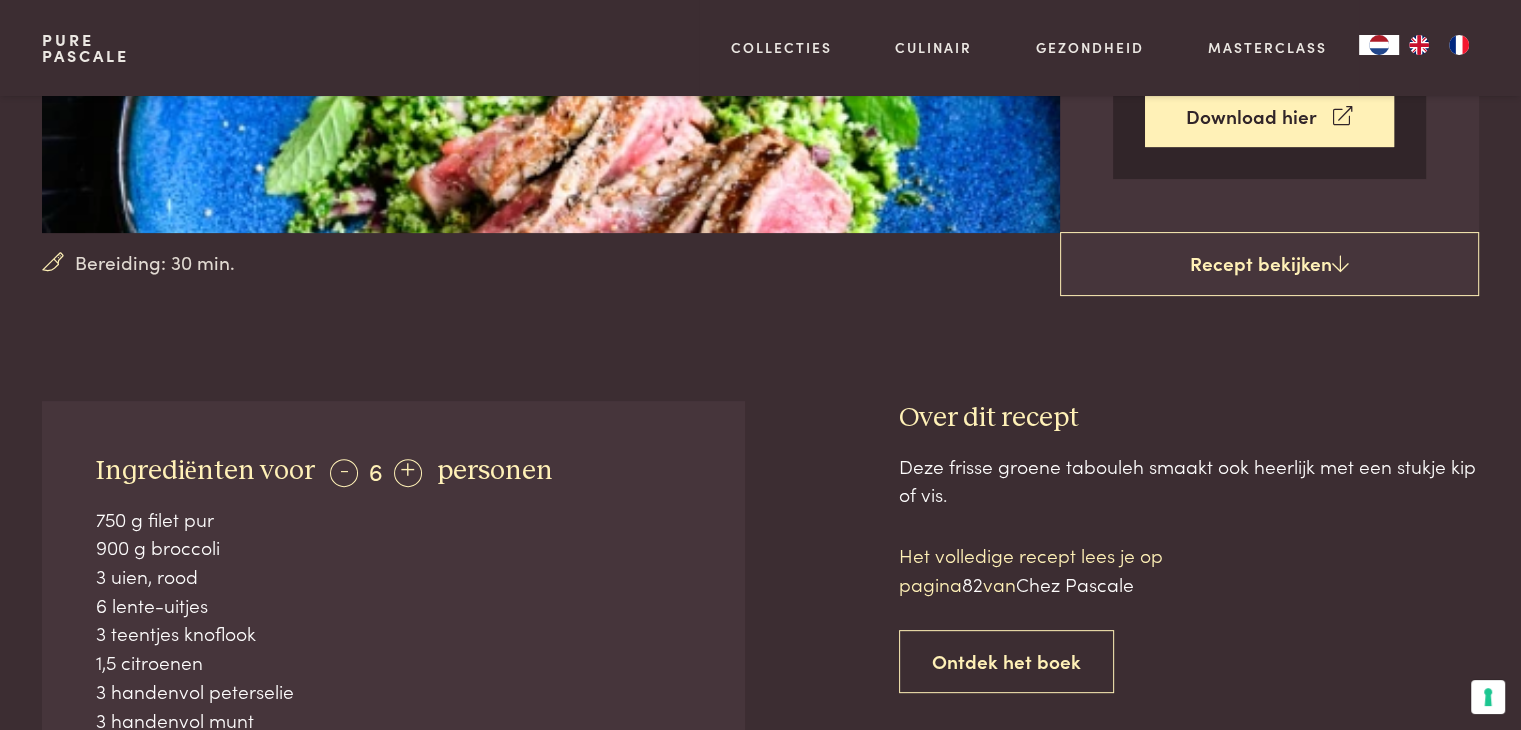 scroll, scrollTop: 700, scrollLeft: 0, axis: vertical 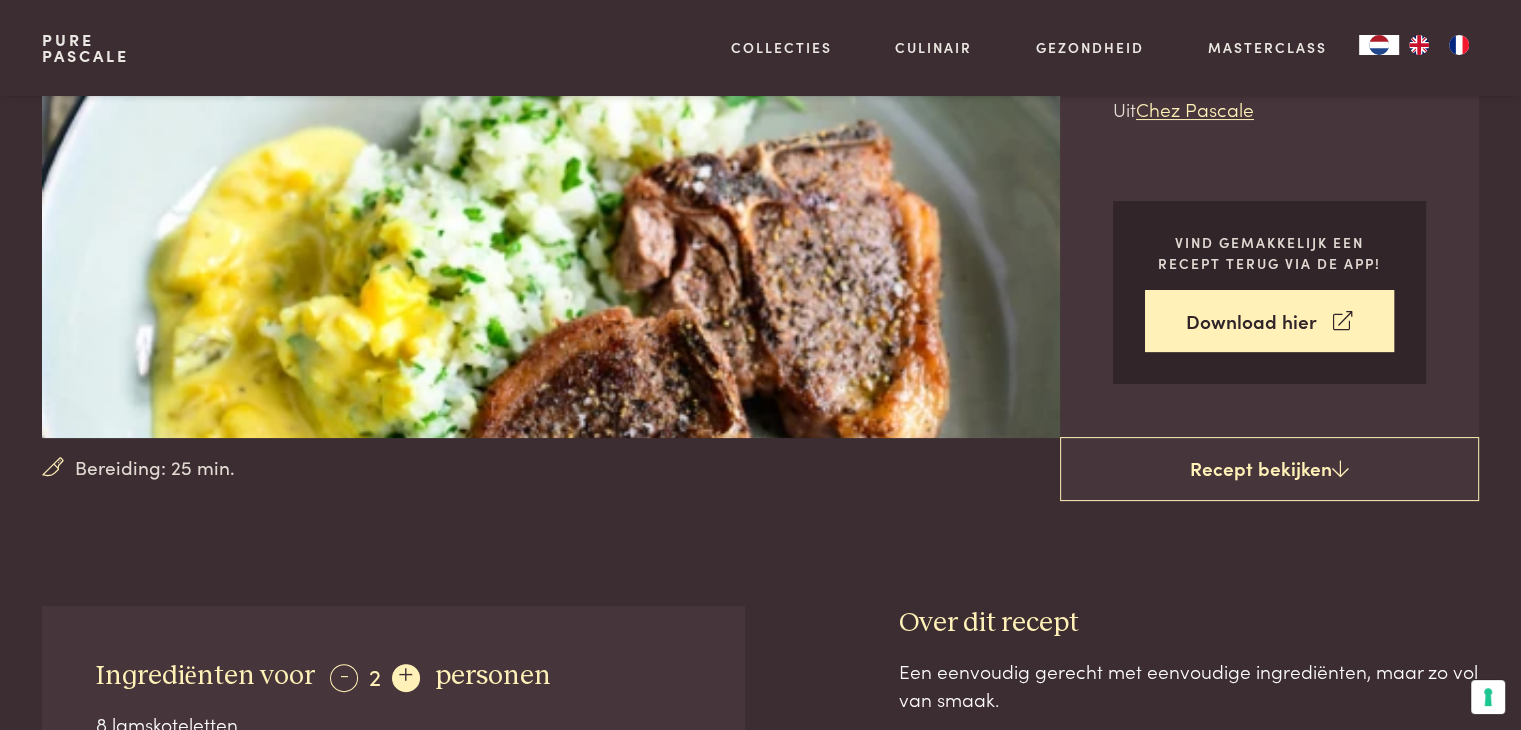 click on "+" at bounding box center [406, 678] 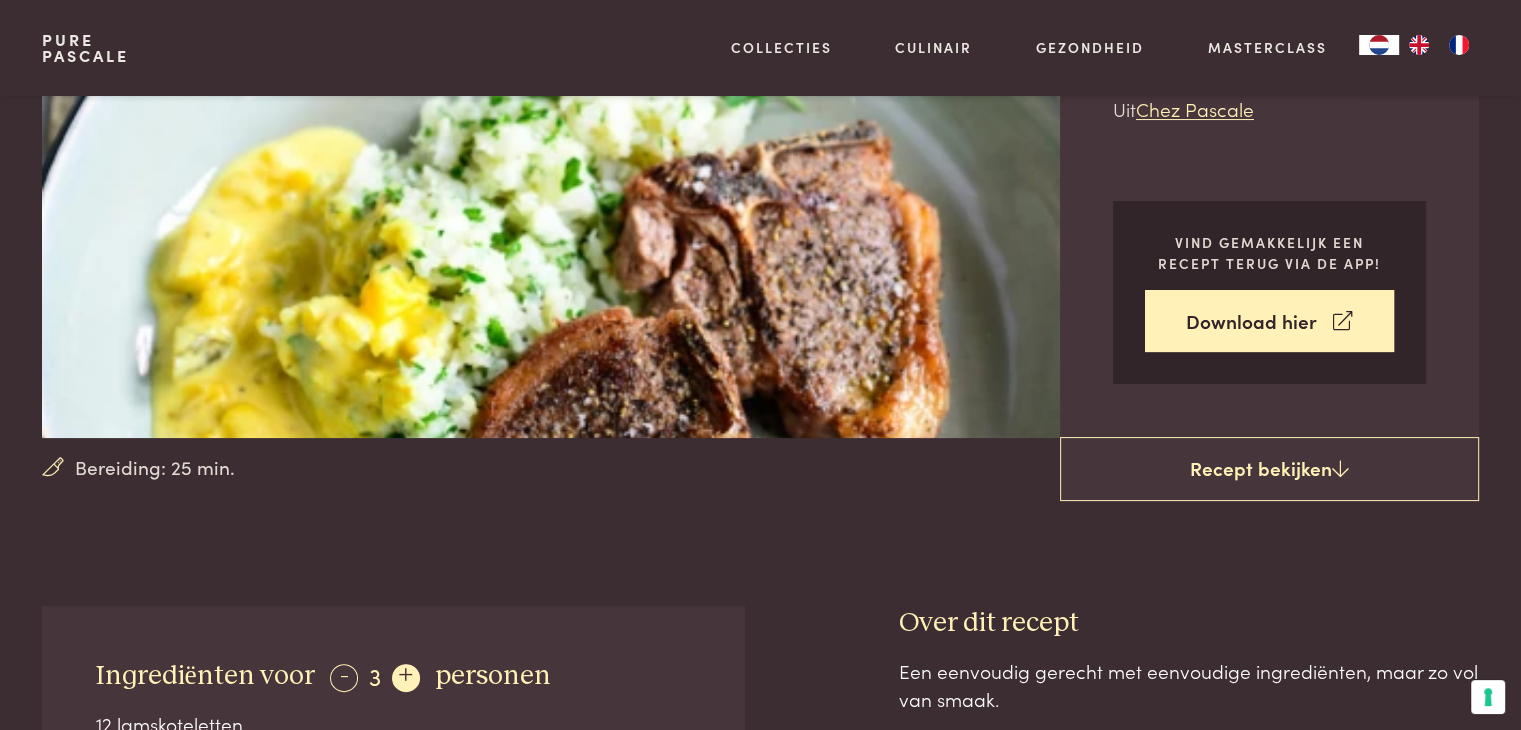 click on "+" at bounding box center [406, 678] 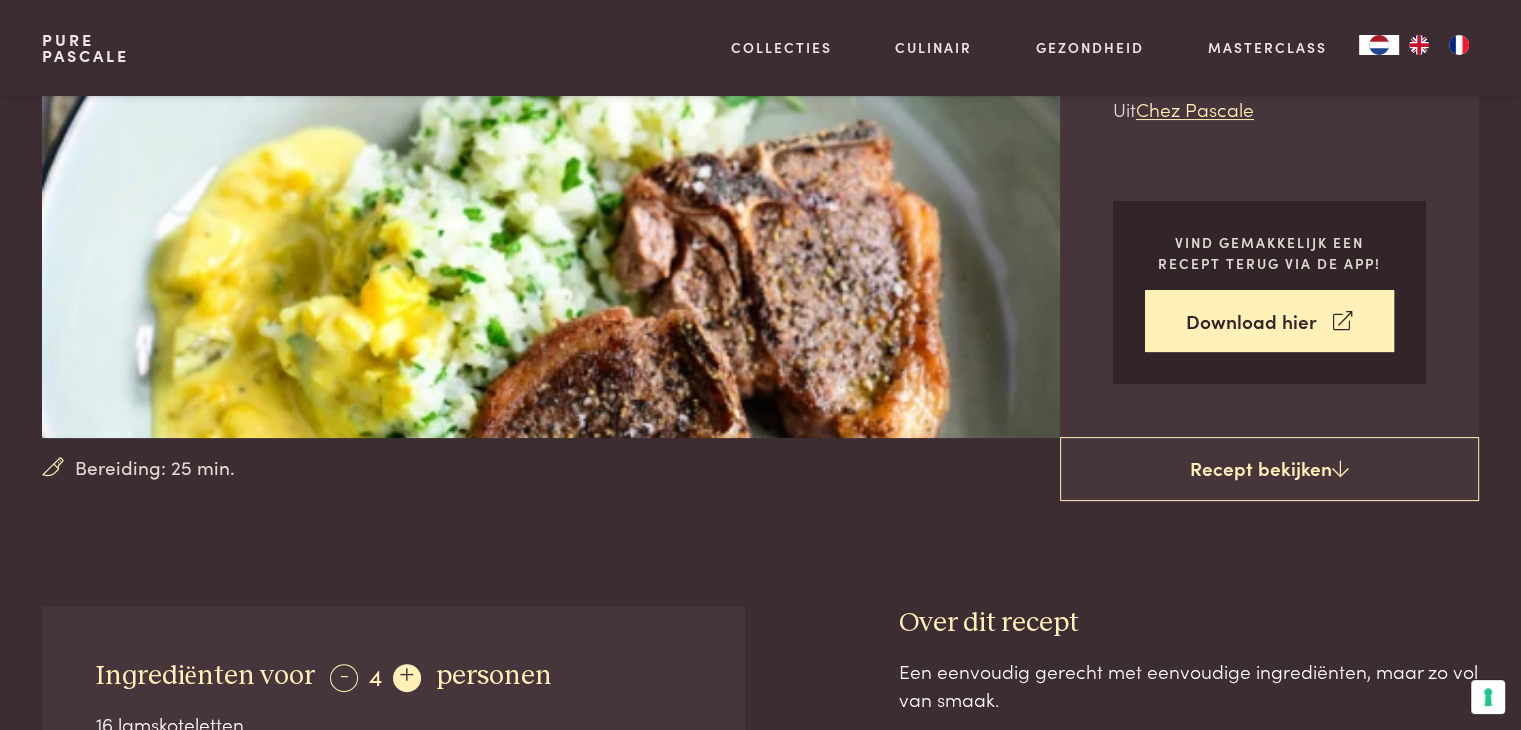 click on "-
4
+" at bounding box center [375, 675] 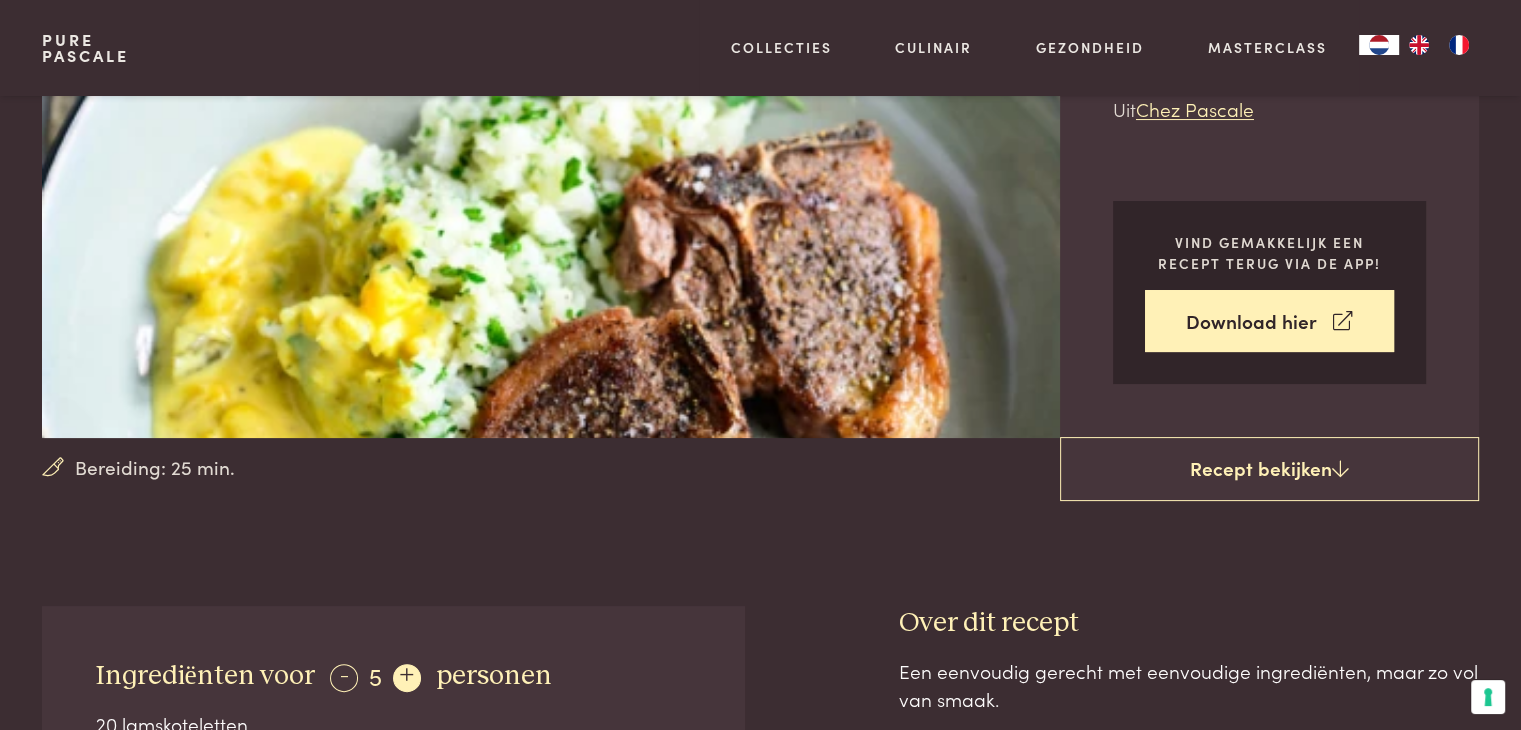 click on "+" at bounding box center (407, 678) 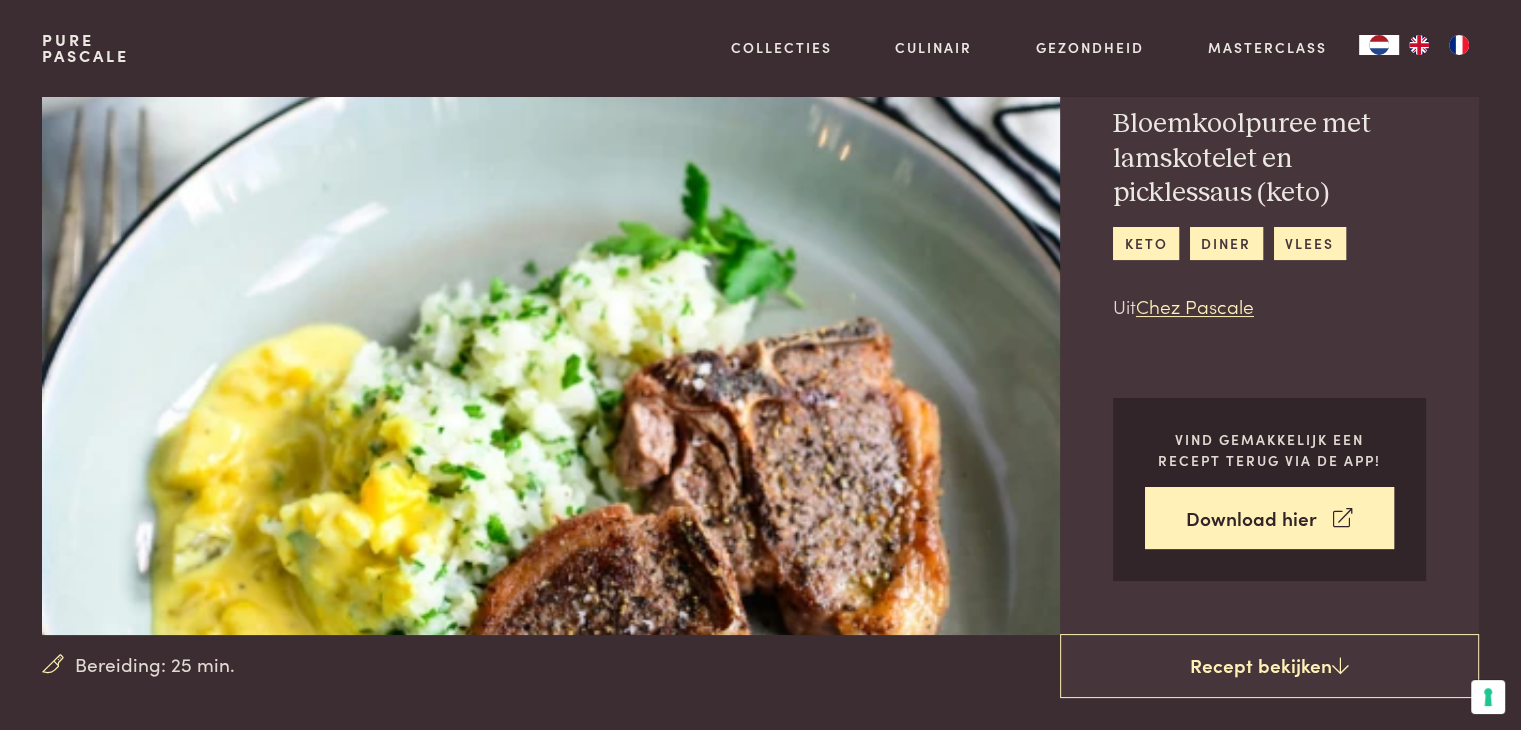 scroll, scrollTop: 0, scrollLeft: 0, axis: both 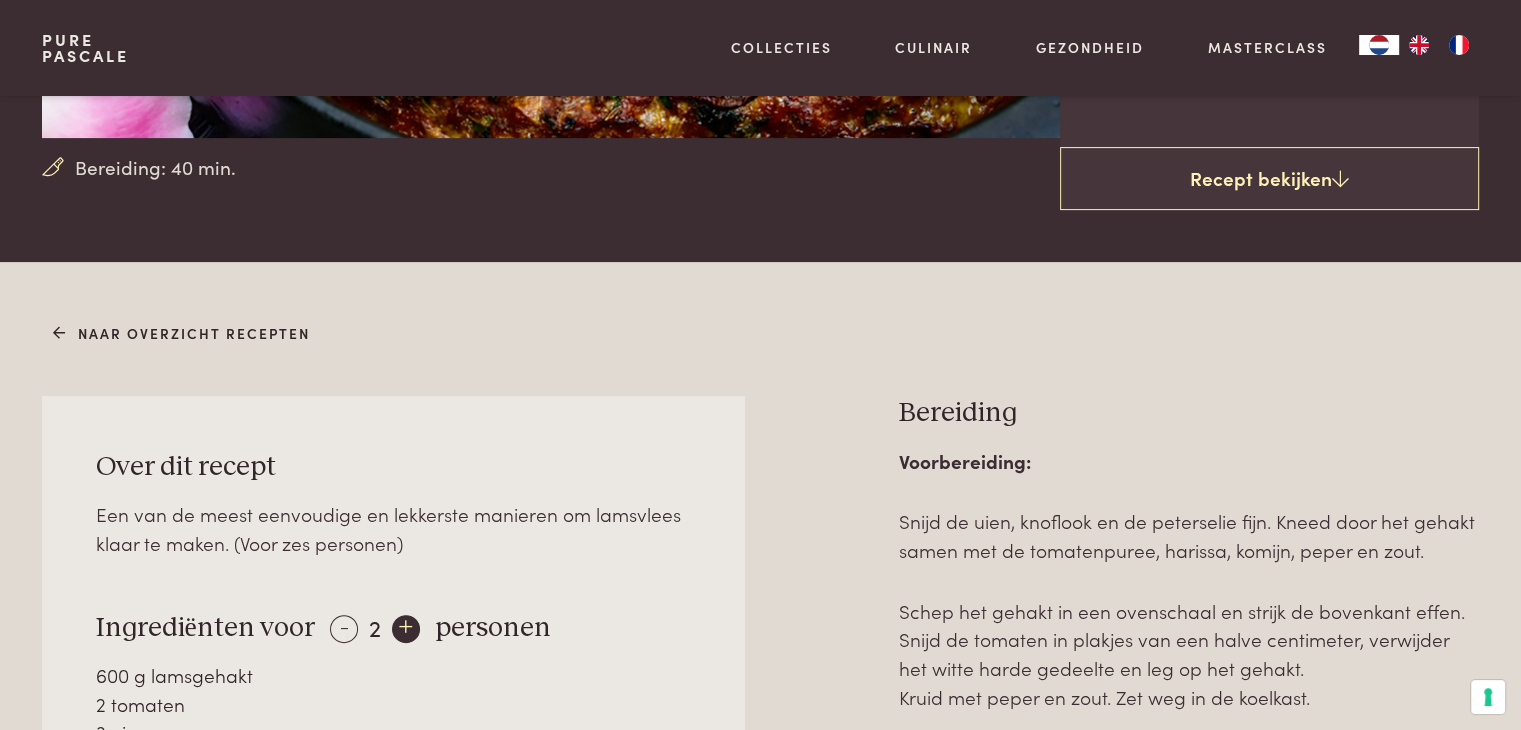 click on "+" at bounding box center [406, 629] 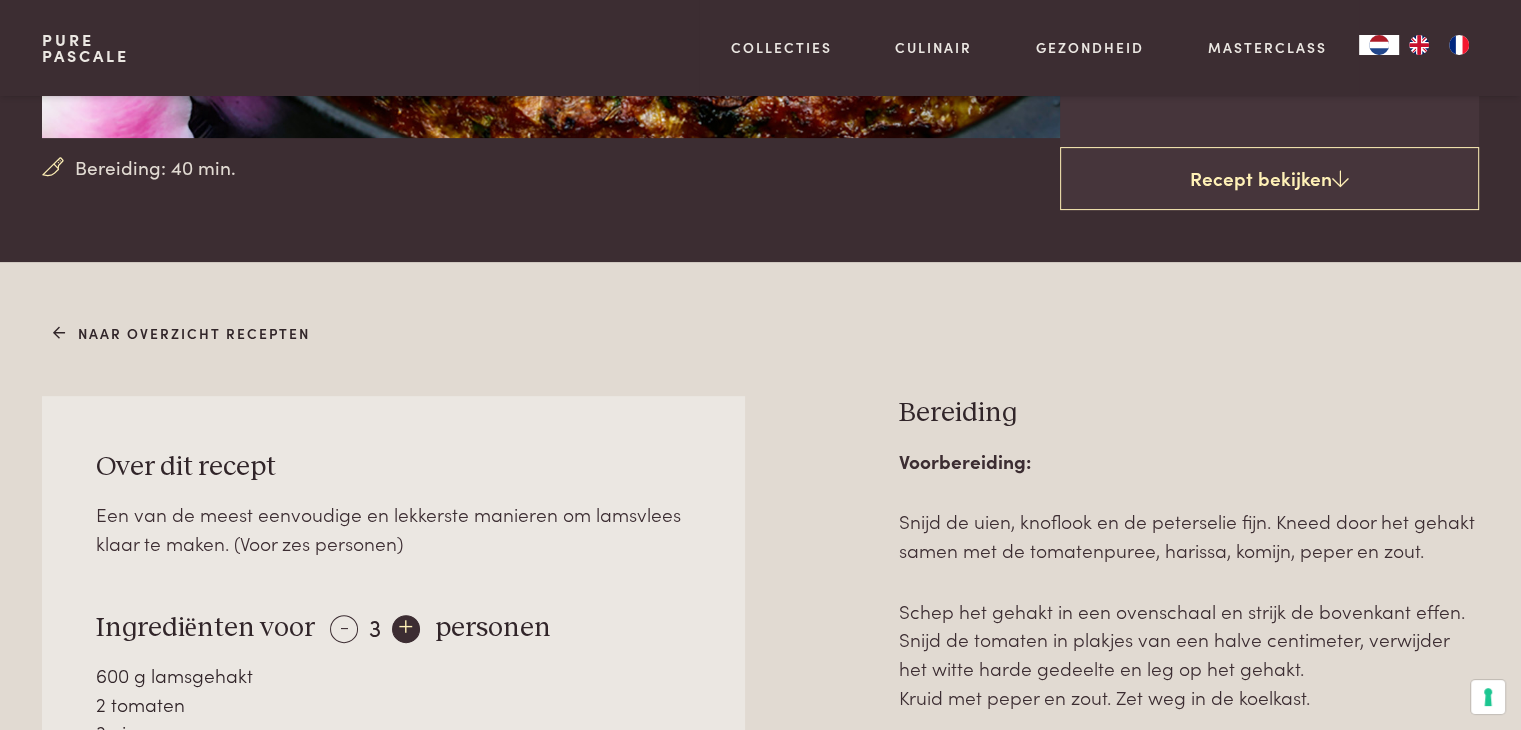 click on "+" at bounding box center (406, 629) 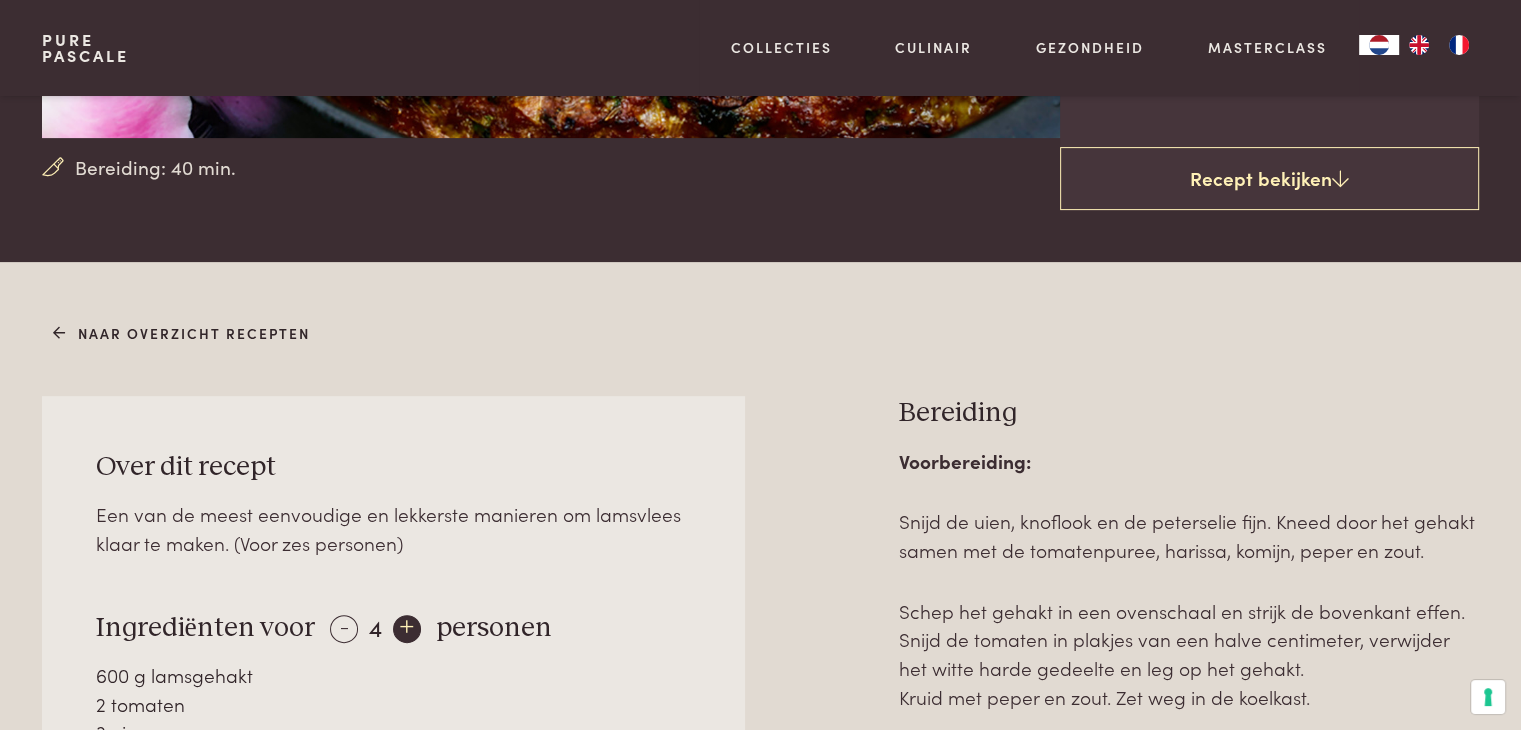 click on "+" at bounding box center [407, 629] 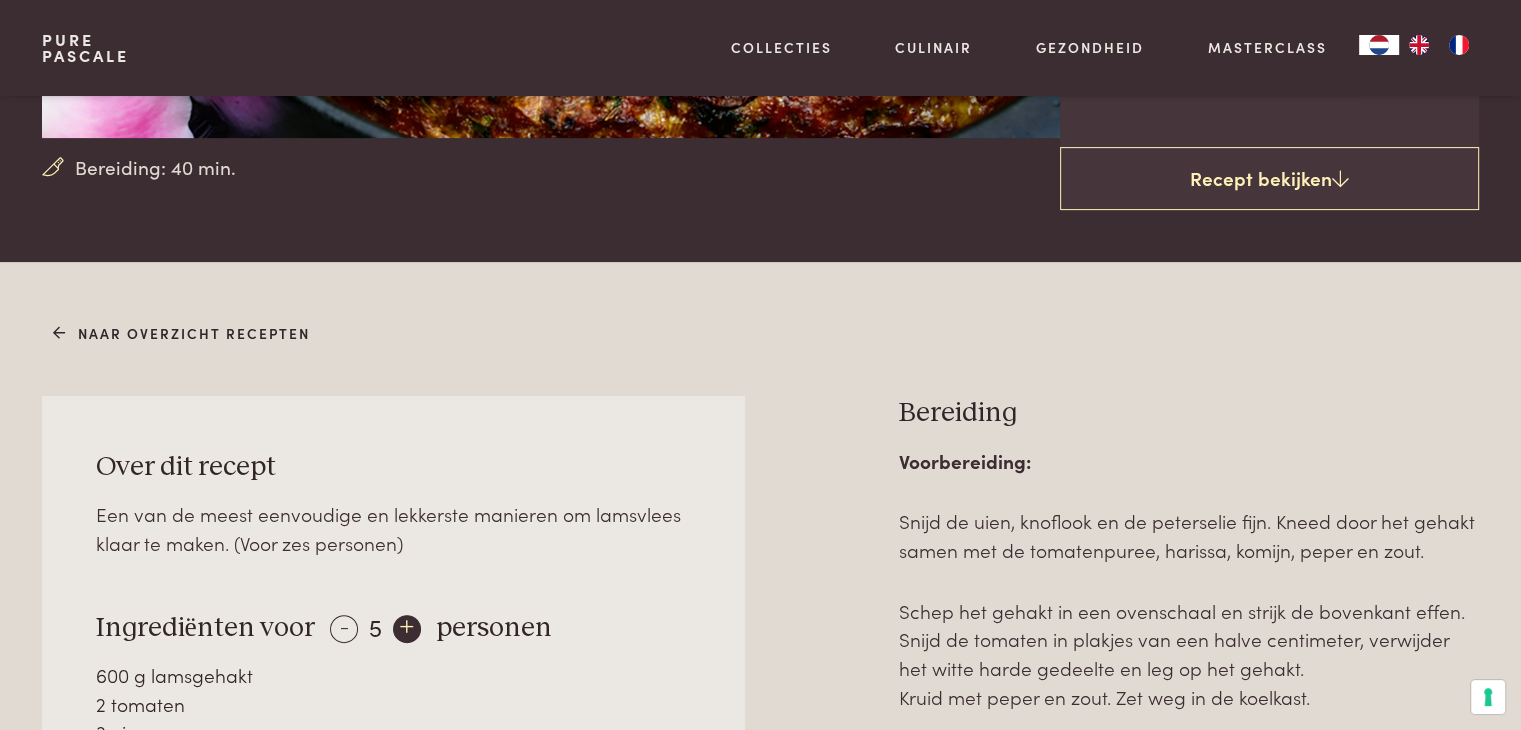 click on "+" at bounding box center (407, 629) 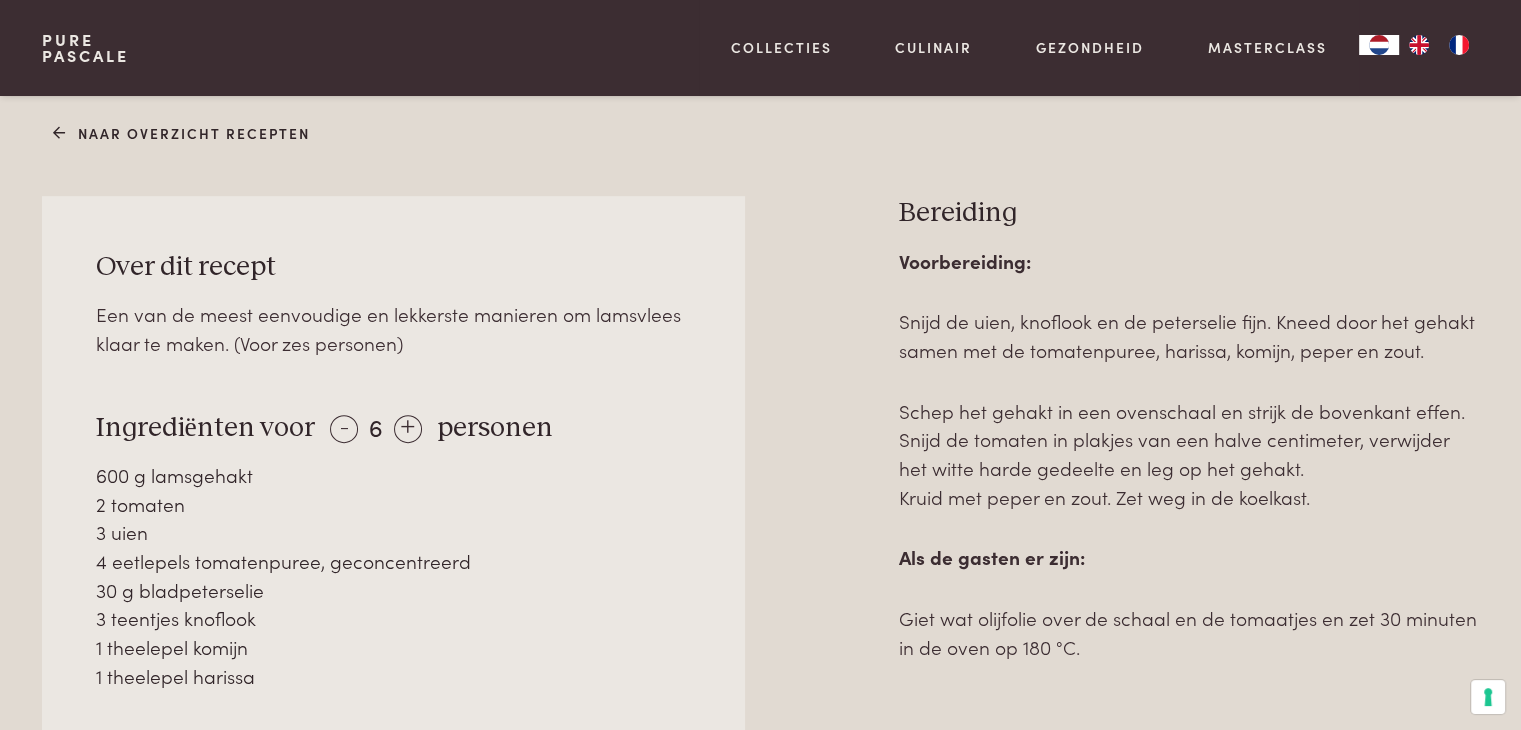 scroll, scrollTop: 1000, scrollLeft: 0, axis: vertical 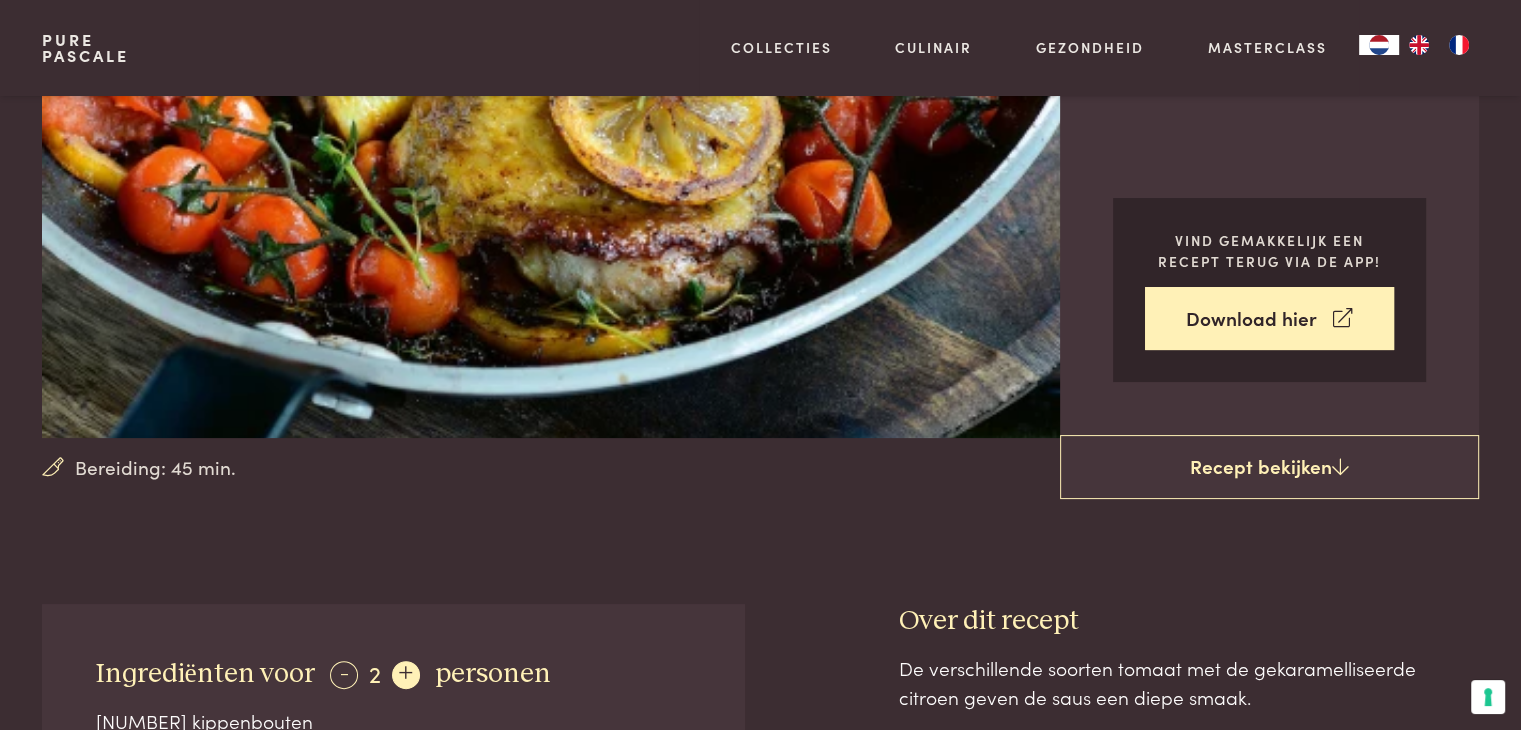 click on "+" at bounding box center [406, 675] 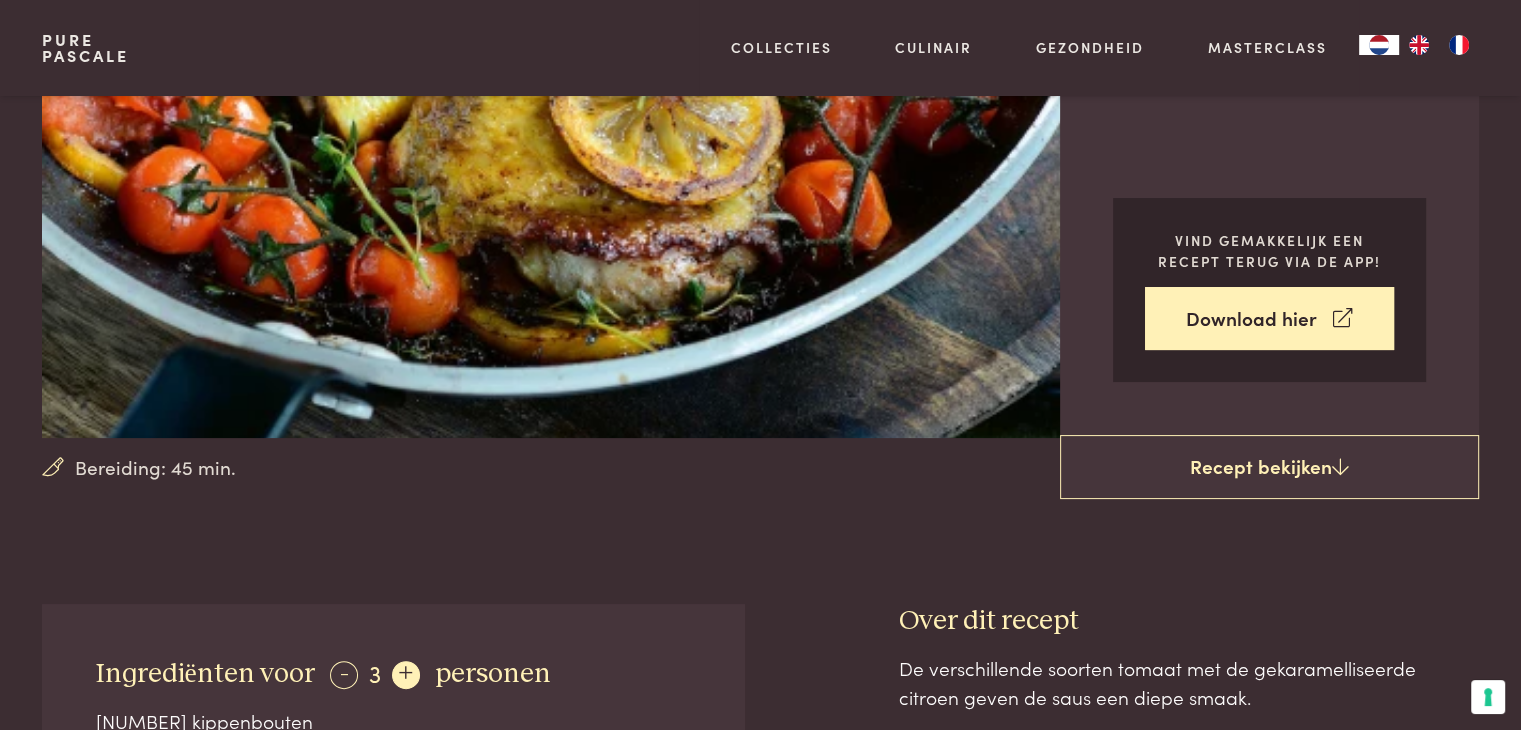 click on "+" at bounding box center (406, 675) 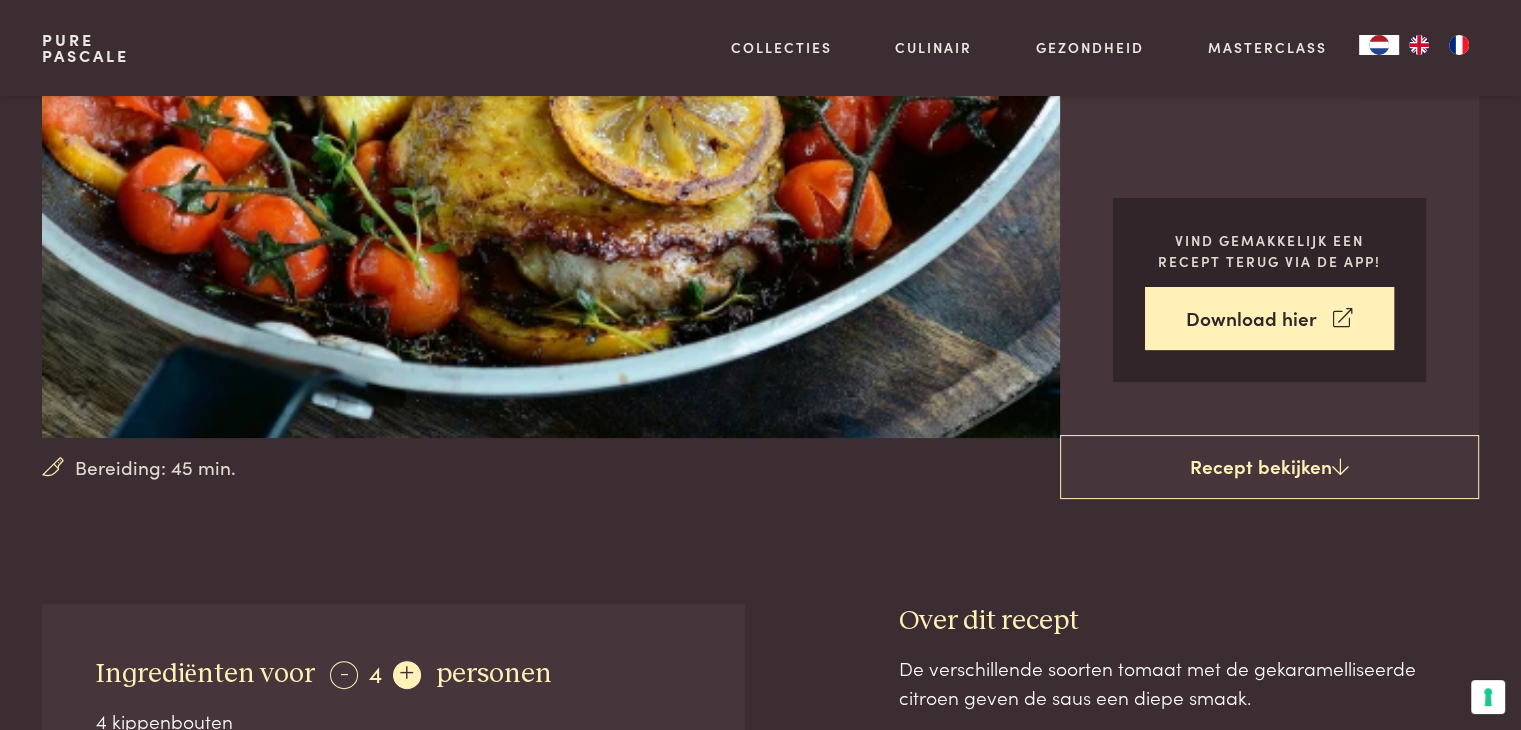 click on "+" at bounding box center (407, 675) 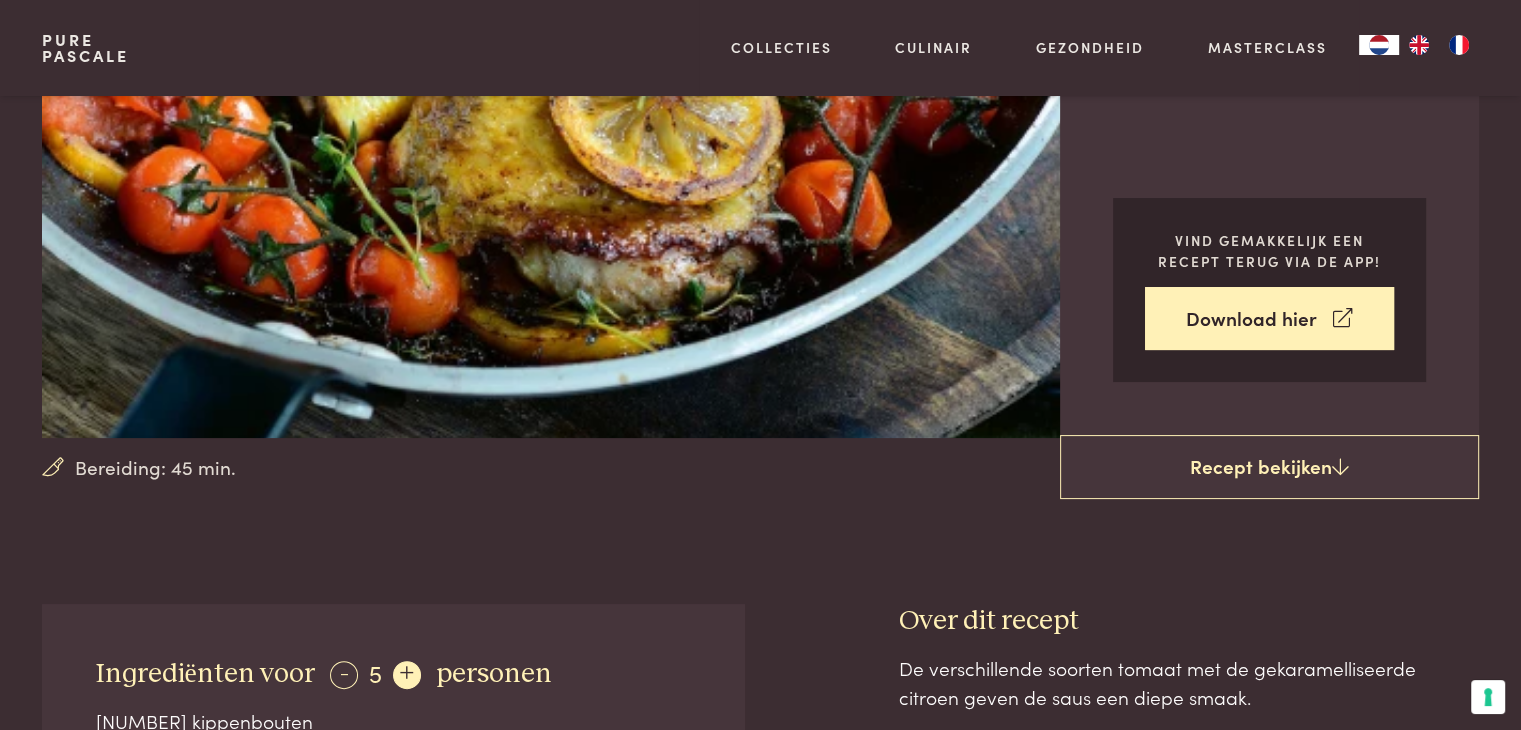 click on "+" at bounding box center [407, 675] 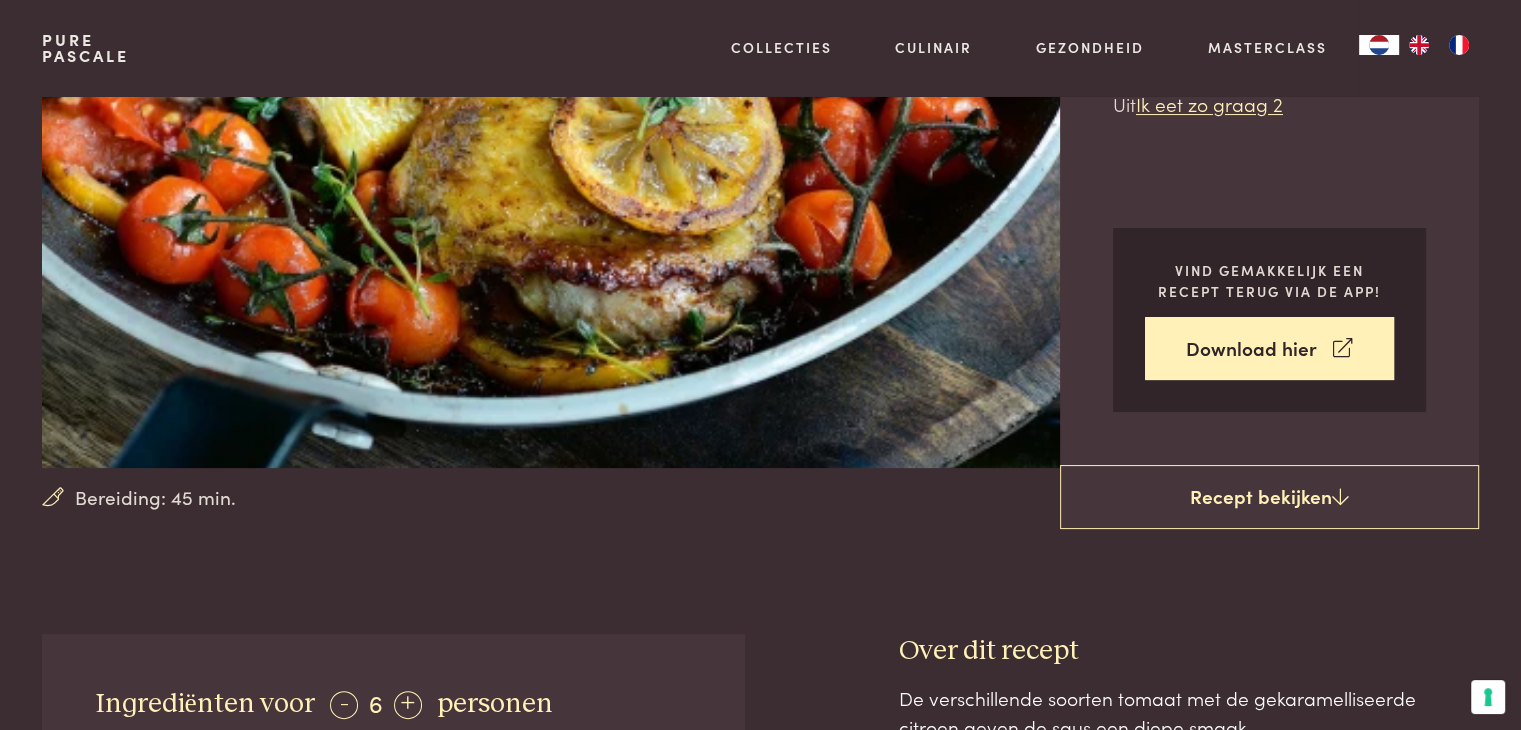 scroll, scrollTop: 0, scrollLeft: 0, axis: both 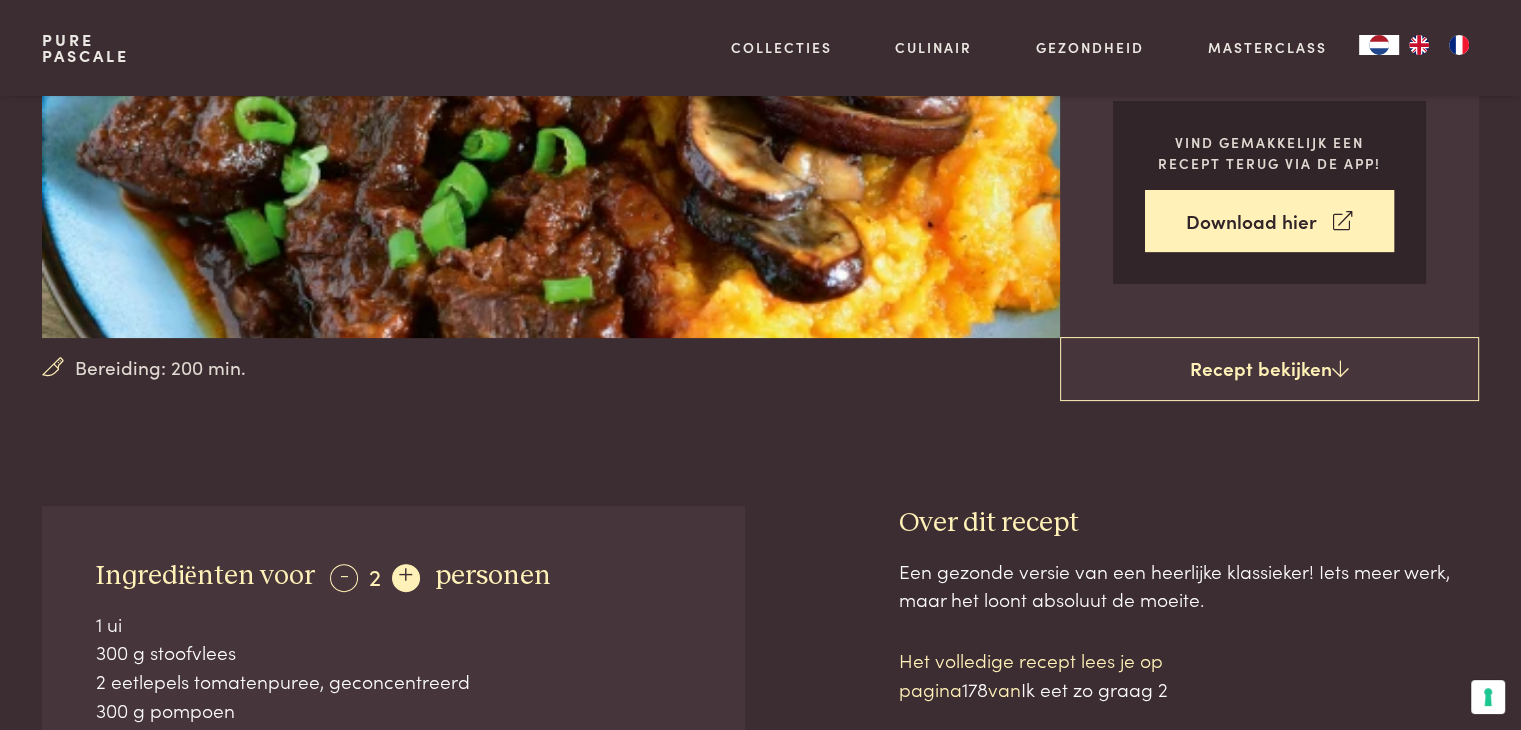 click on "+" at bounding box center [406, 578] 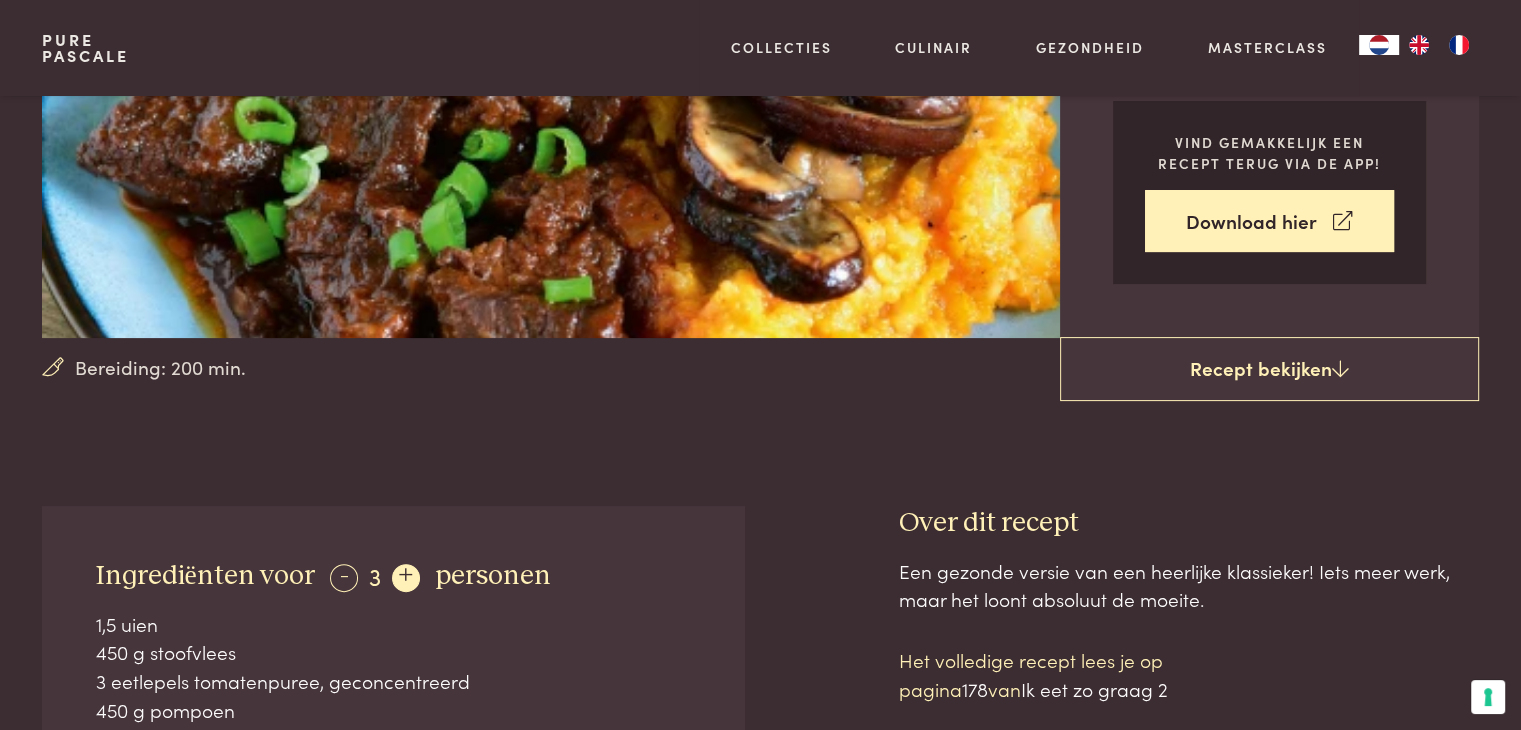 click on "+" at bounding box center [406, 578] 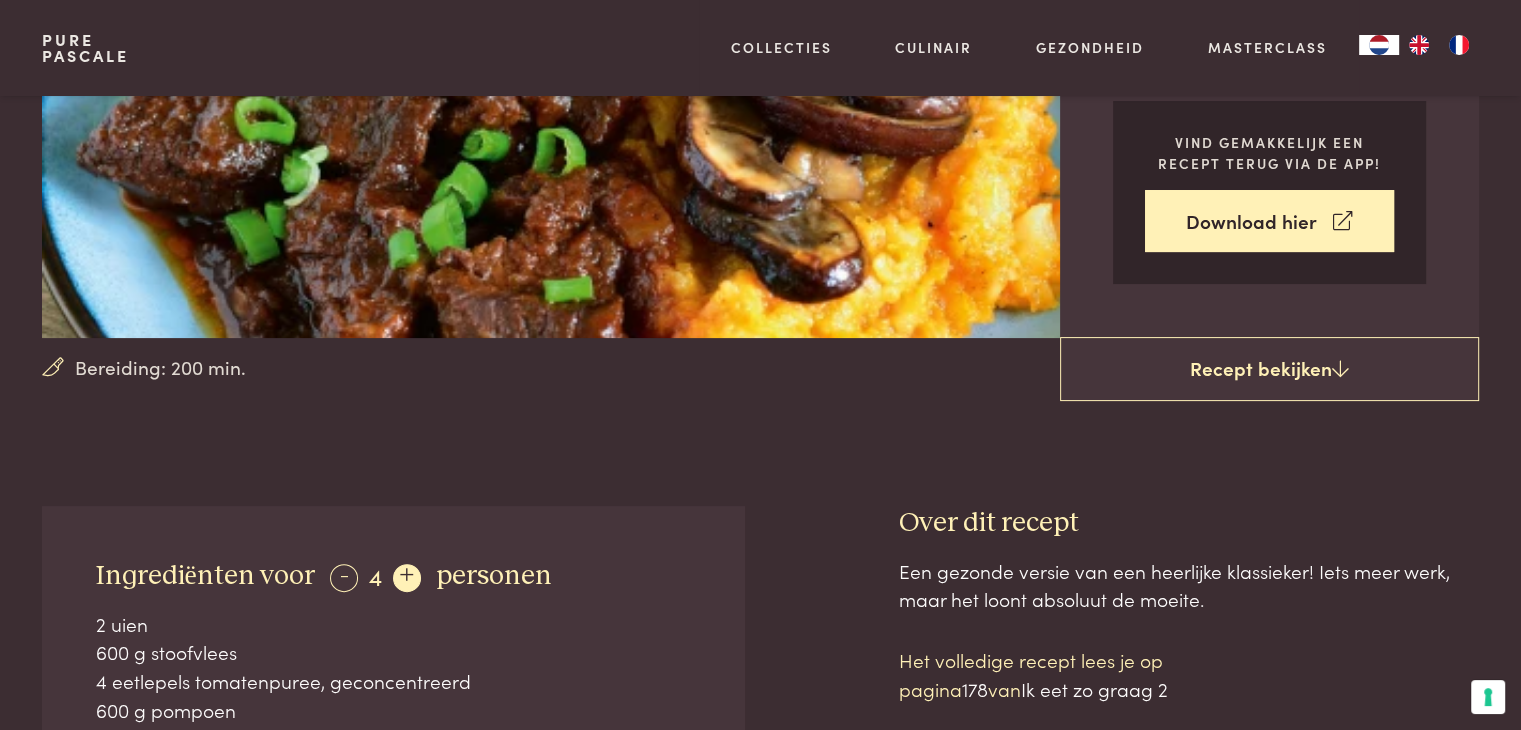 click on "+" at bounding box center [407, 578] 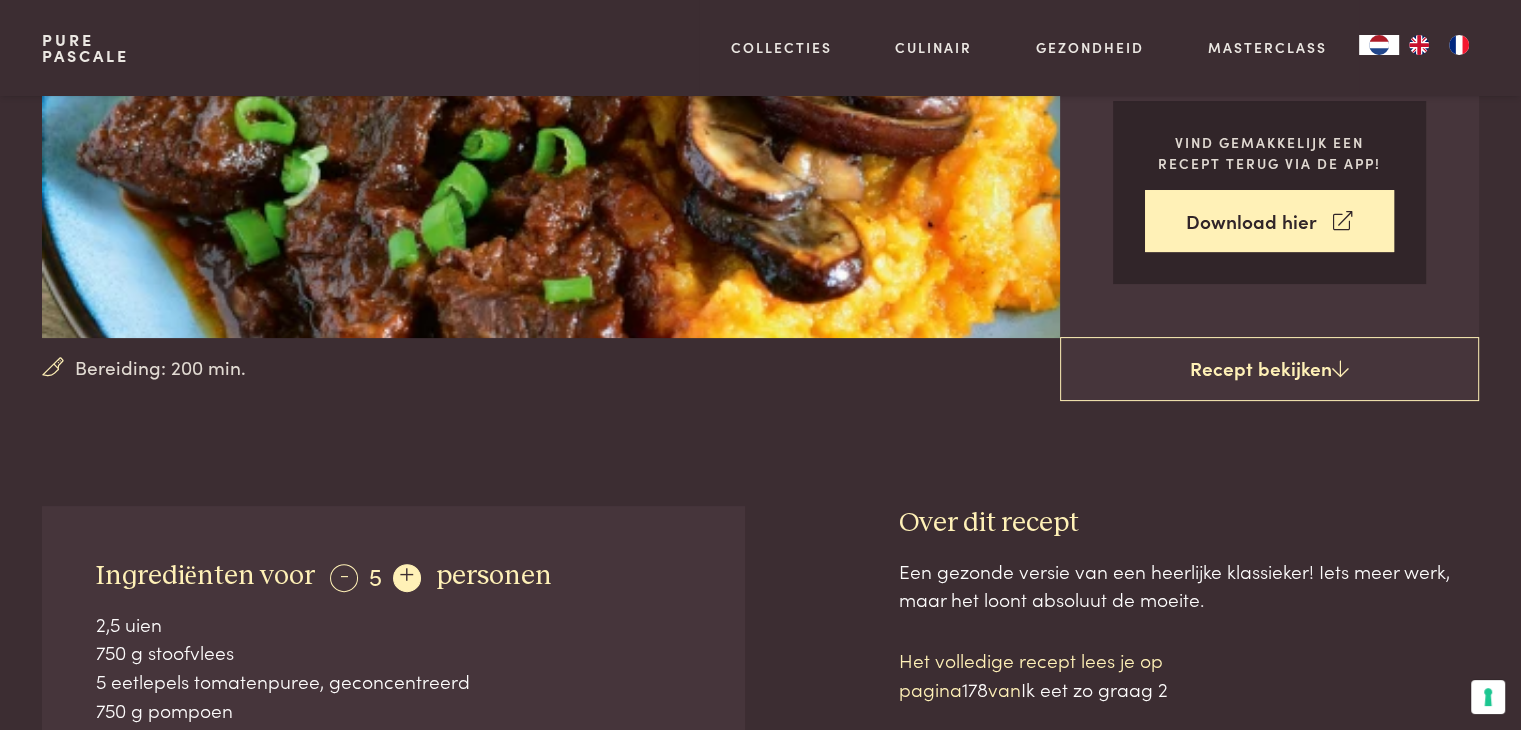 click on "+" at bounding box center (407, 578) 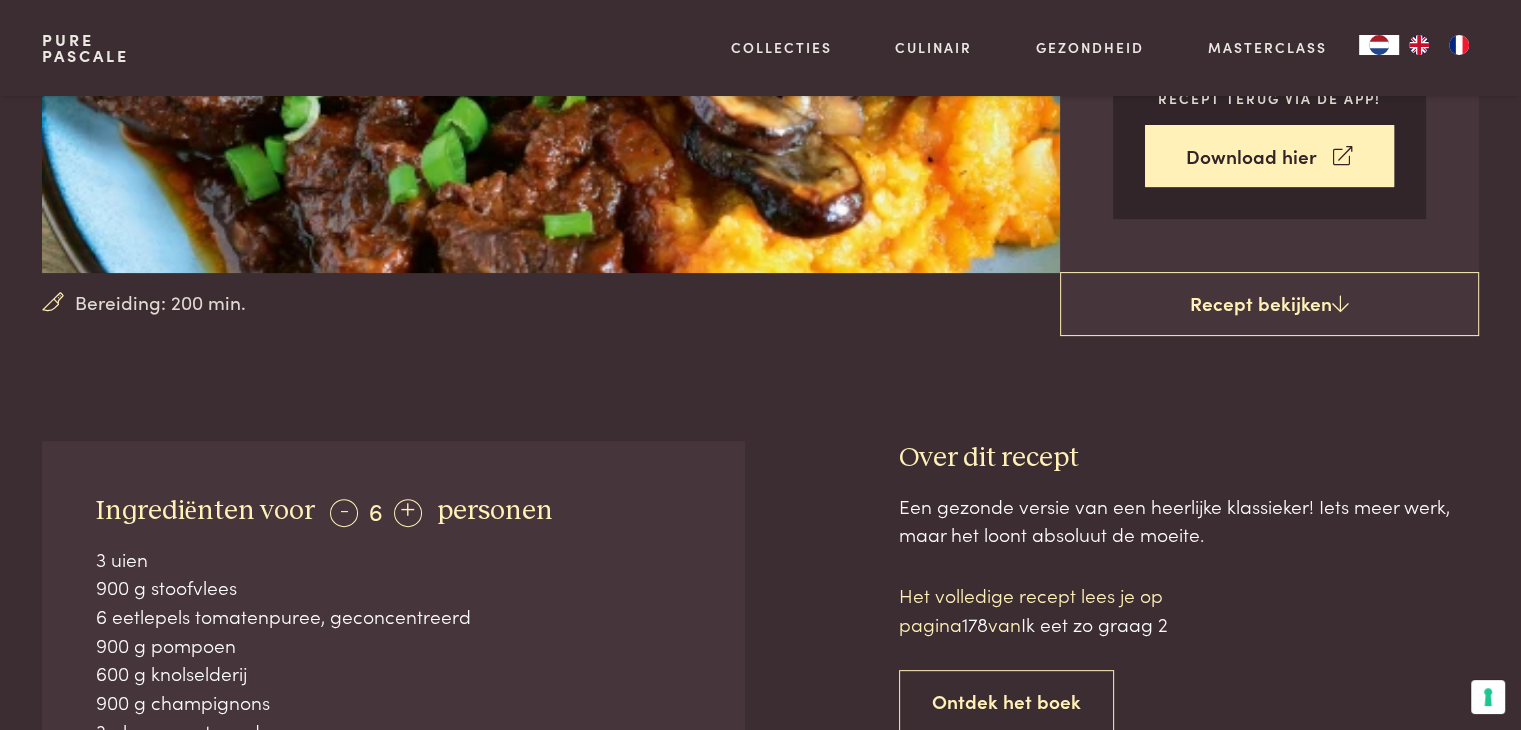 scroll, scrollTop: 500, scrollLeft: 0, axis: vertical 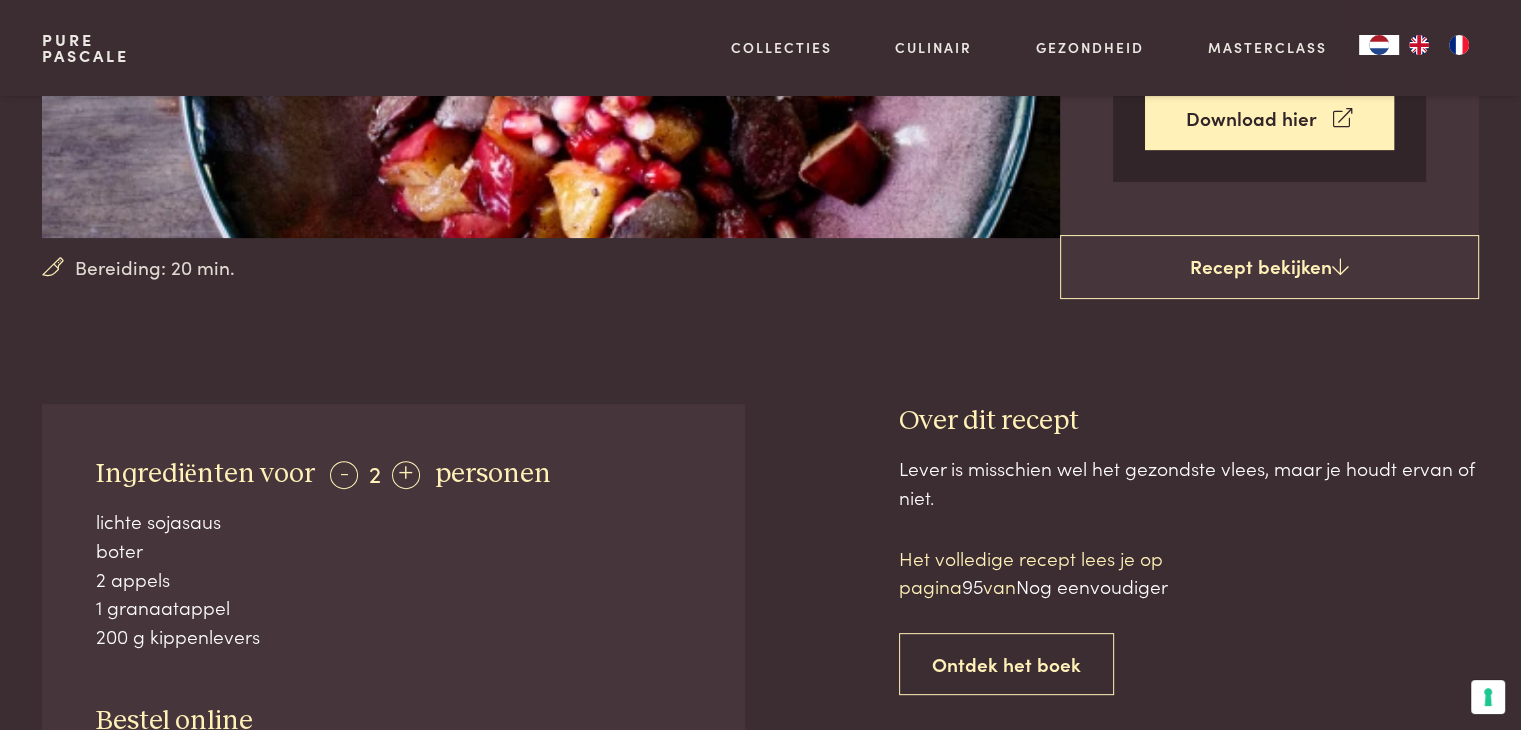 click on "-" at bounding box center [344, 475] 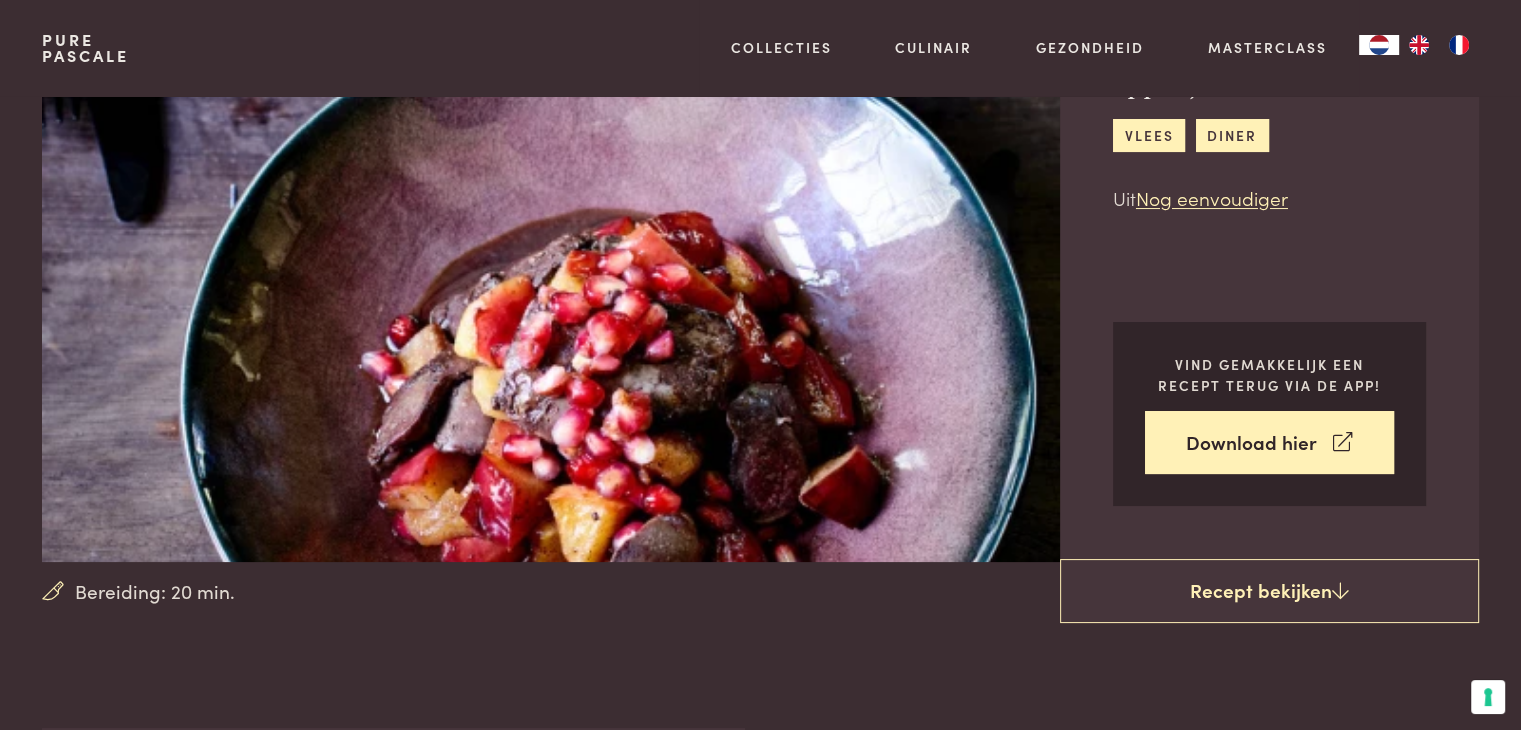 scroll, scrollTop: 0, scrollLeft: 0, axis: both 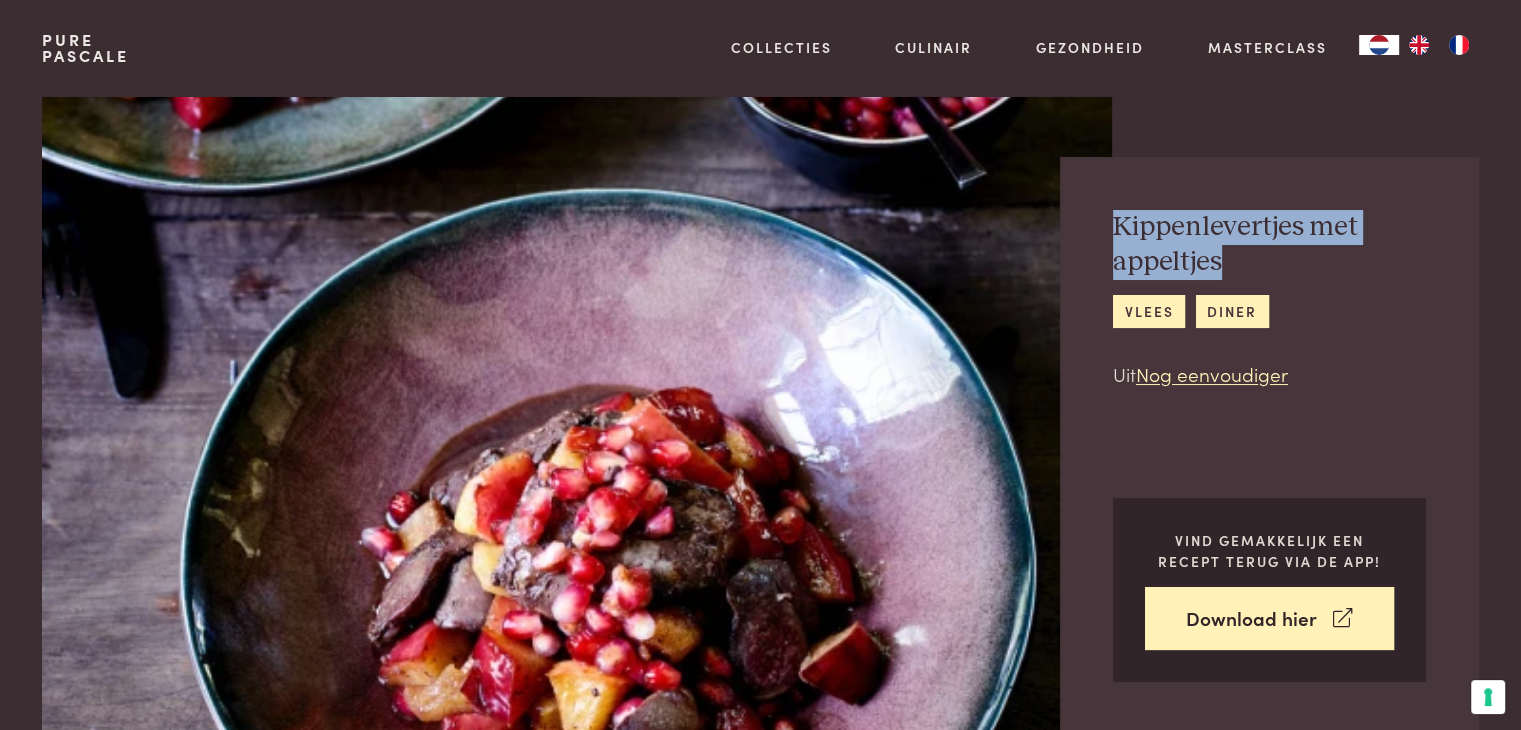 drag, startPoint x: 1173, startPoint y: 263, endPoint x: 1108, endPoint y: 233, distance: 71.5891 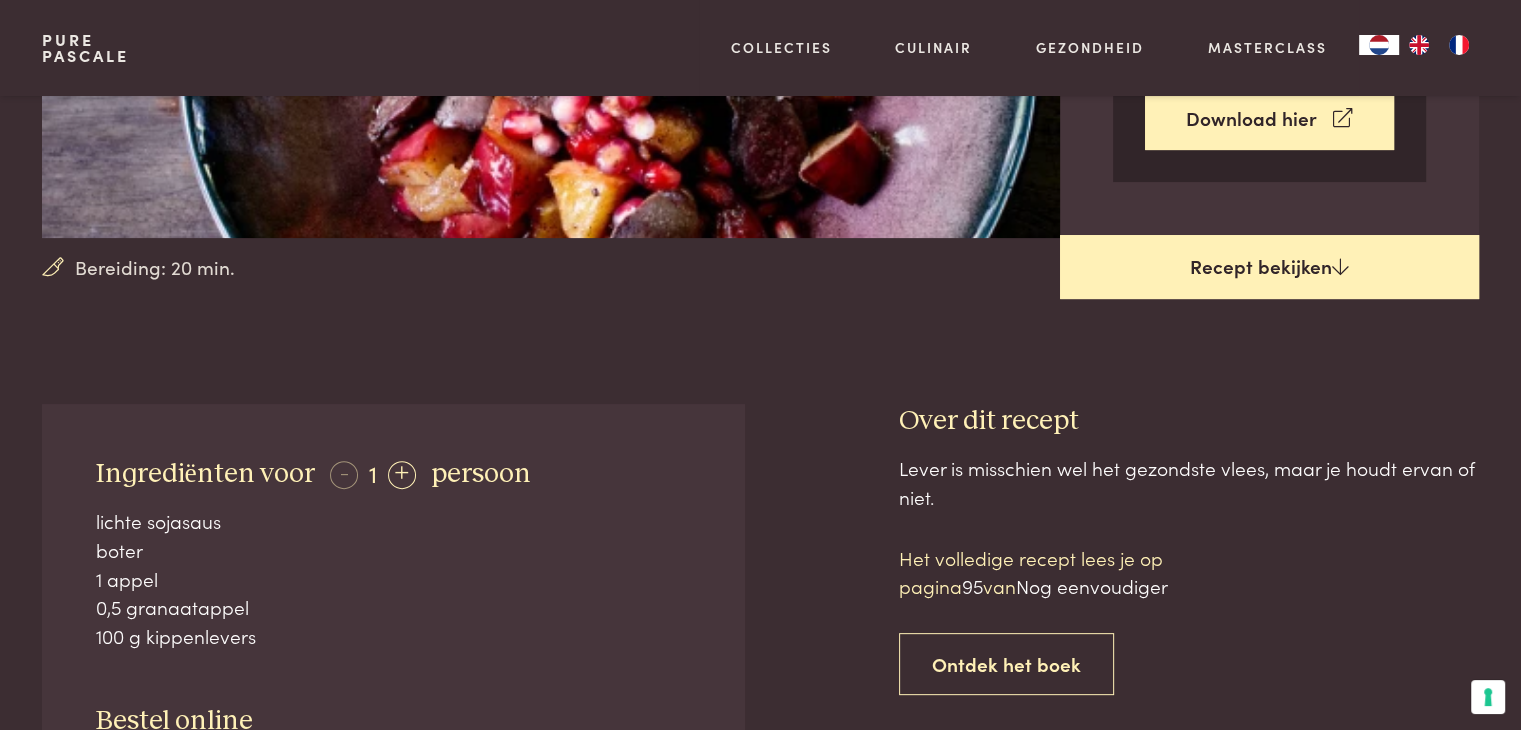 scroll, scrollTop: 0, scrollLeft: 0, axis: both 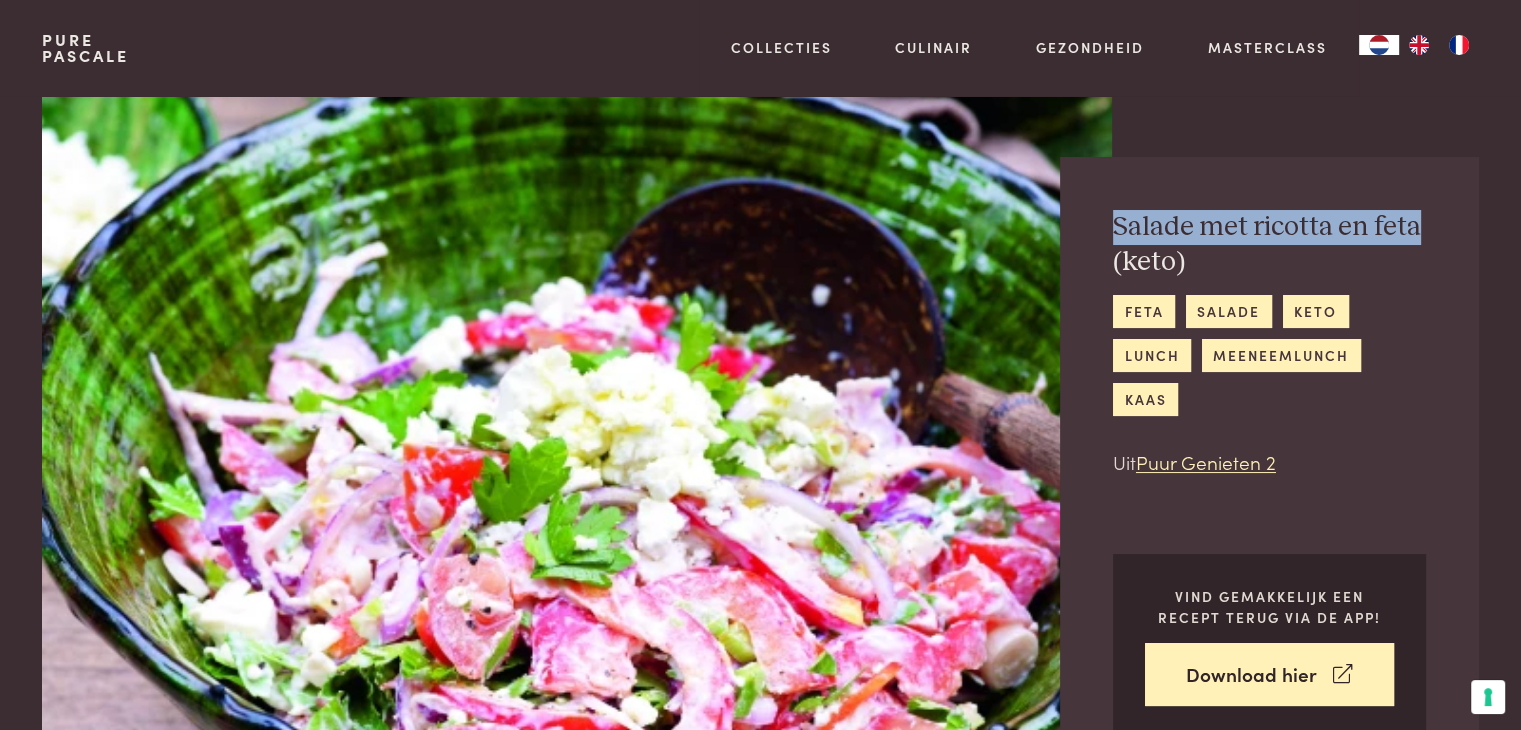 drag, startPoint x: 1427, startPoint y: 224, endPoint x: 1115, endPoint y: 237, distance: 312.27072 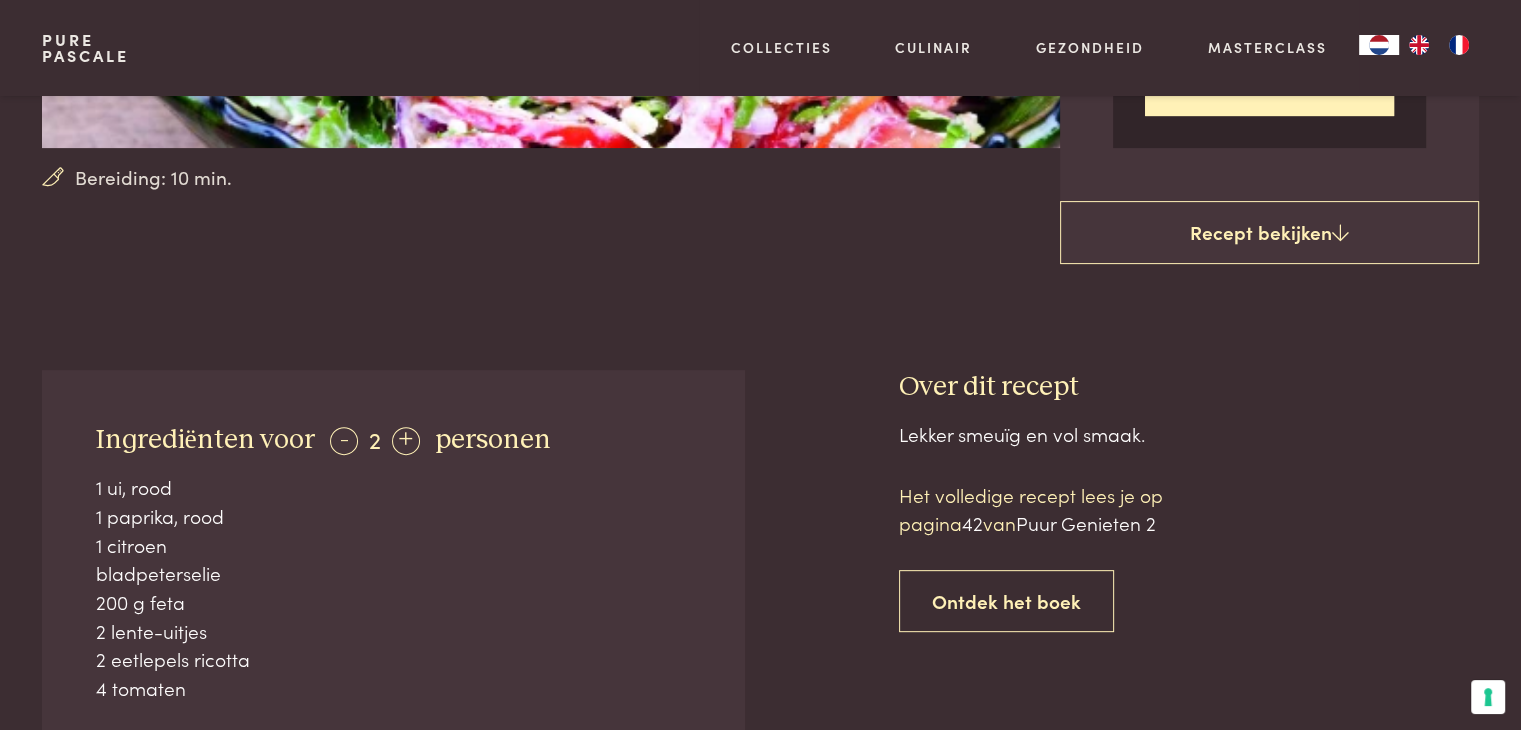 scroll, scrollTop: 700, scrollLeft: 0, axis: vertical 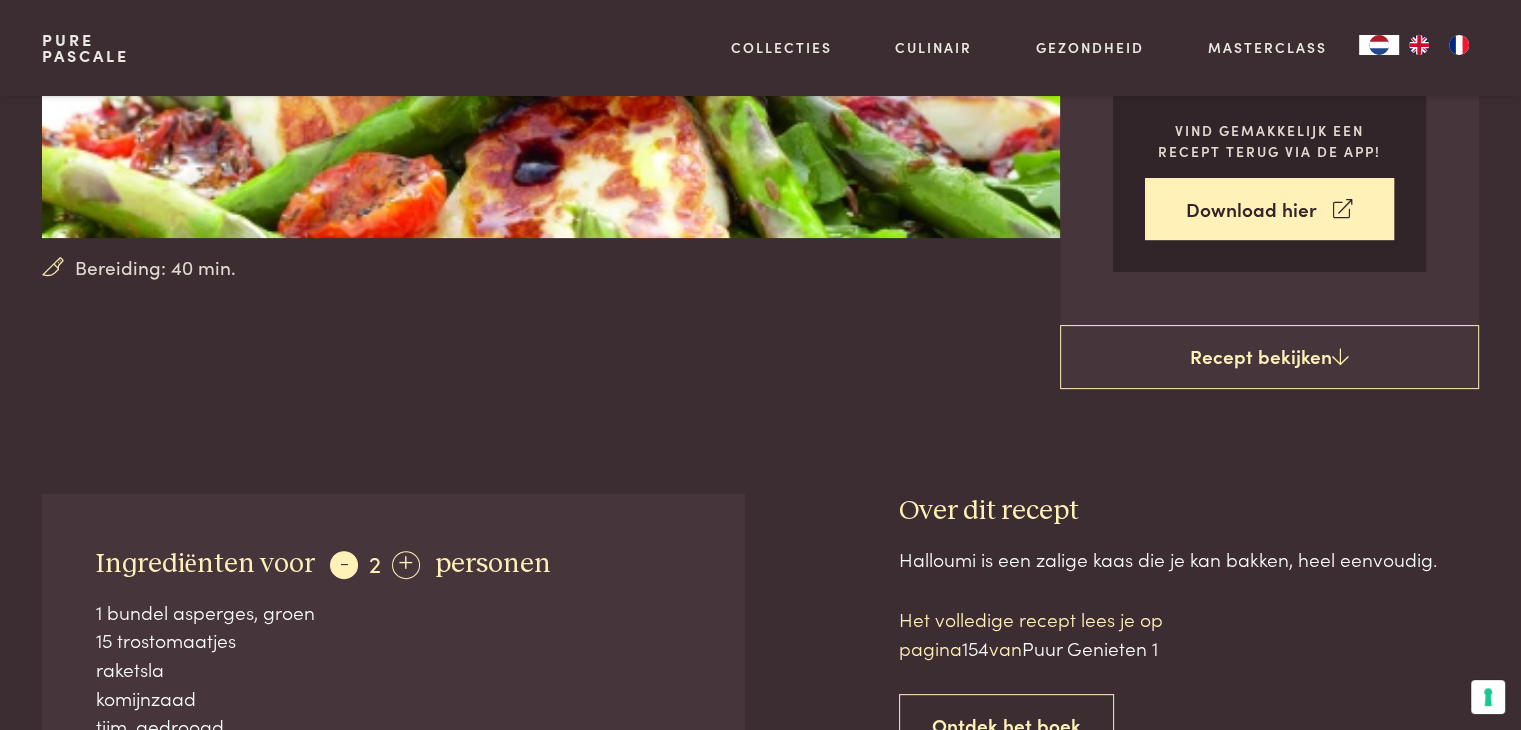 click on "-" at bounding box center [344, 565] 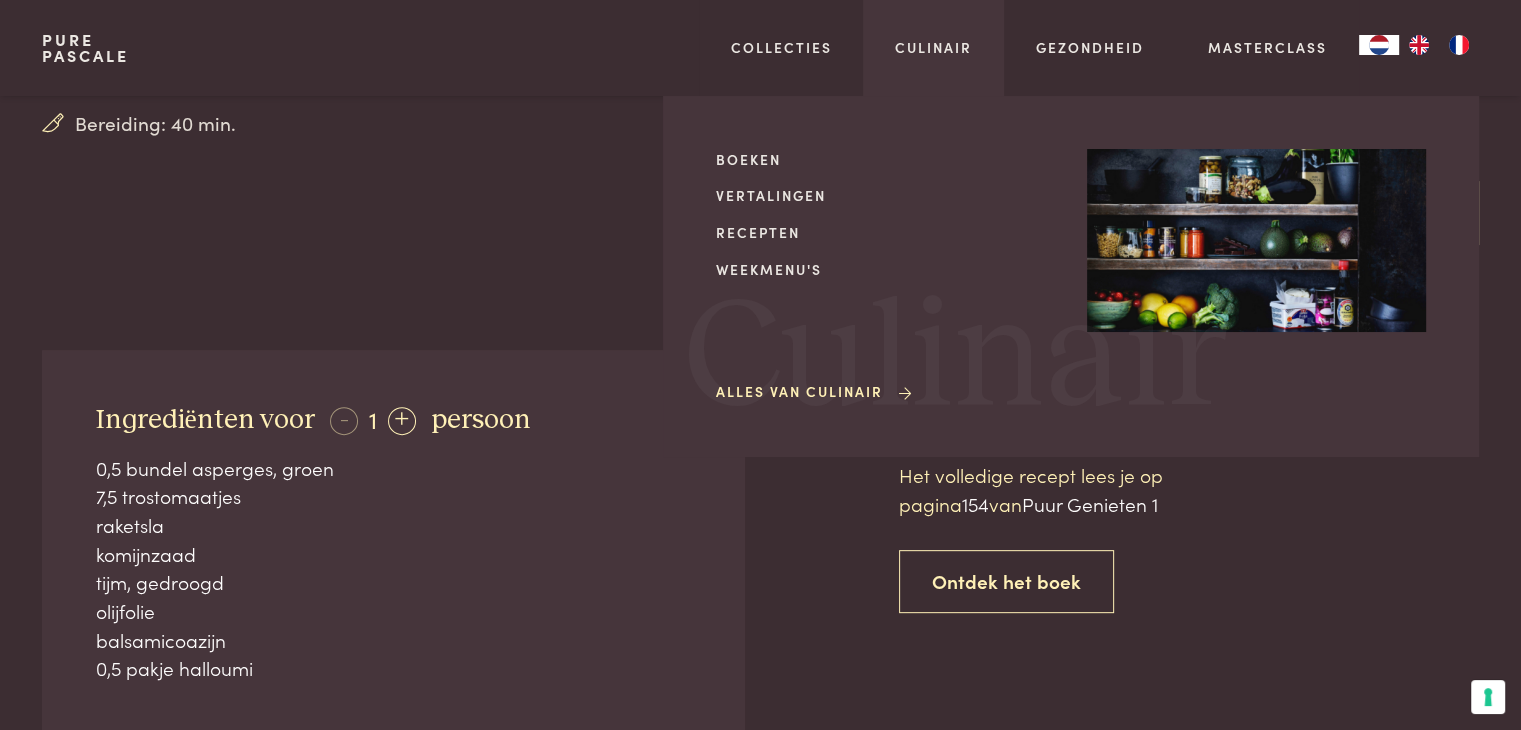 scroll, scrollTop: 400, scrollLeft: 0, axis: vertical 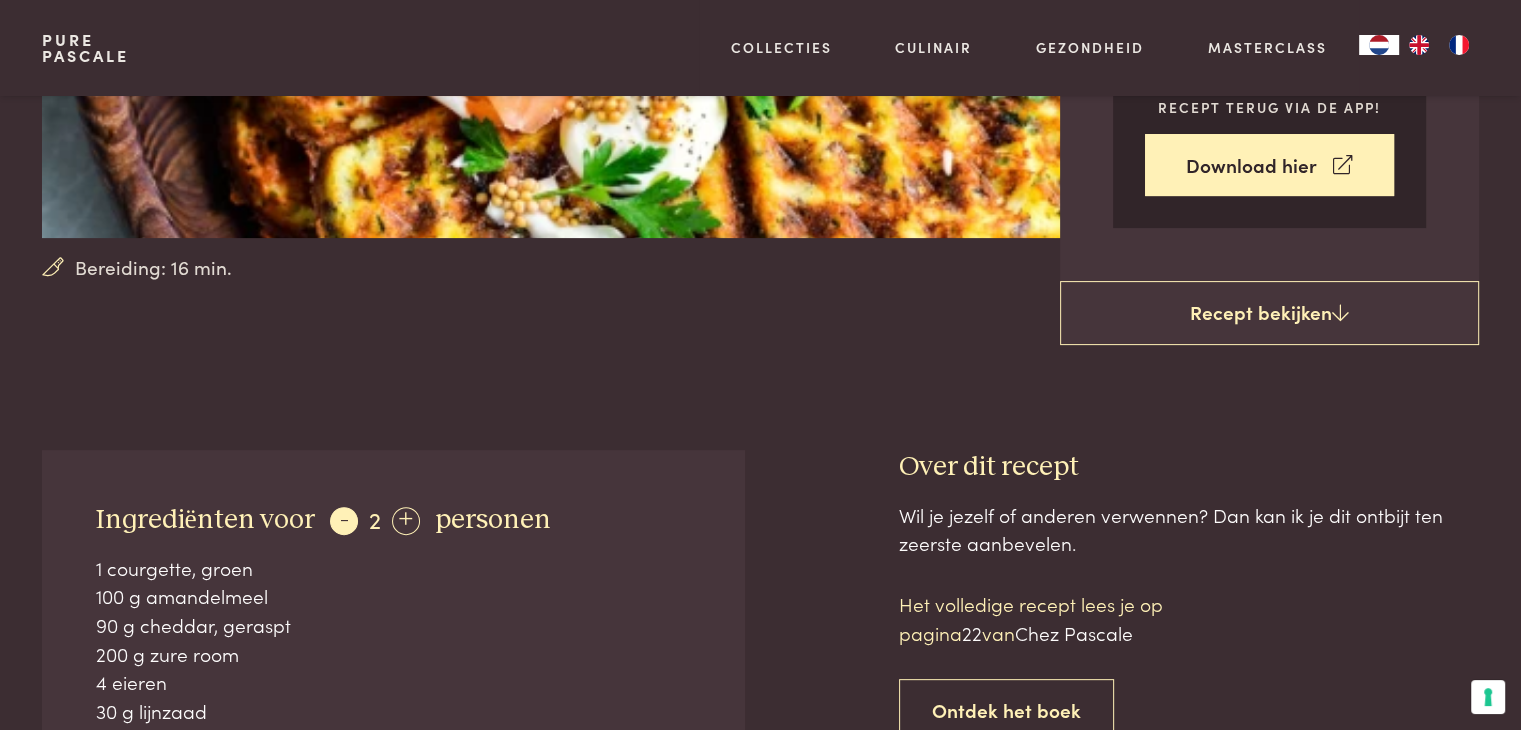 click on "-" at bounding box center [344, 521] 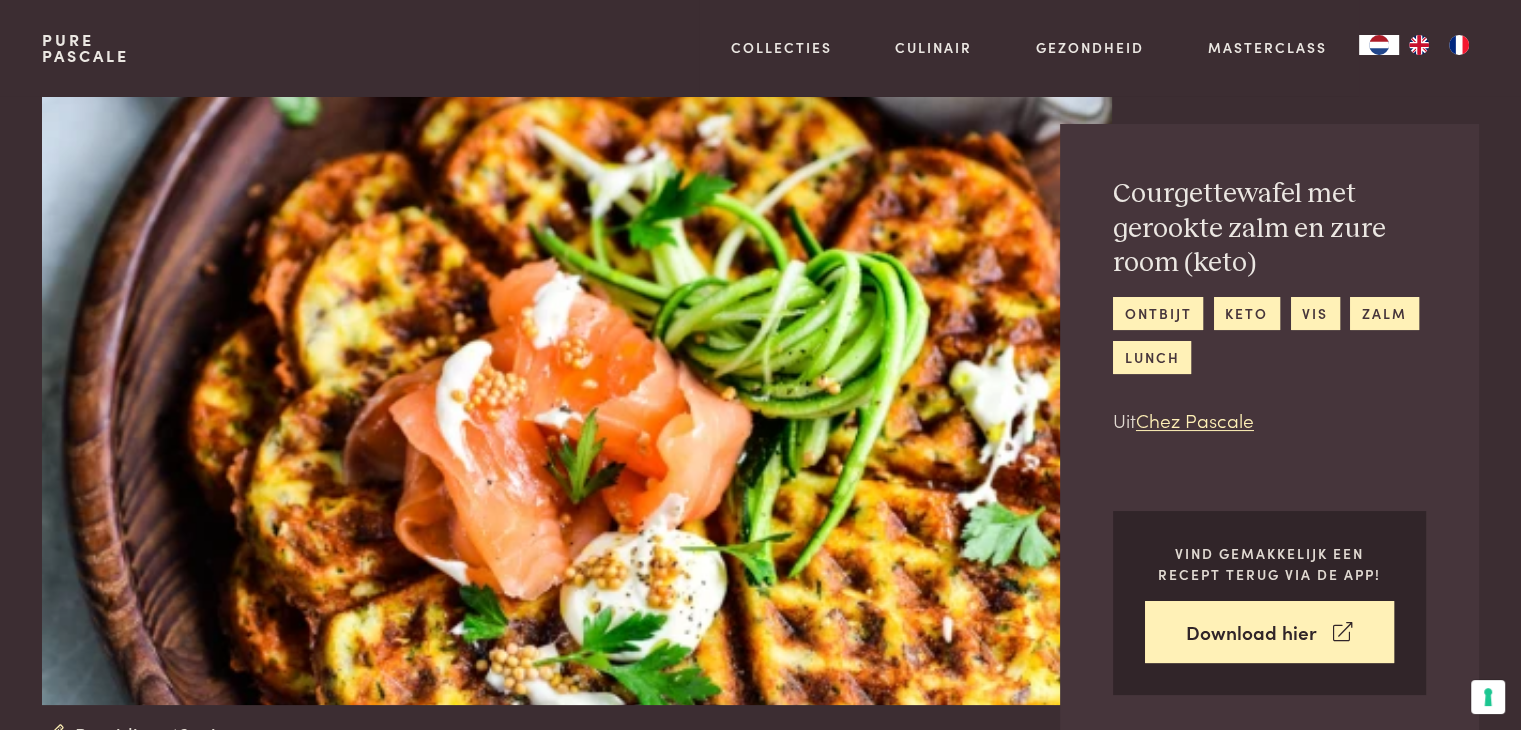 scroll, scrollTop: 0, scrollLeft: 0, axis: both 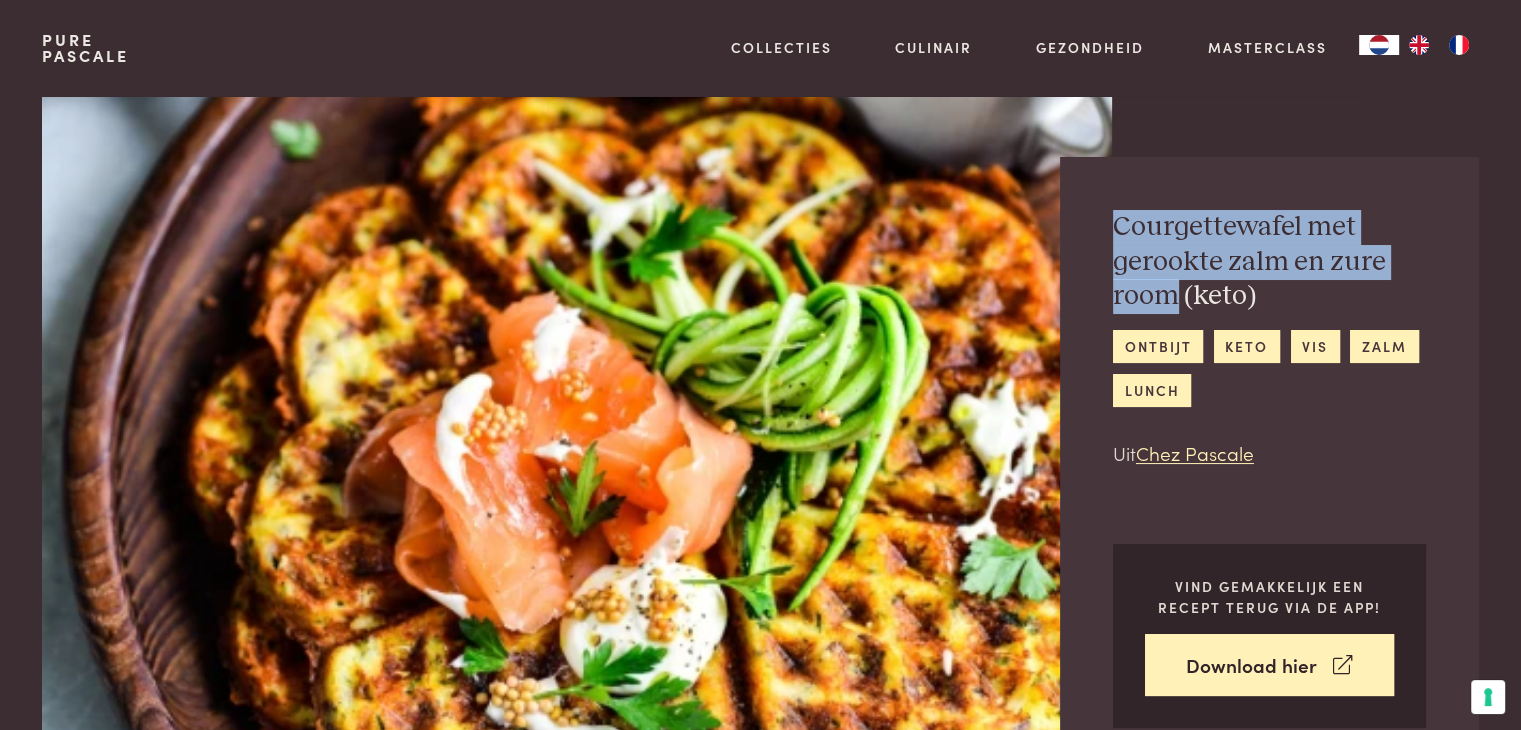 drag, startPoint x: 1176, startPoint y: 288, endPoint x: 1088, endPoint y: 229, distance: 105.9481 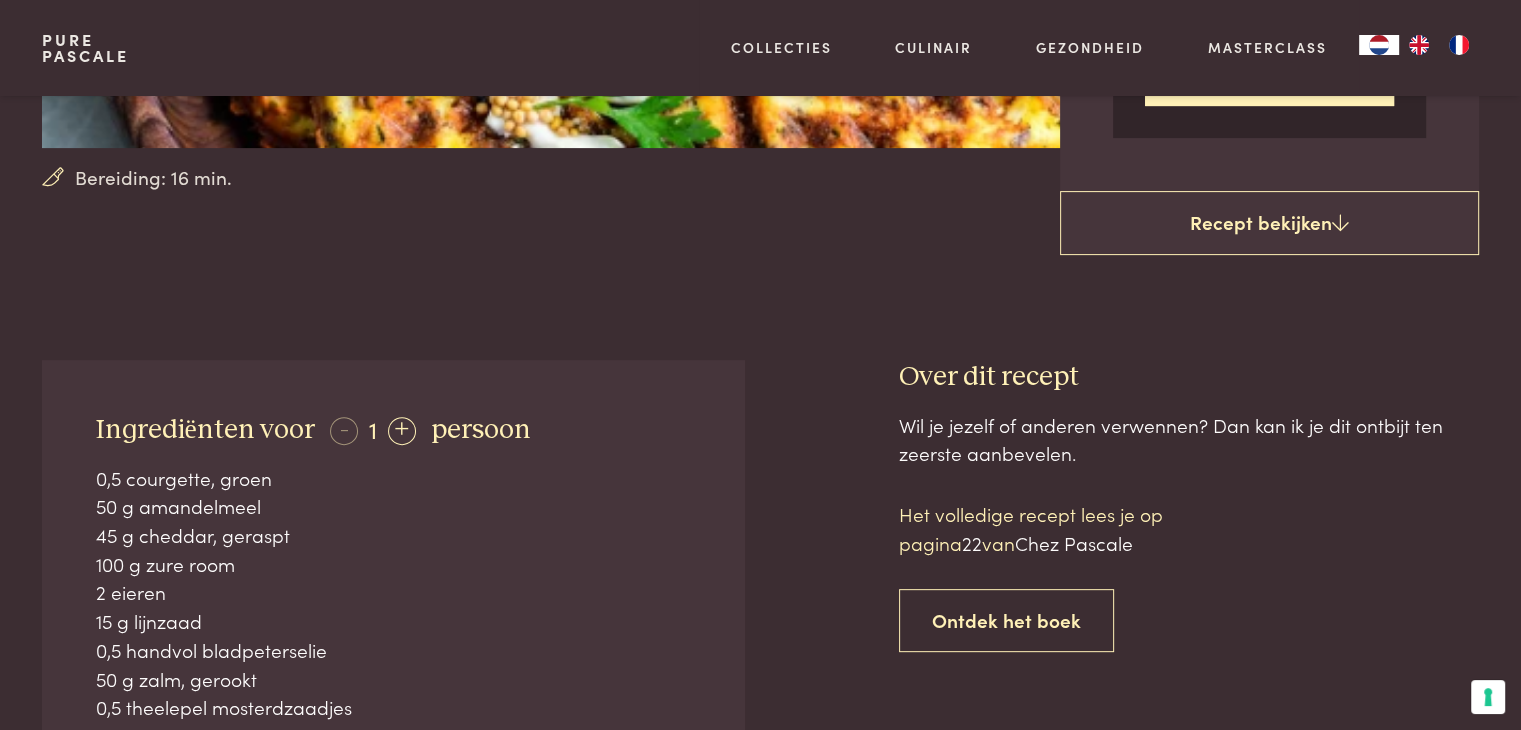 scroll, scrollTop: 700, scrollLeft: 0, axis: vertical 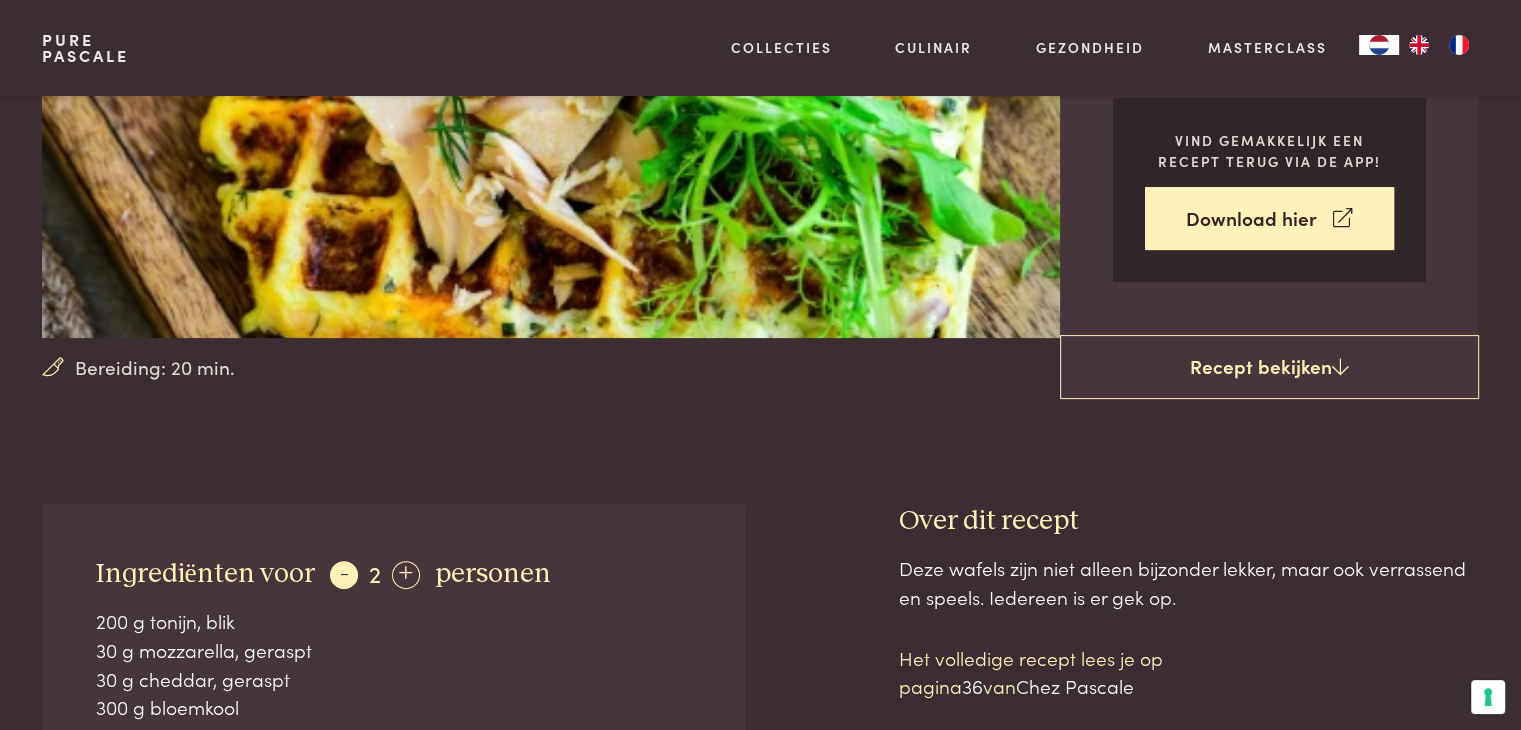 click on "-" at bounding box center [344, 575] 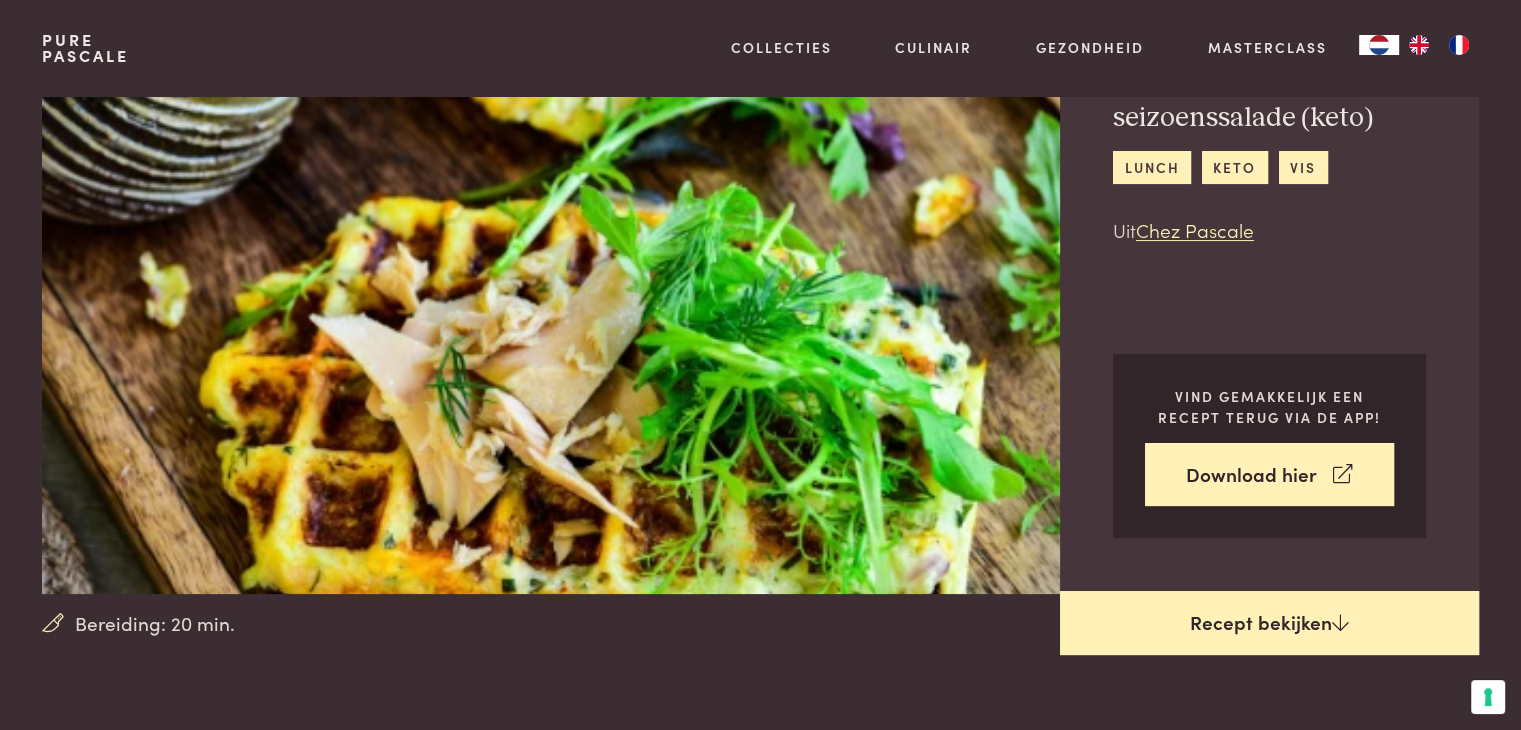 scroll, scrollTop: 0, scrollLeft: 0, axis: both 